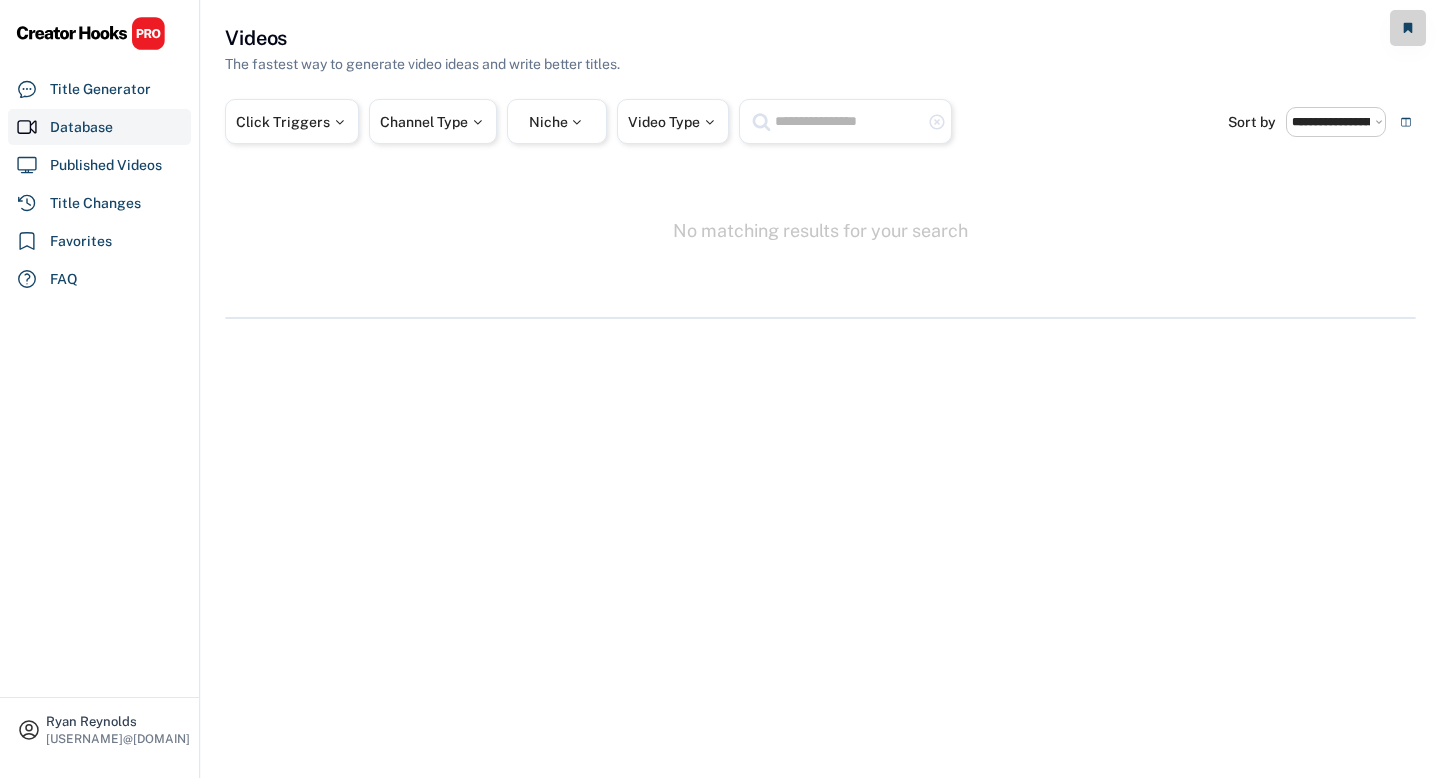 select on "**********" 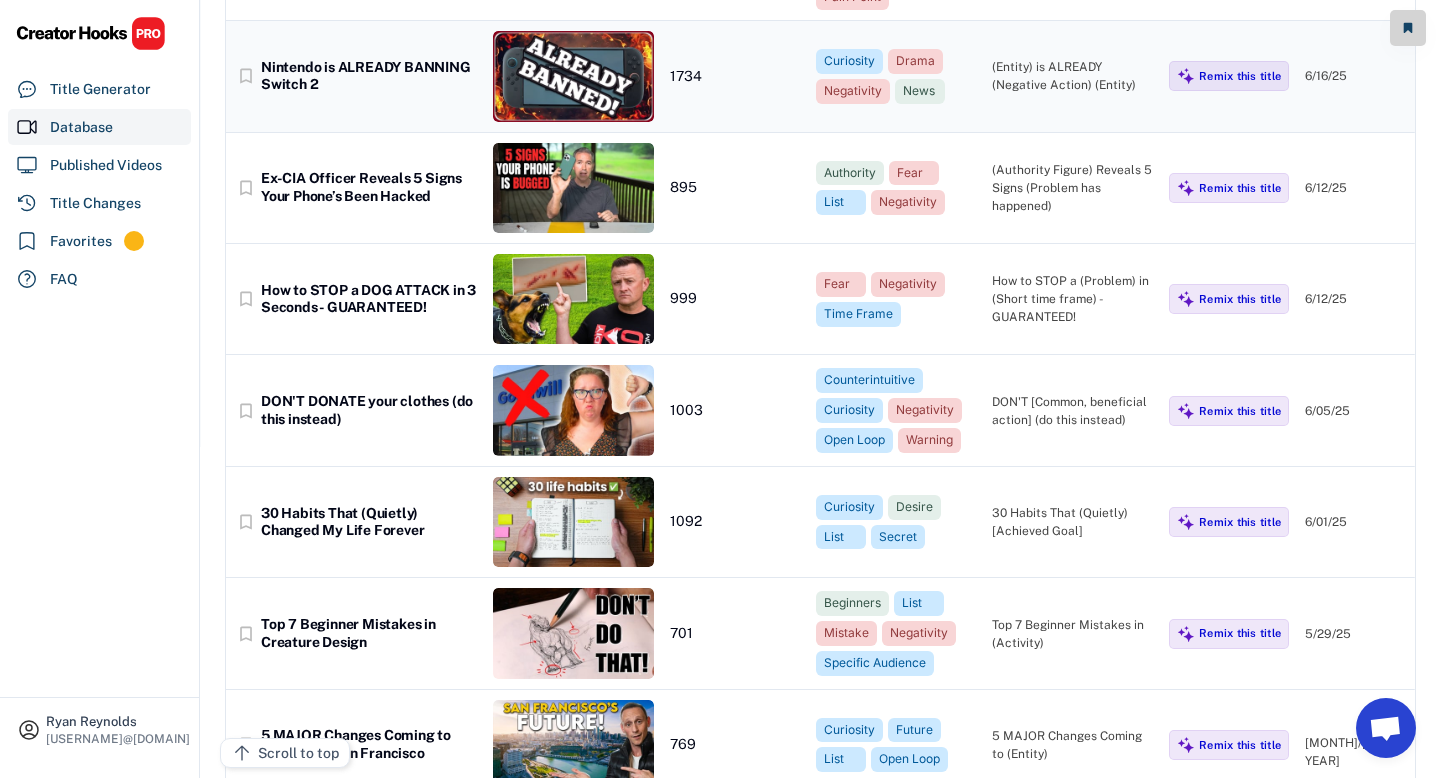 scroll, scrollTop: 337, scrollLeft: 0, axis: vertical 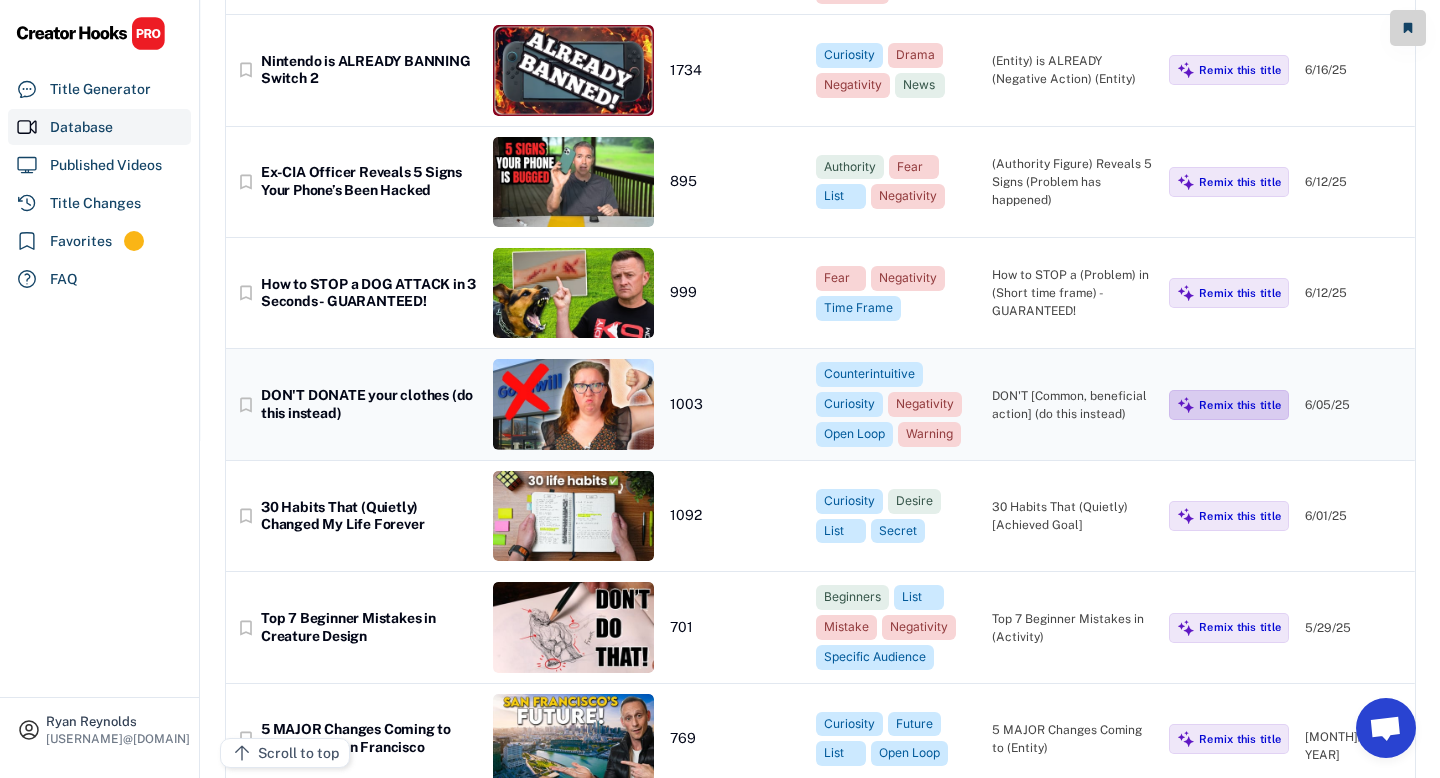 click on "Remix this title" at bounding box center [1240, 405] 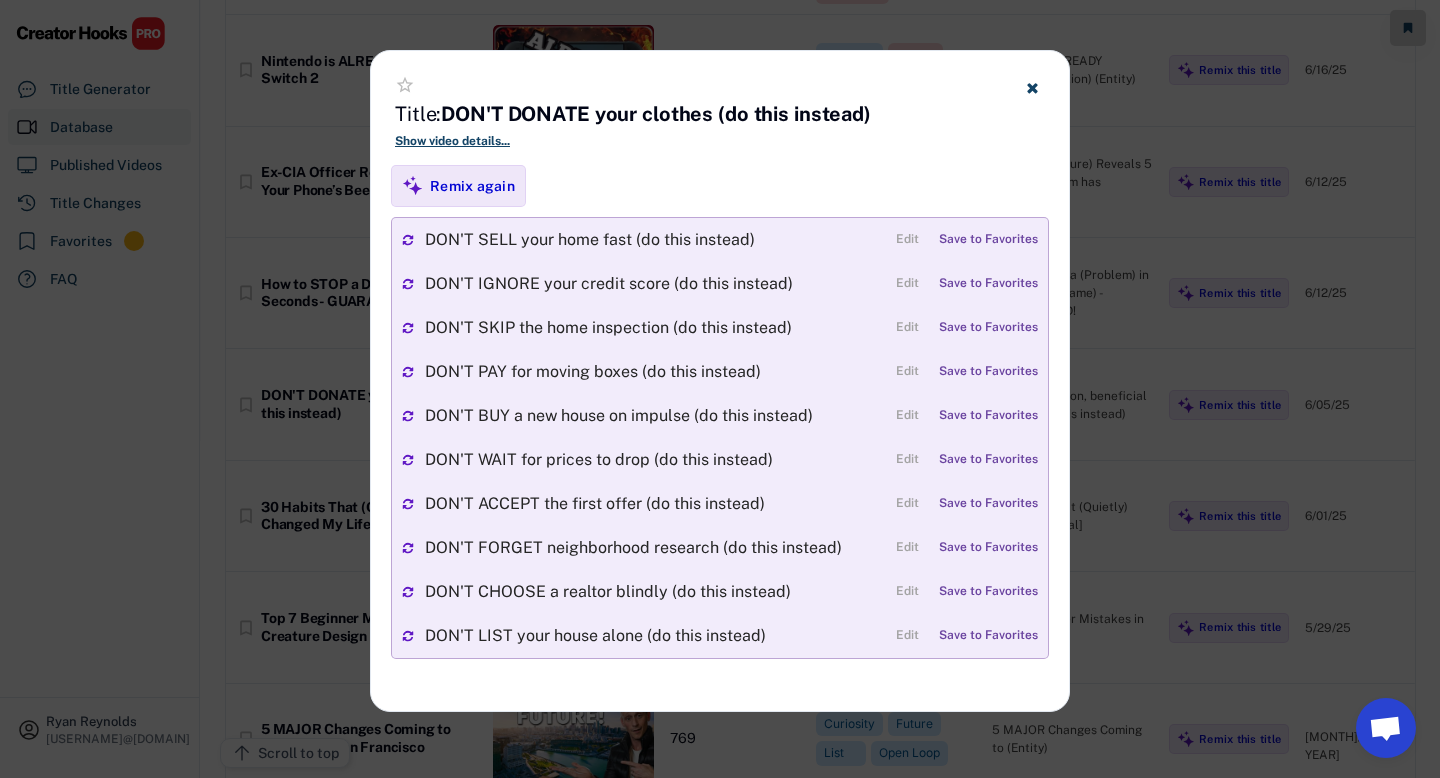click 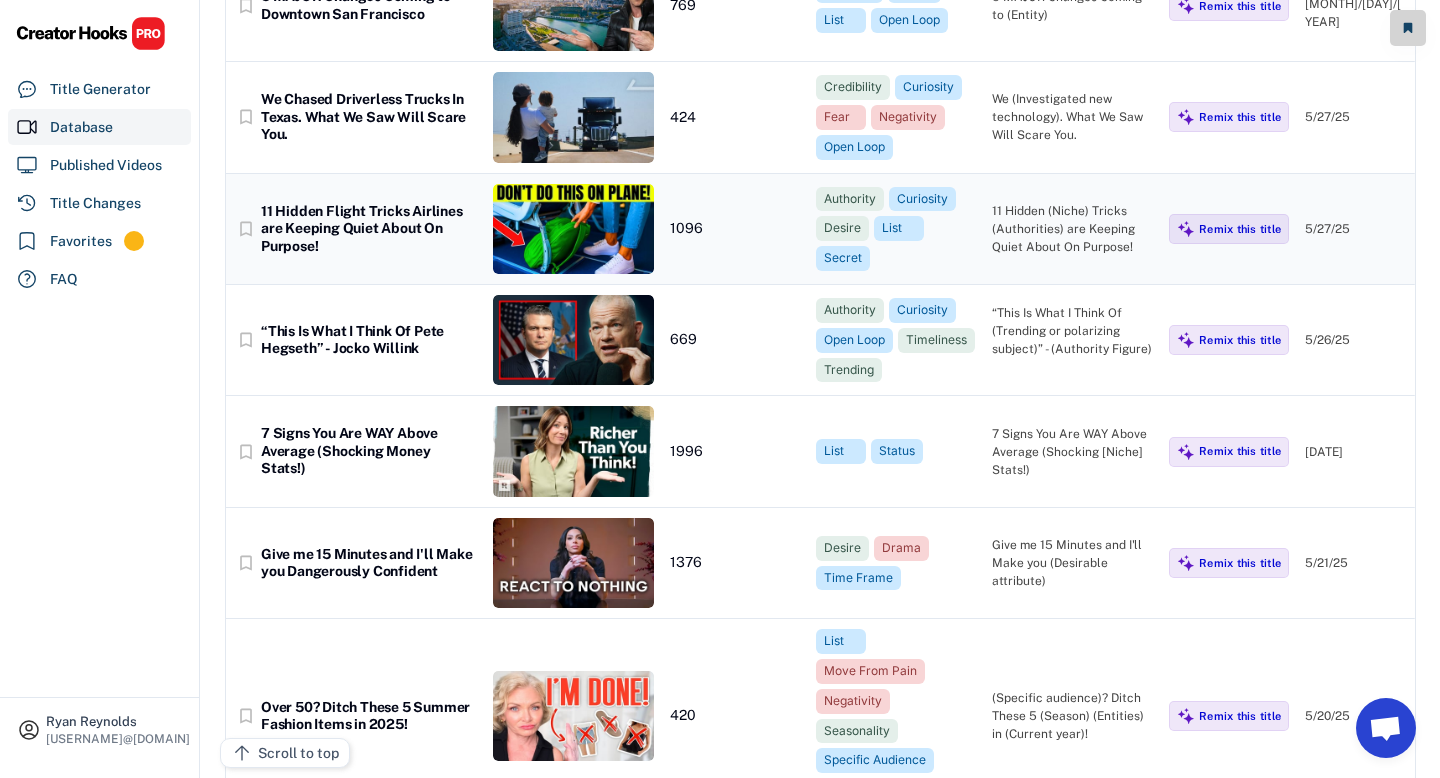 scroll, scrollTop: 1075, scrollLeft: 0, axis: vertical 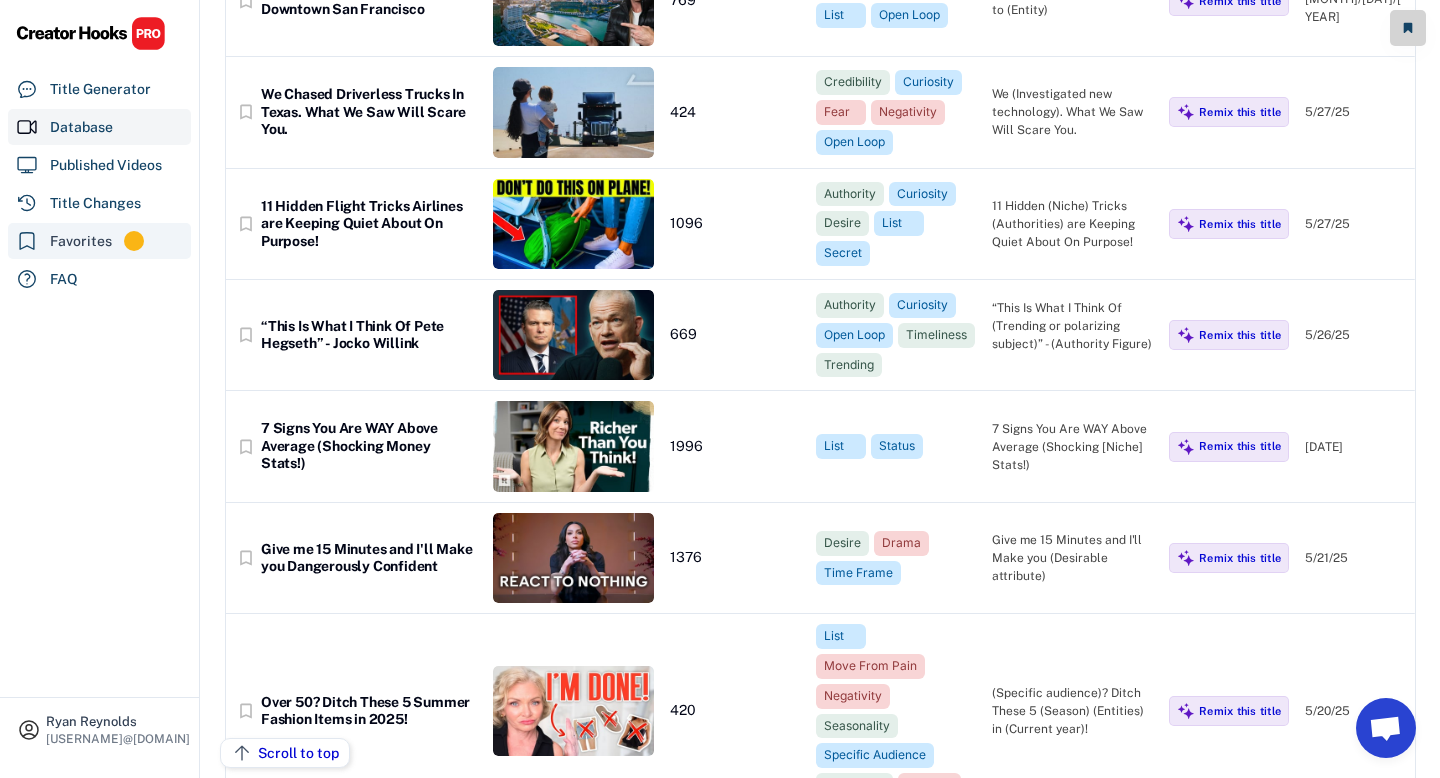 click on "Favorites" at bounding box center [99, 241] 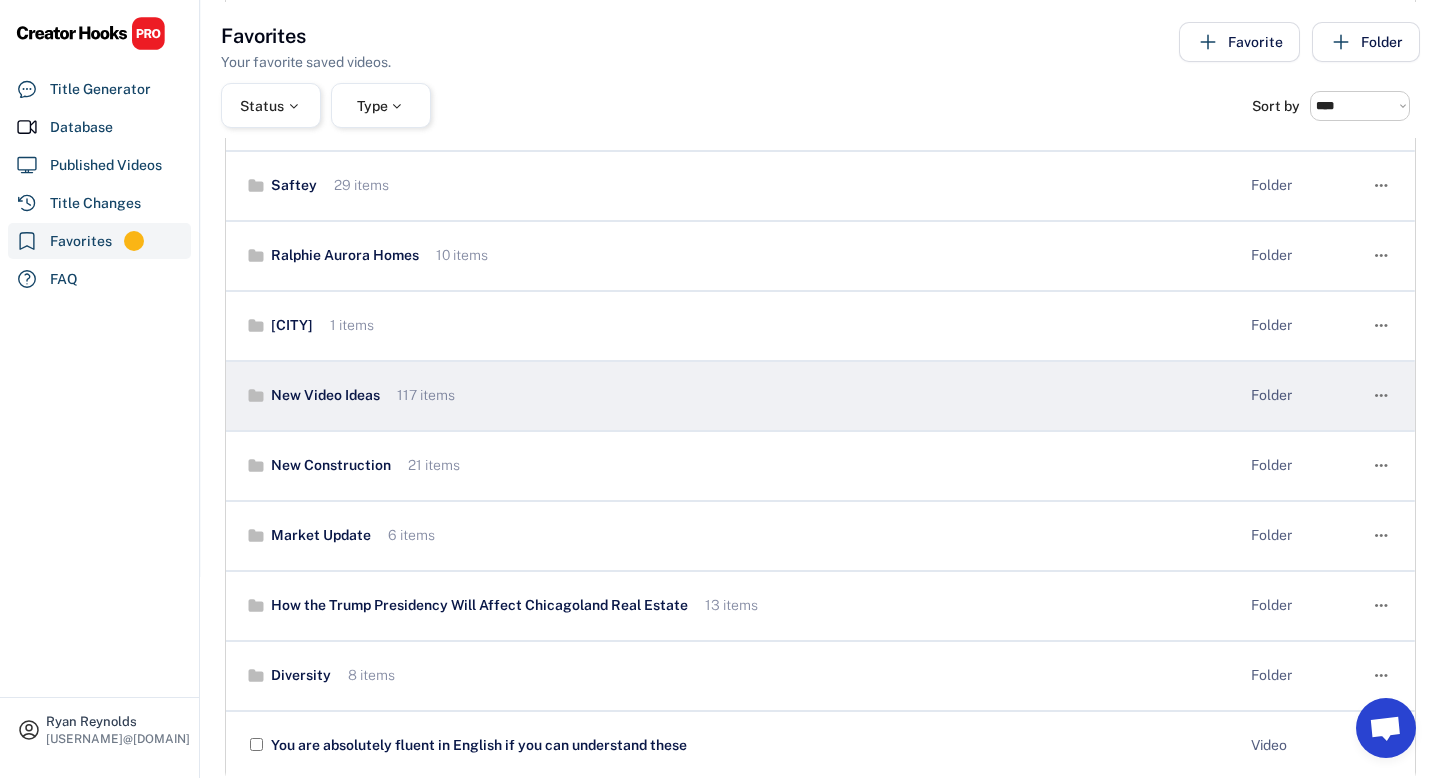scroll, scrollTop: 203, scrollLeft: 0, axis: vertical 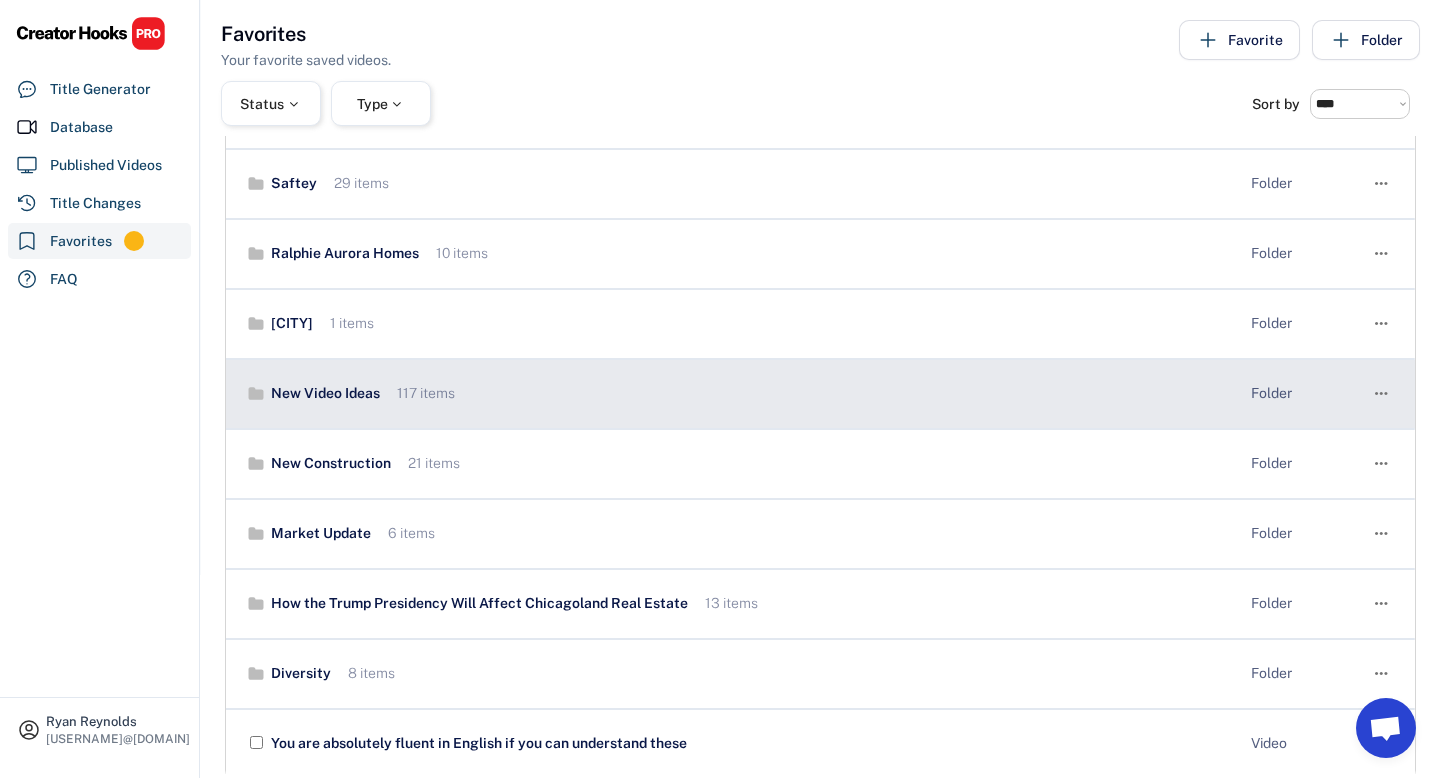 click on "New Video Ideas" at bounding box center (323, 394) 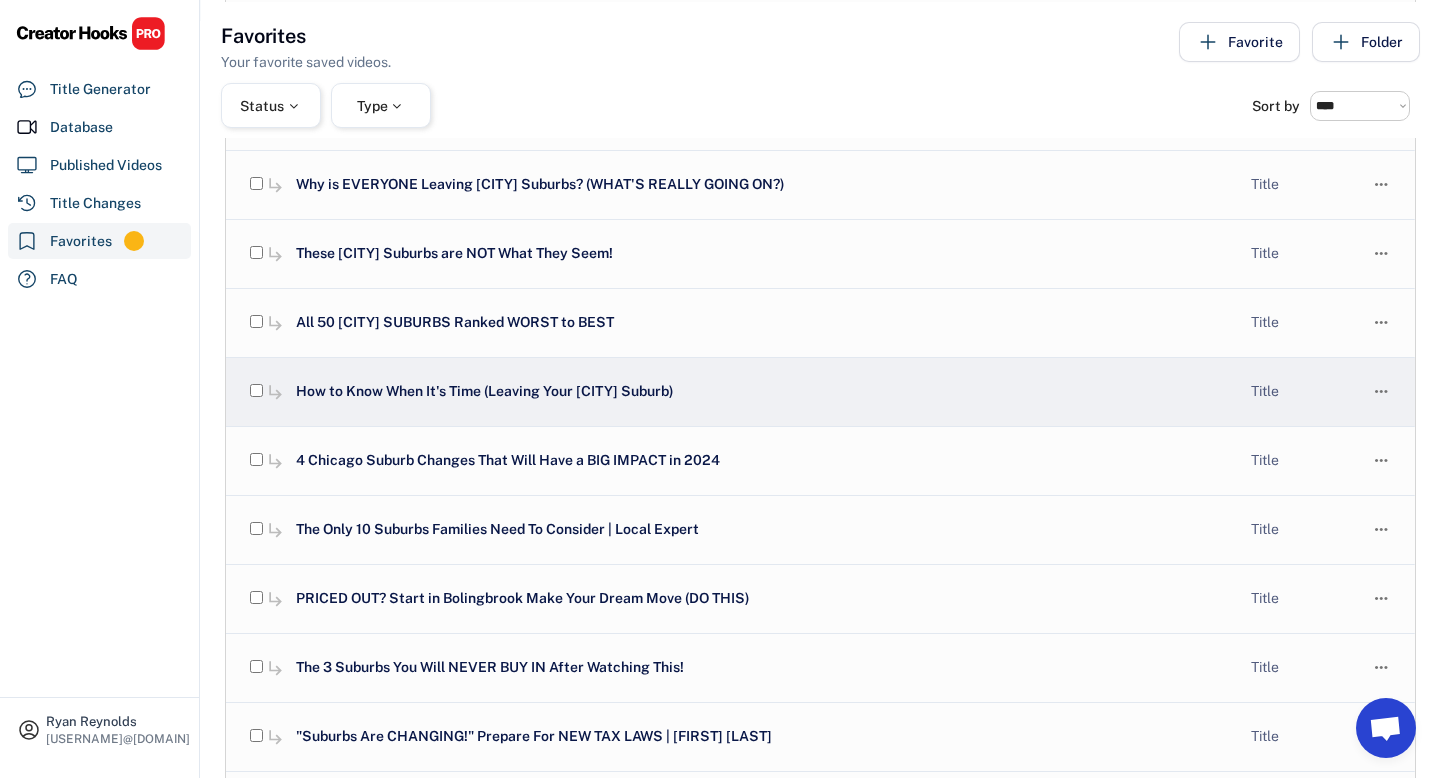 scroll, scrollTop: 782, scrollLeft: 0, axis: vertical 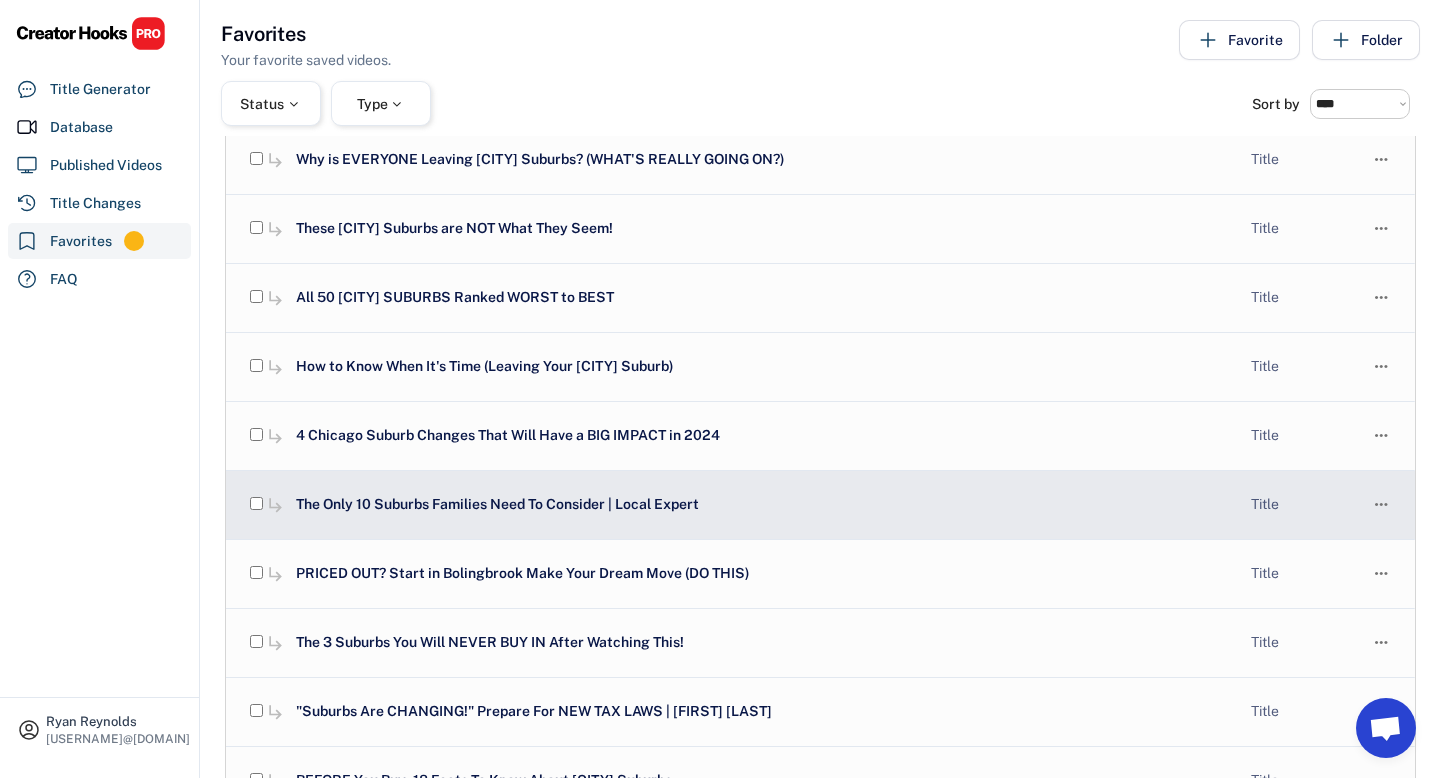 click on "The Only 10 Suburbs Families Need To Consider | Local Expert" at bounding box center (680, 505) 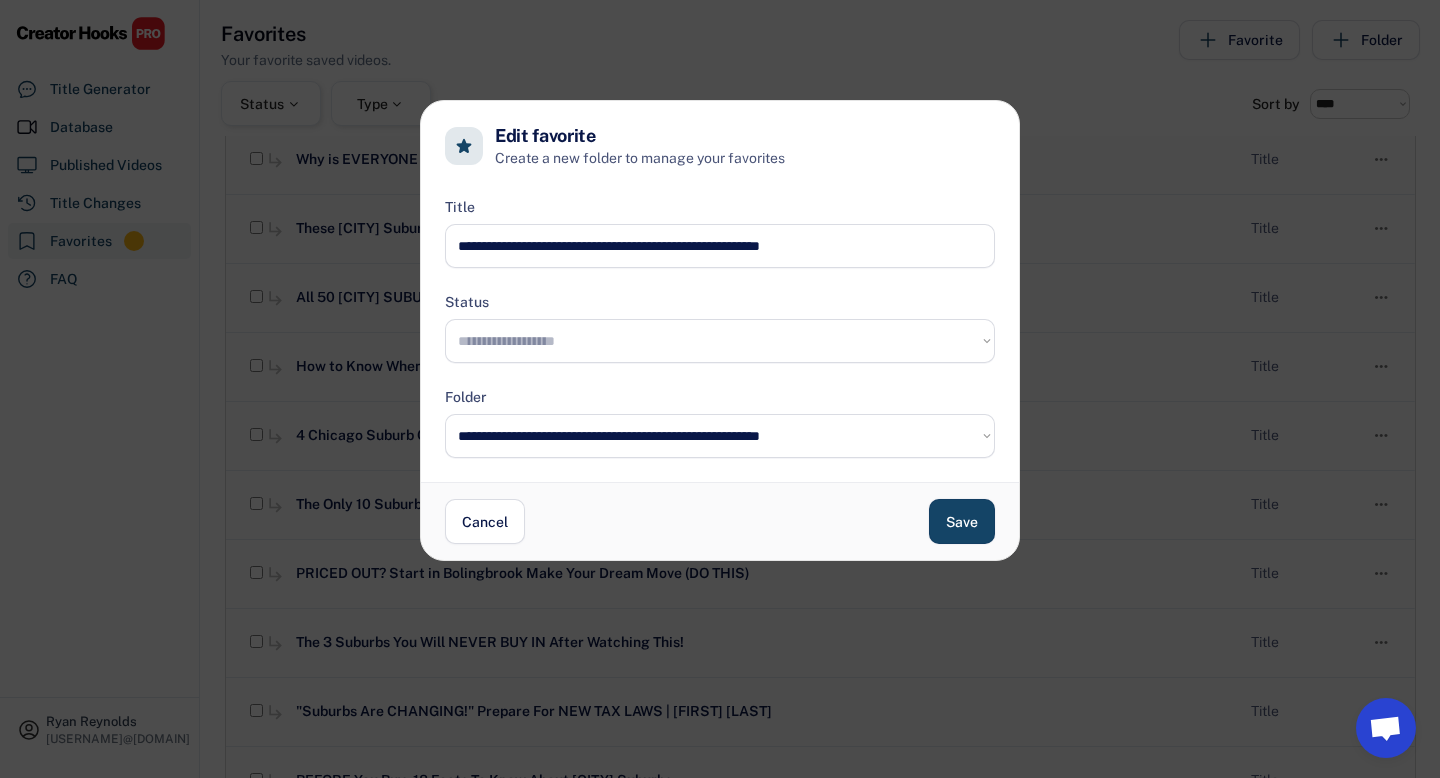 click on "Cancel Save" at bounding box center (720, 521) 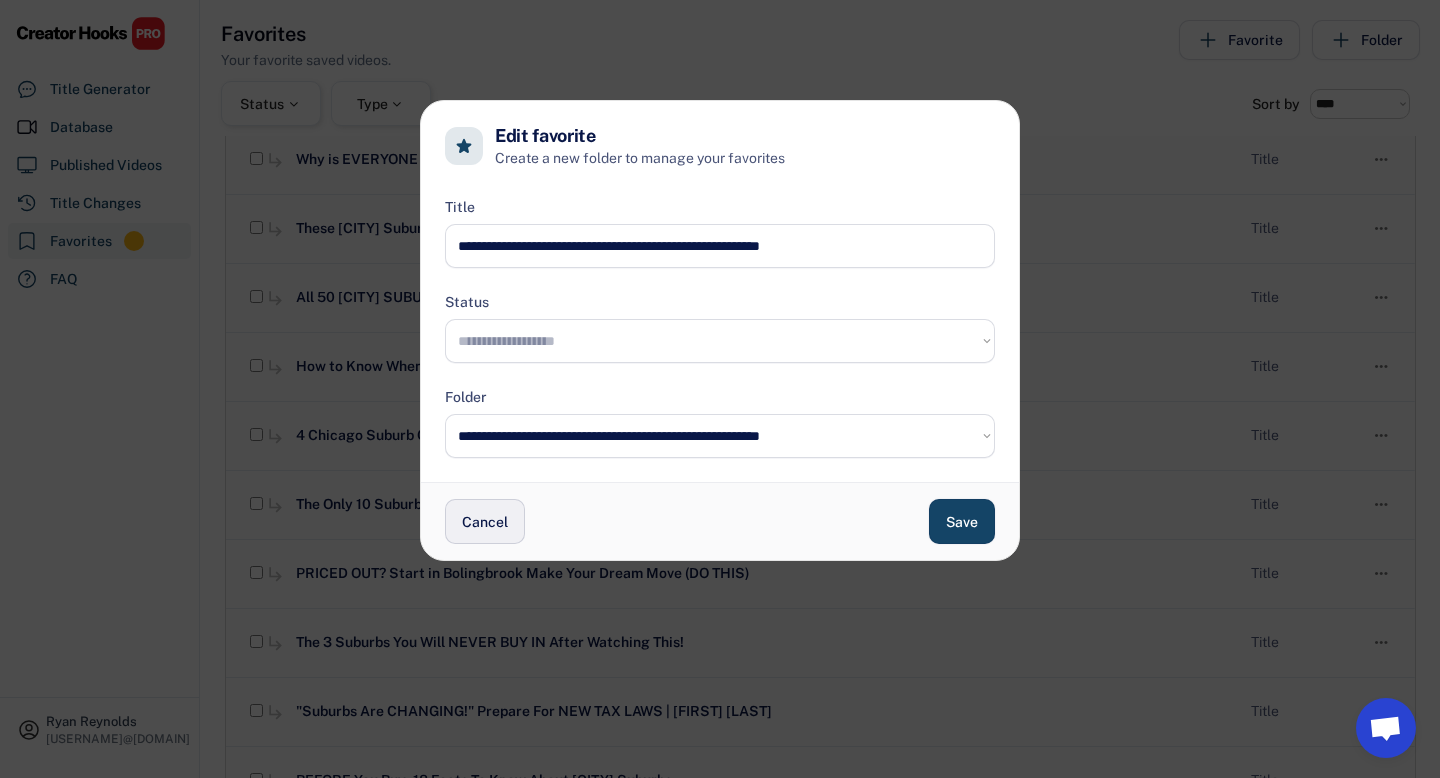 click on "Cancel" at bounding box center (485, 521) 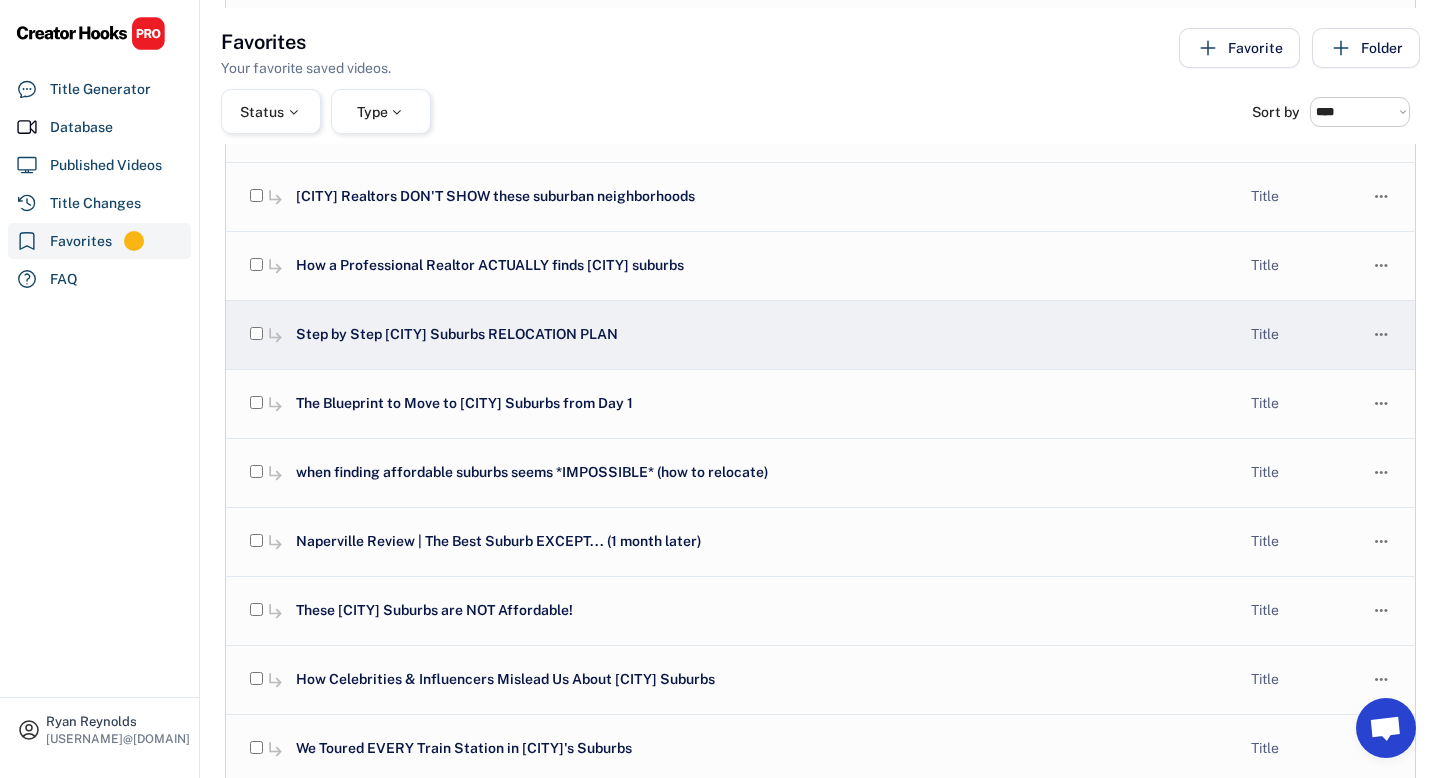 scroll, scrollTop: 1581, scrollLeft: 0, axis: vertical 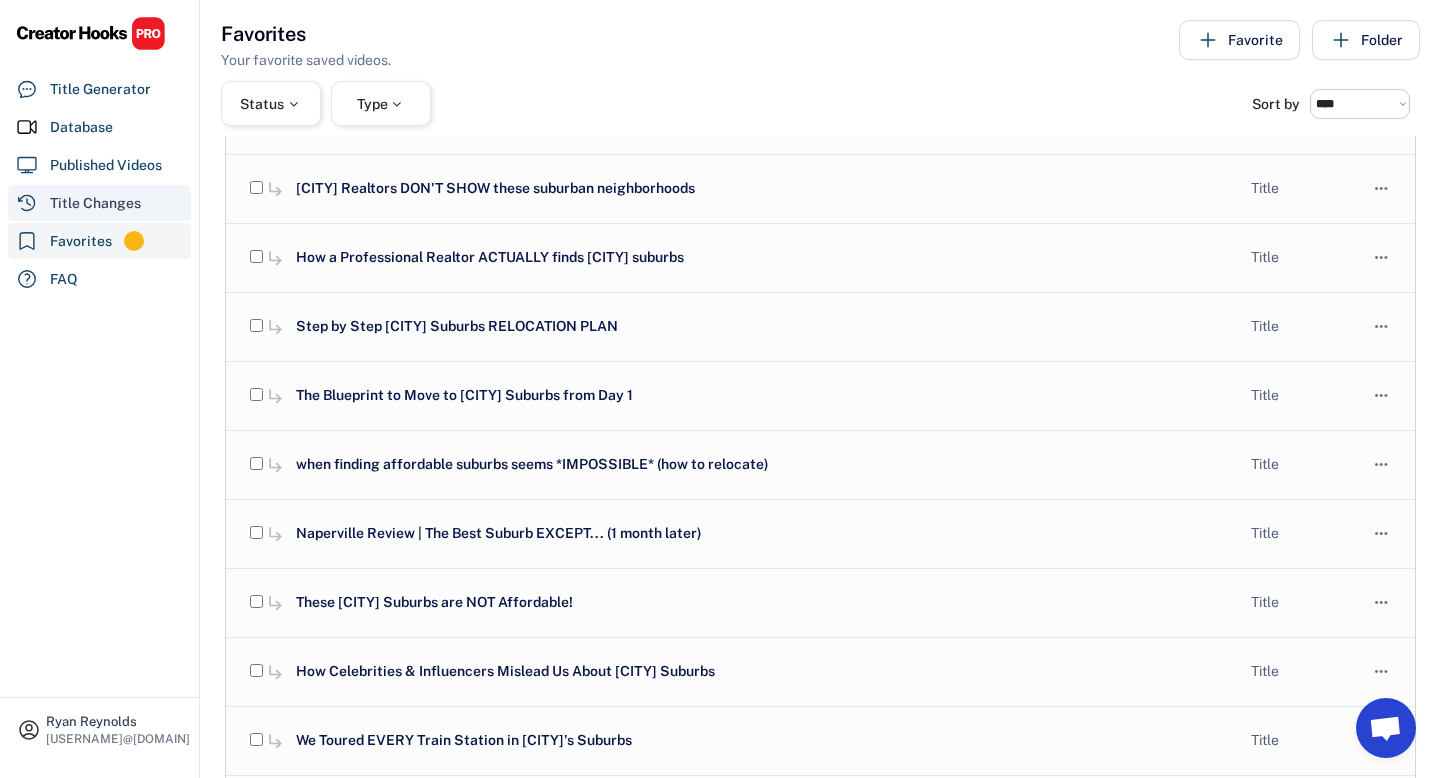 click on "Title Changes" at bounding box center [95, 203] 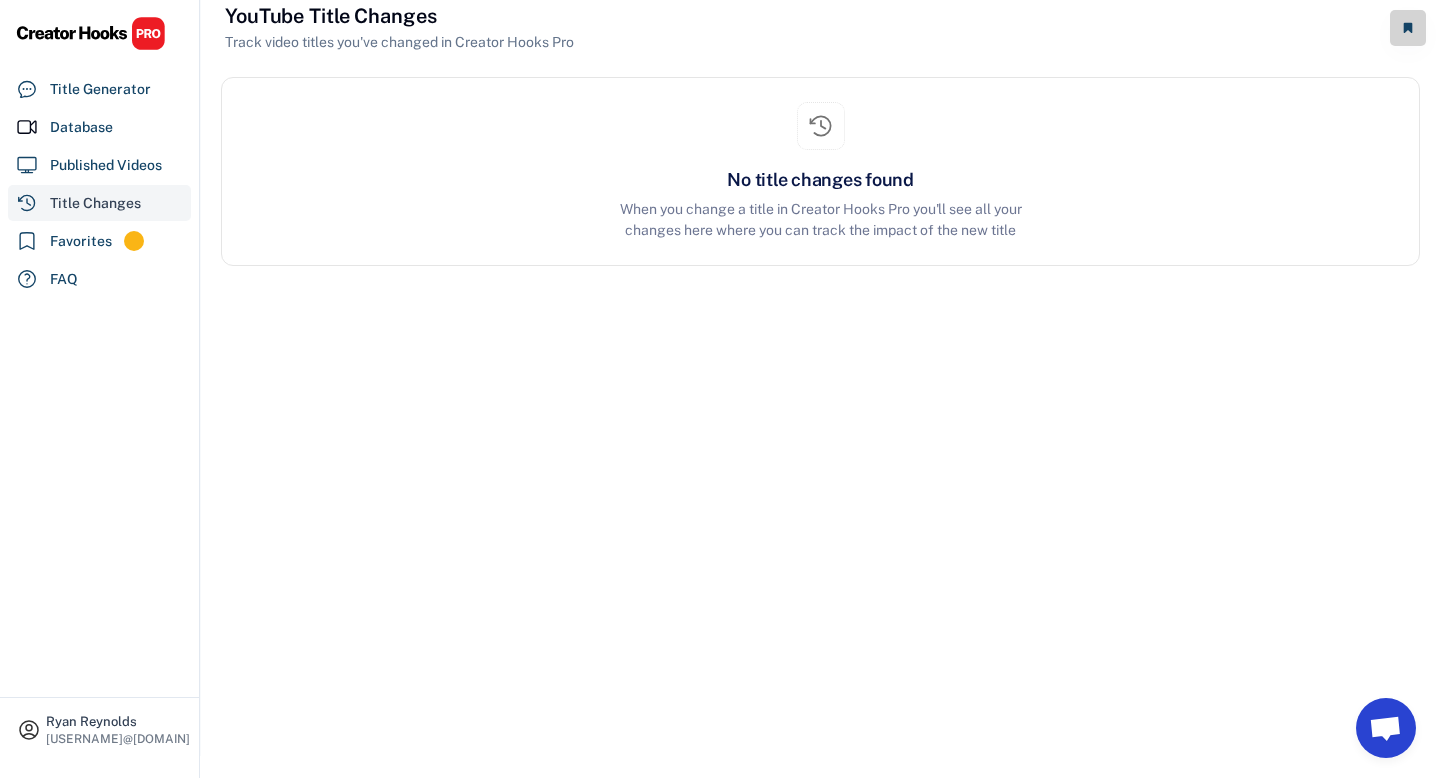 scroll, scrollTop: 22, scrollLeft: 0, axis: vertical 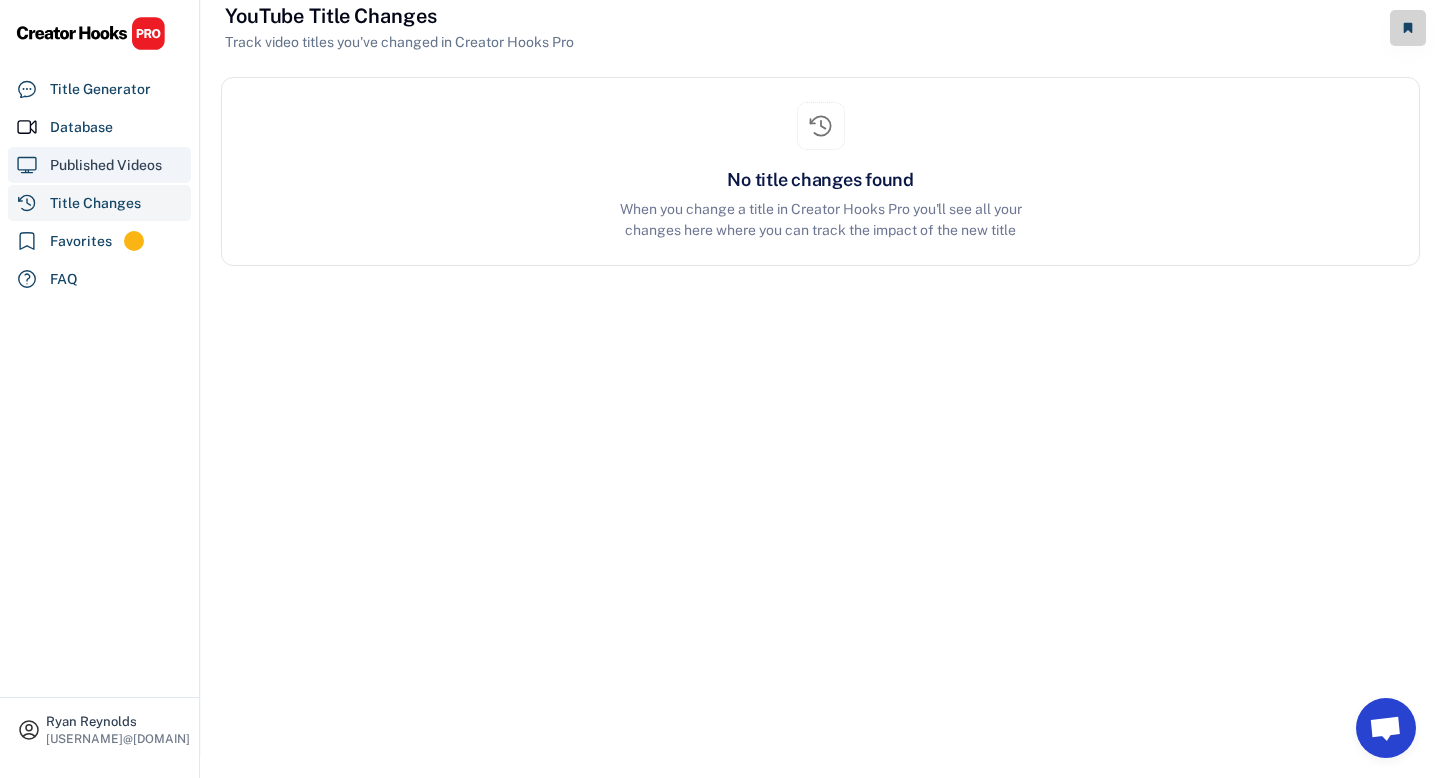 click on "Published Videos" at bounding box center (106, 165) 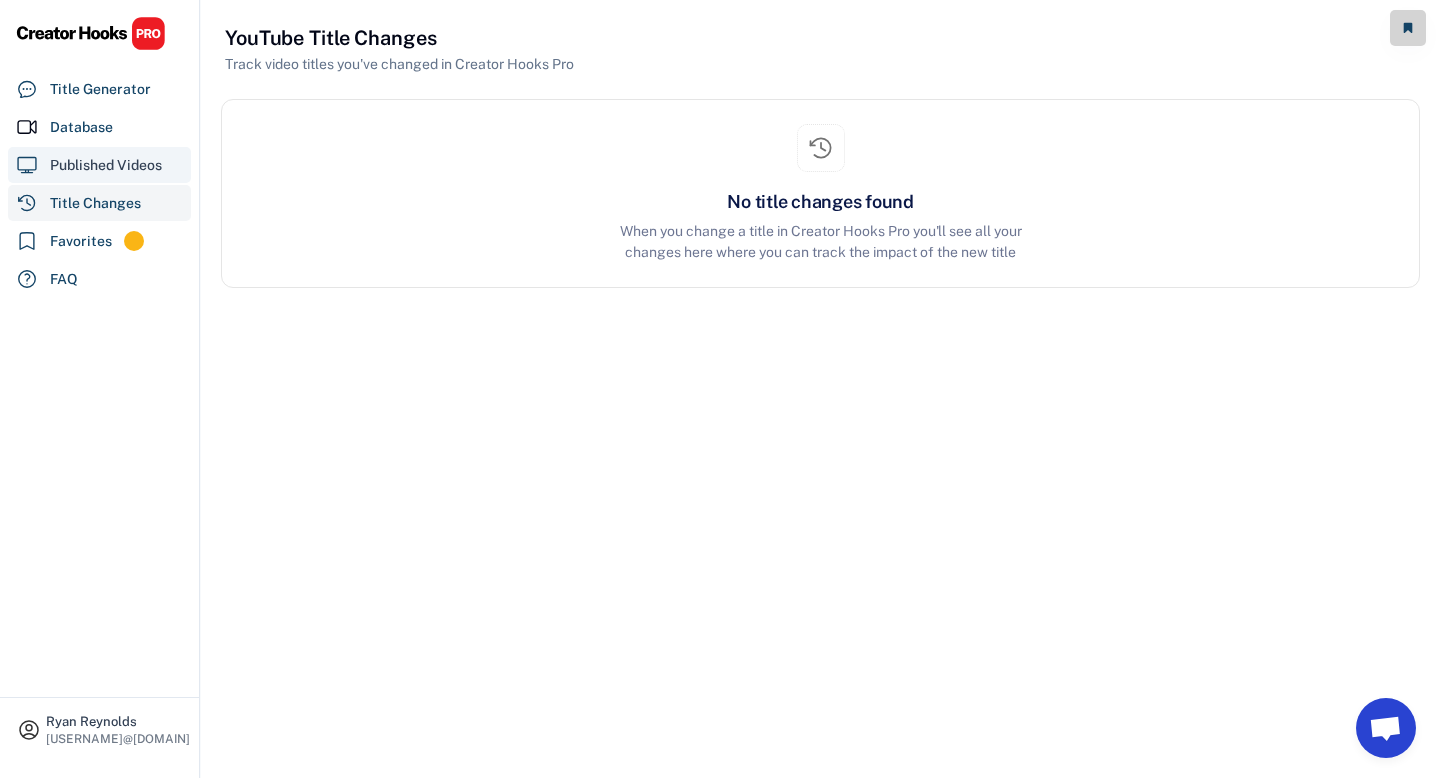 select on "**********" 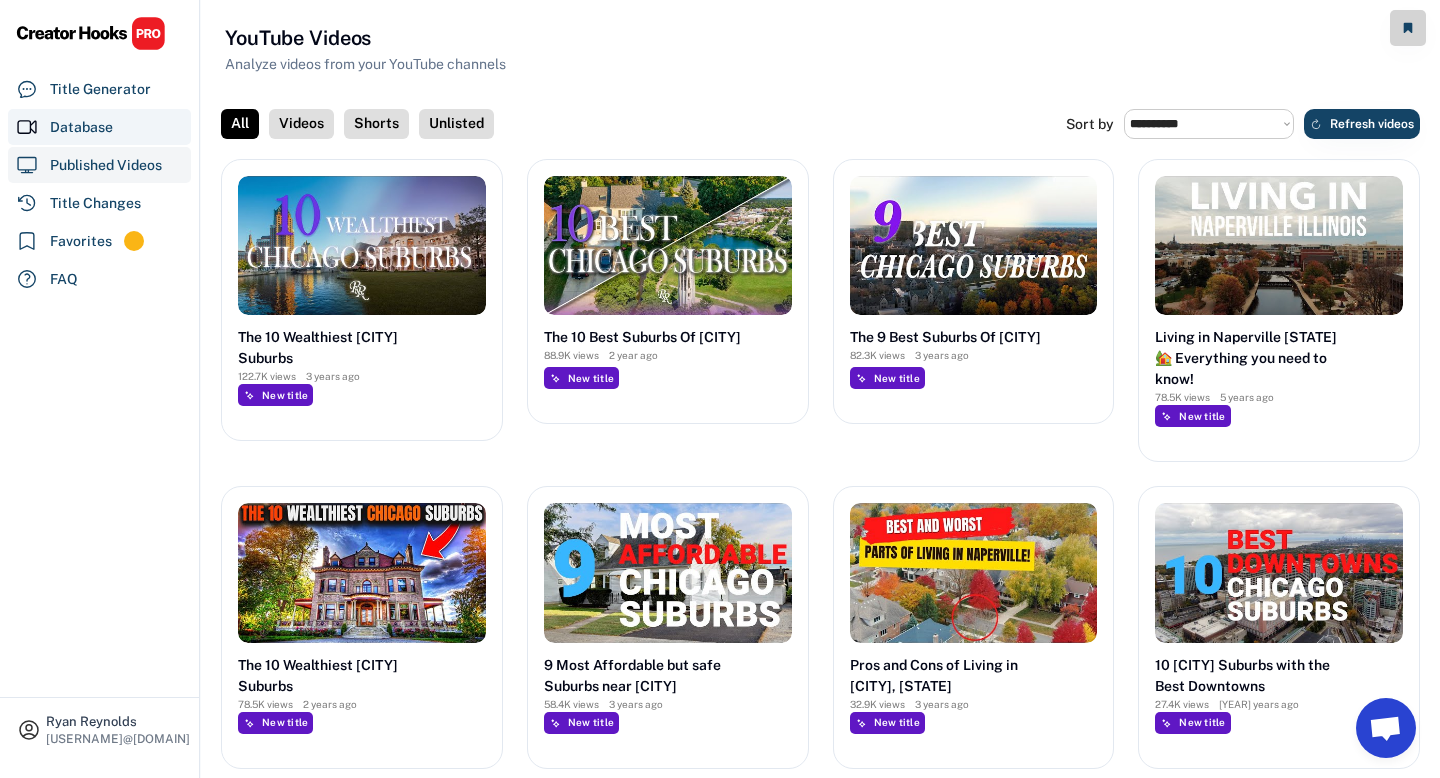 click on "Database" at bounding box center [81, 127] 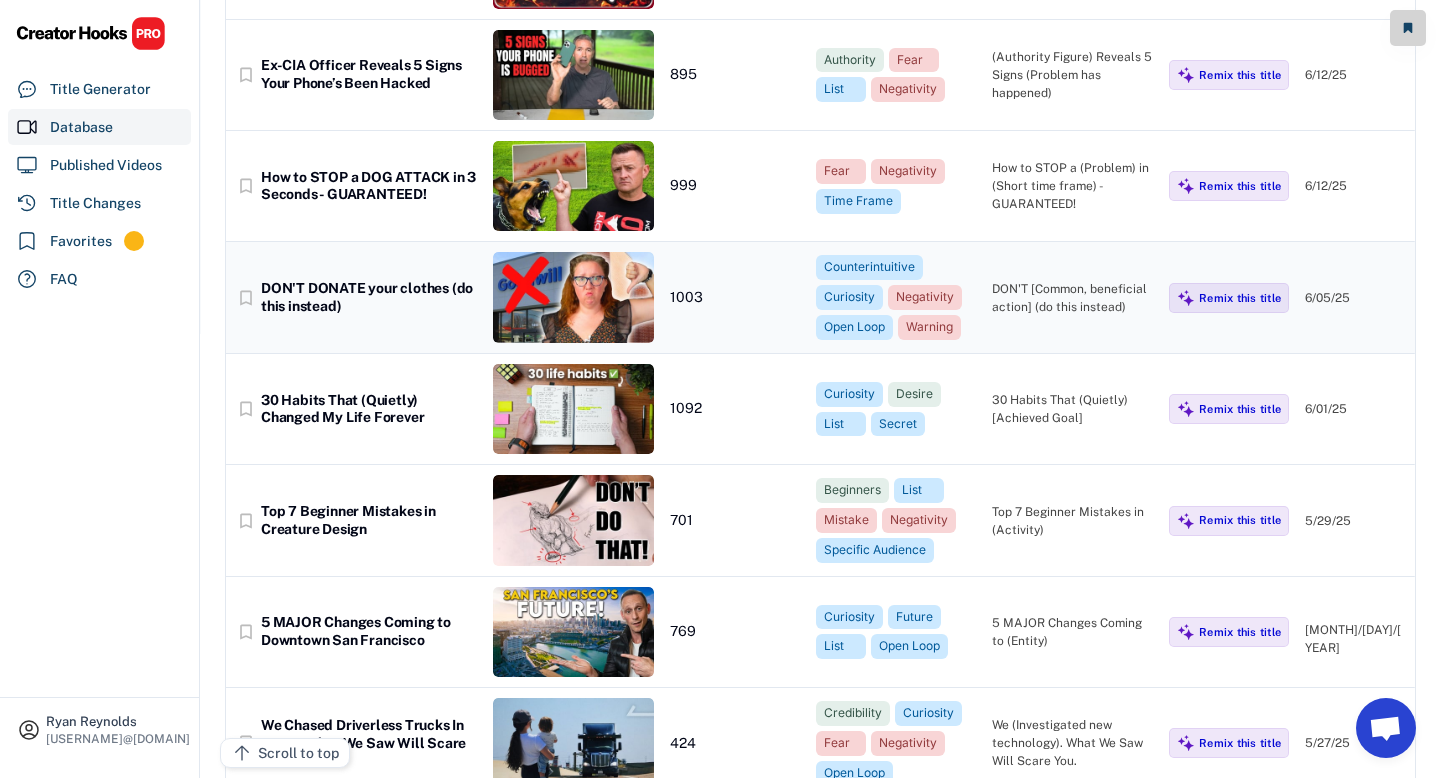 scroll, scrollTop: 445, scrollLeft: 0, axis: vertical 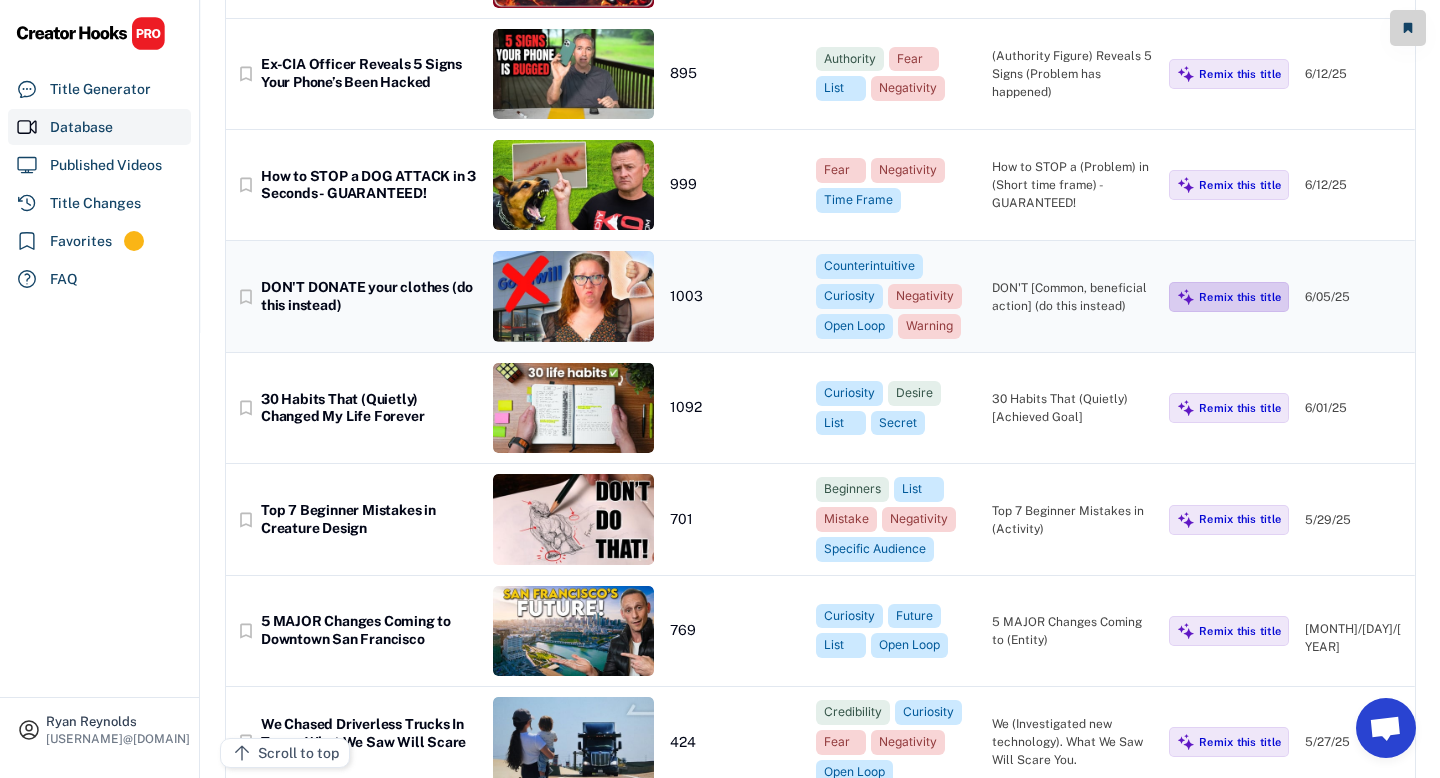 click on "Remix this title" at bounding box center (1240, 297) 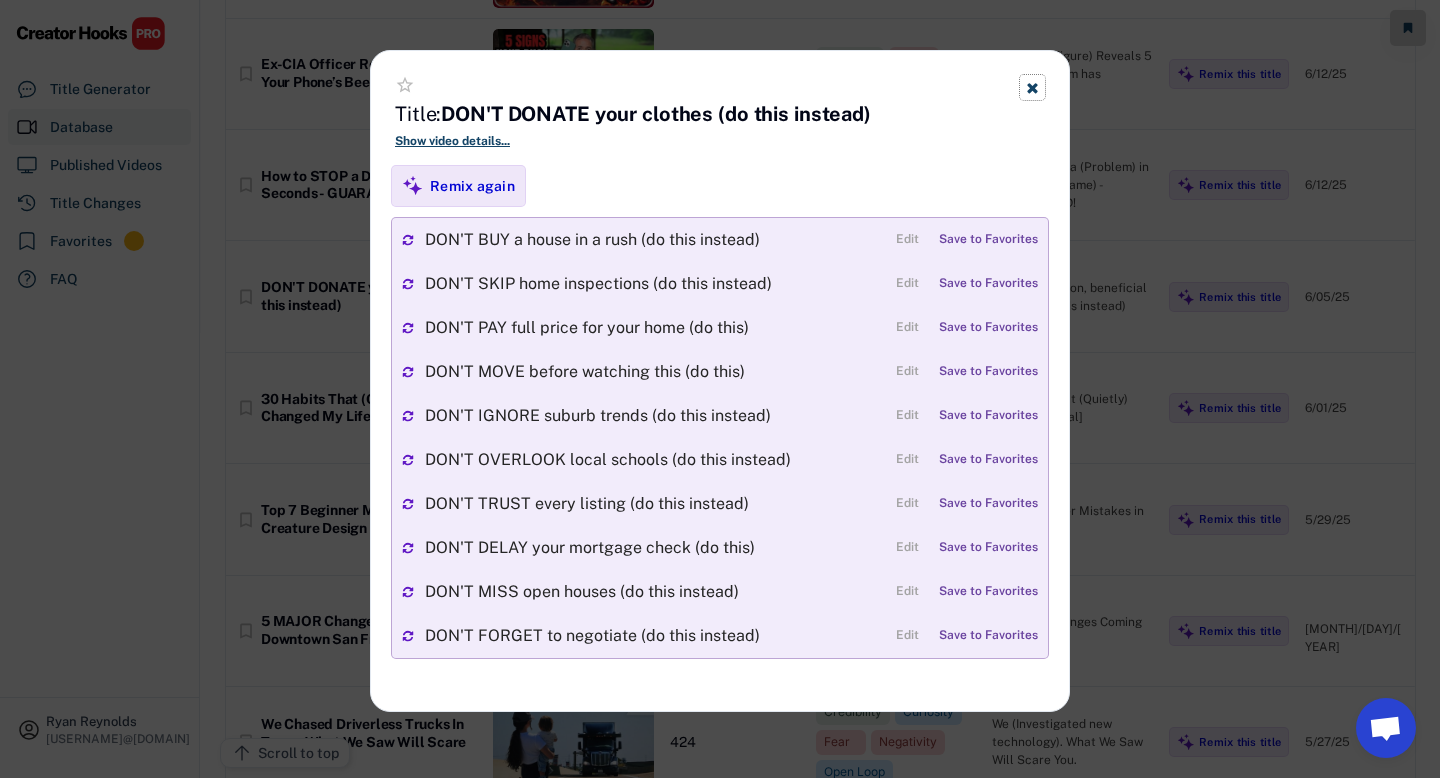 click at bounding box center (1032, 87) 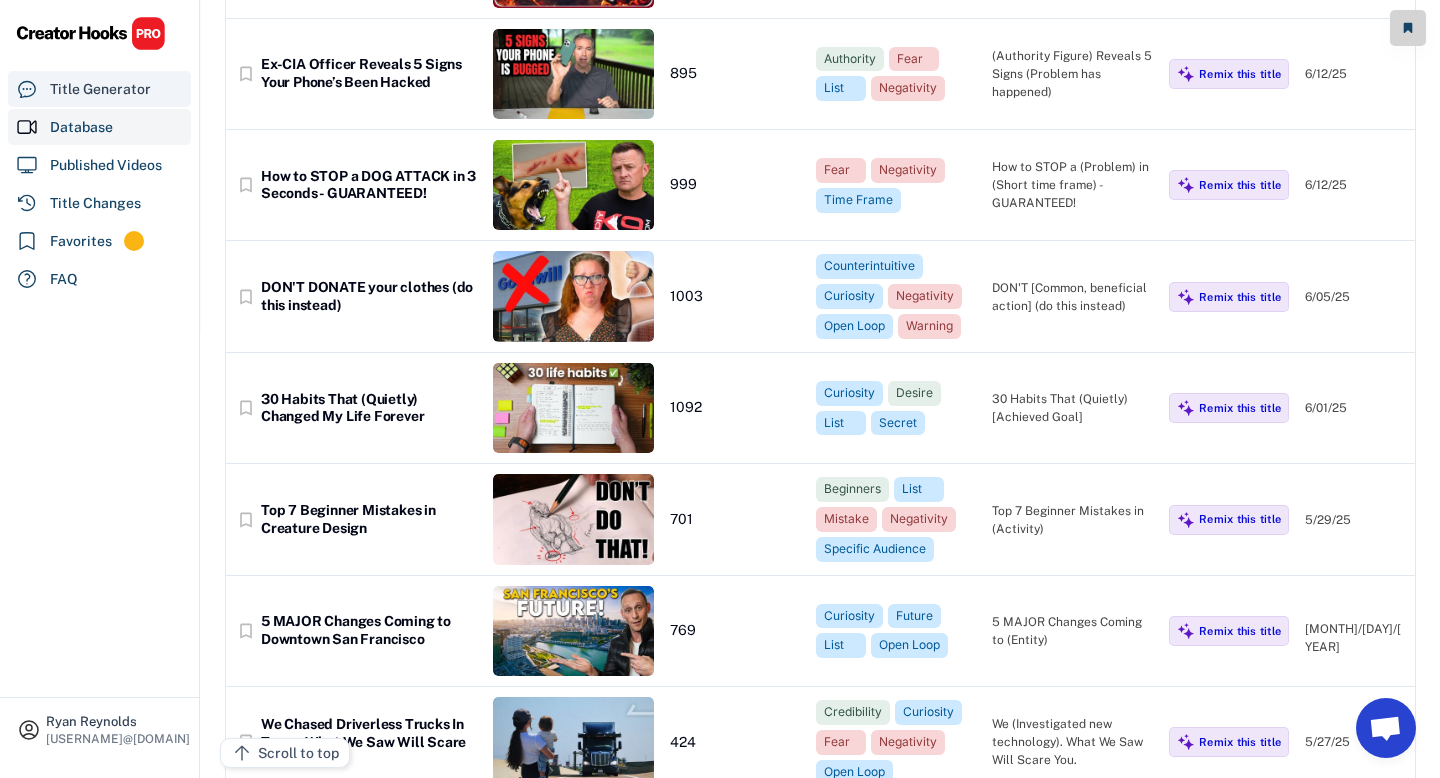 click on "Title Generator" at bounding box center (100, 89) 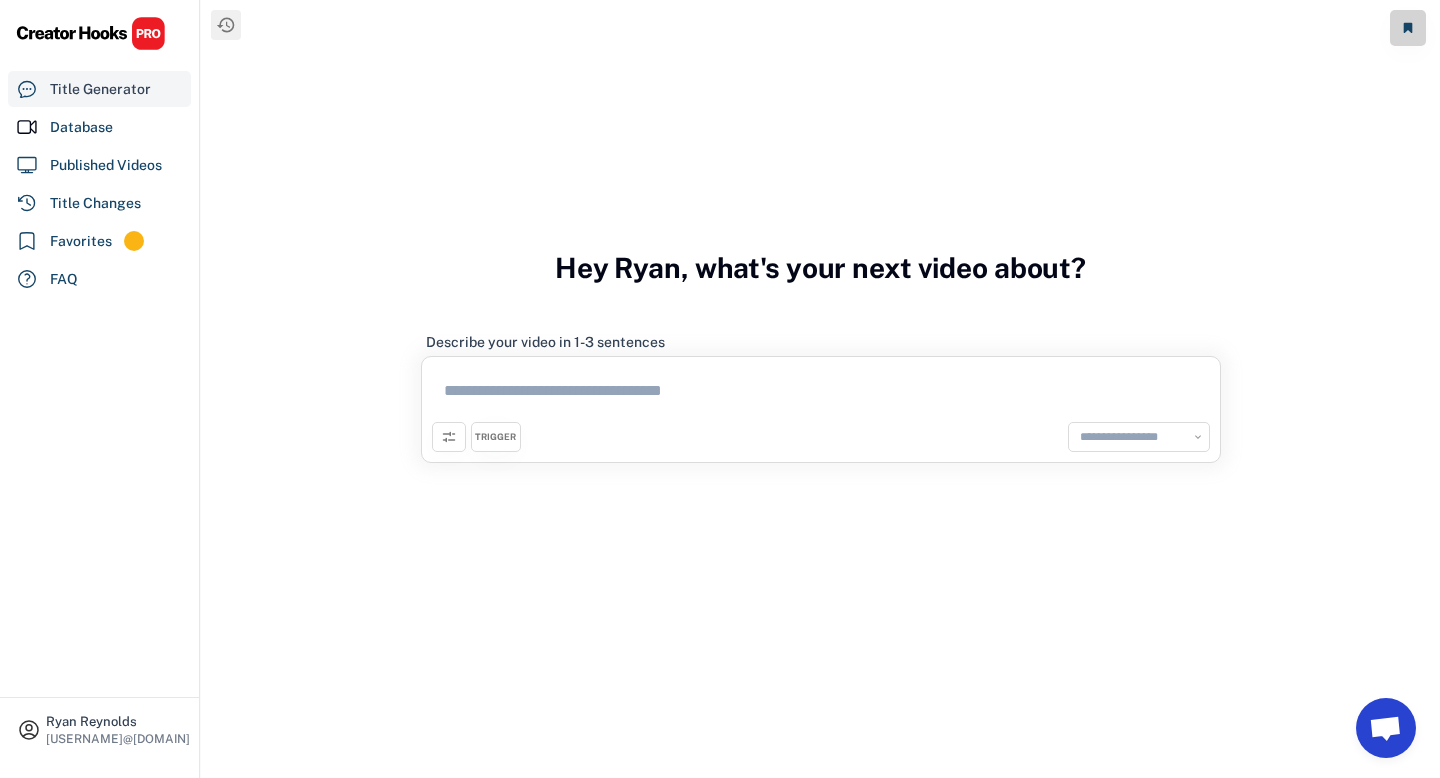 select on "**********" 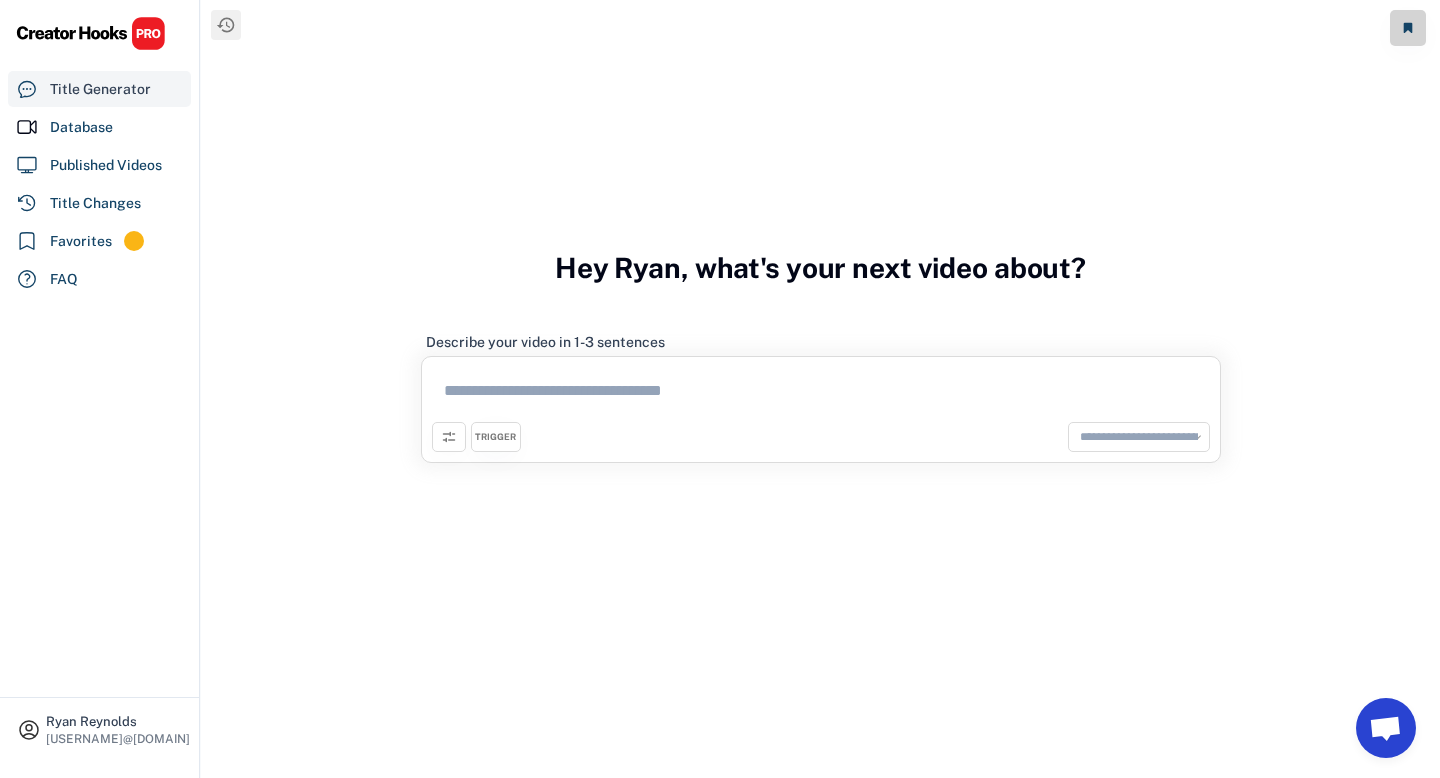 scroll, scrollTop: 0, scrollLeft: 0, axis: both 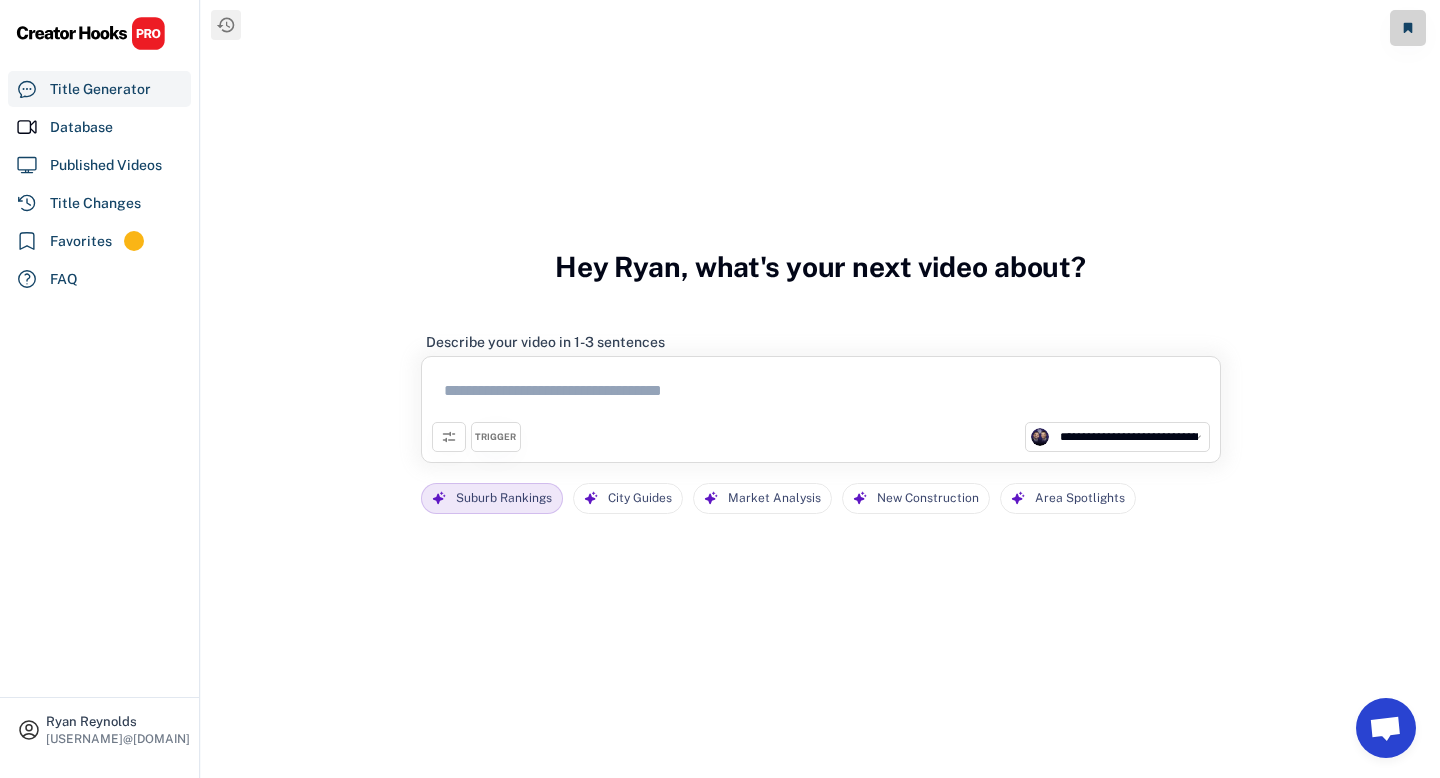 click on "Suburb Rankings" at bounding box center (504, 498) 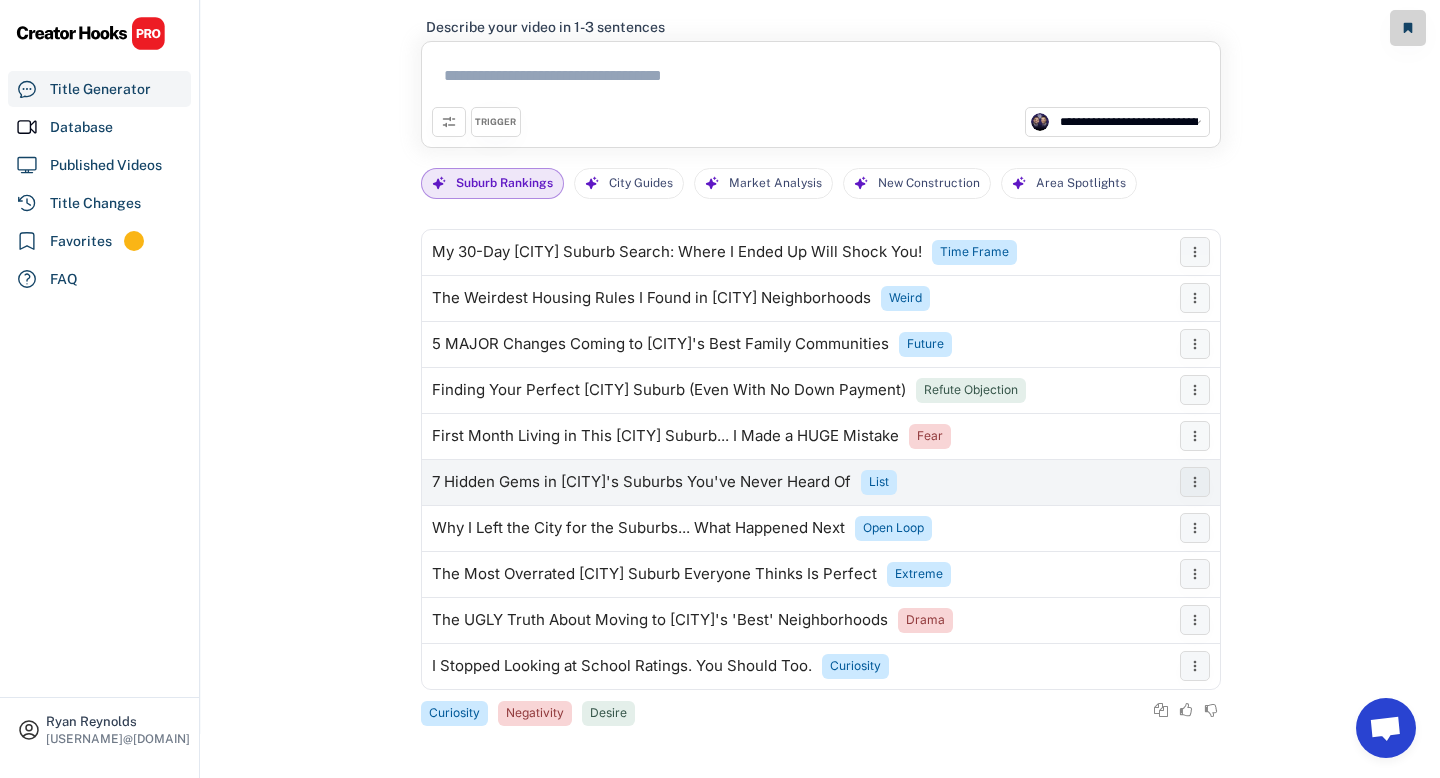 scroll, scrollTop: 0, scrollLeft: 0, axis: both 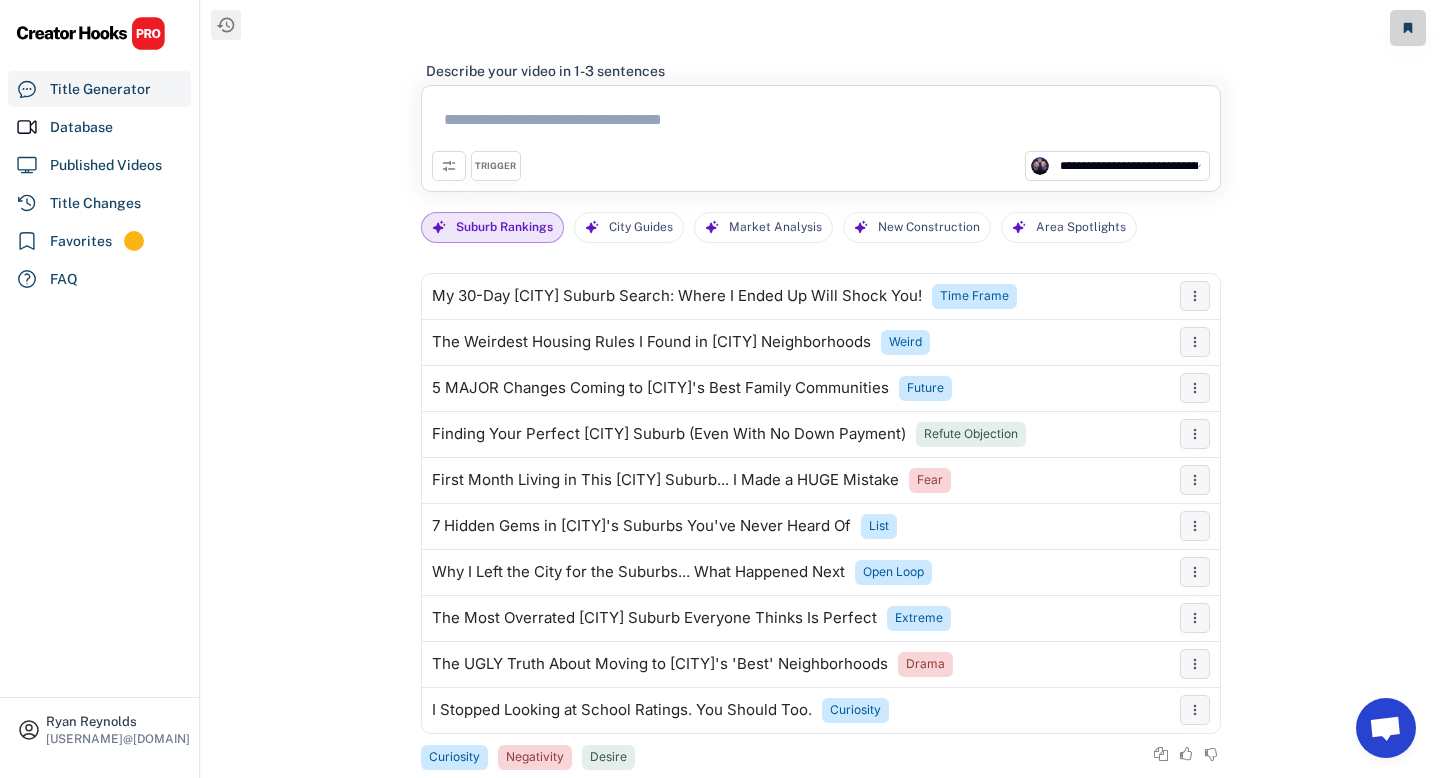click on "Suburb Rankings" at bounding box center (504, 227) 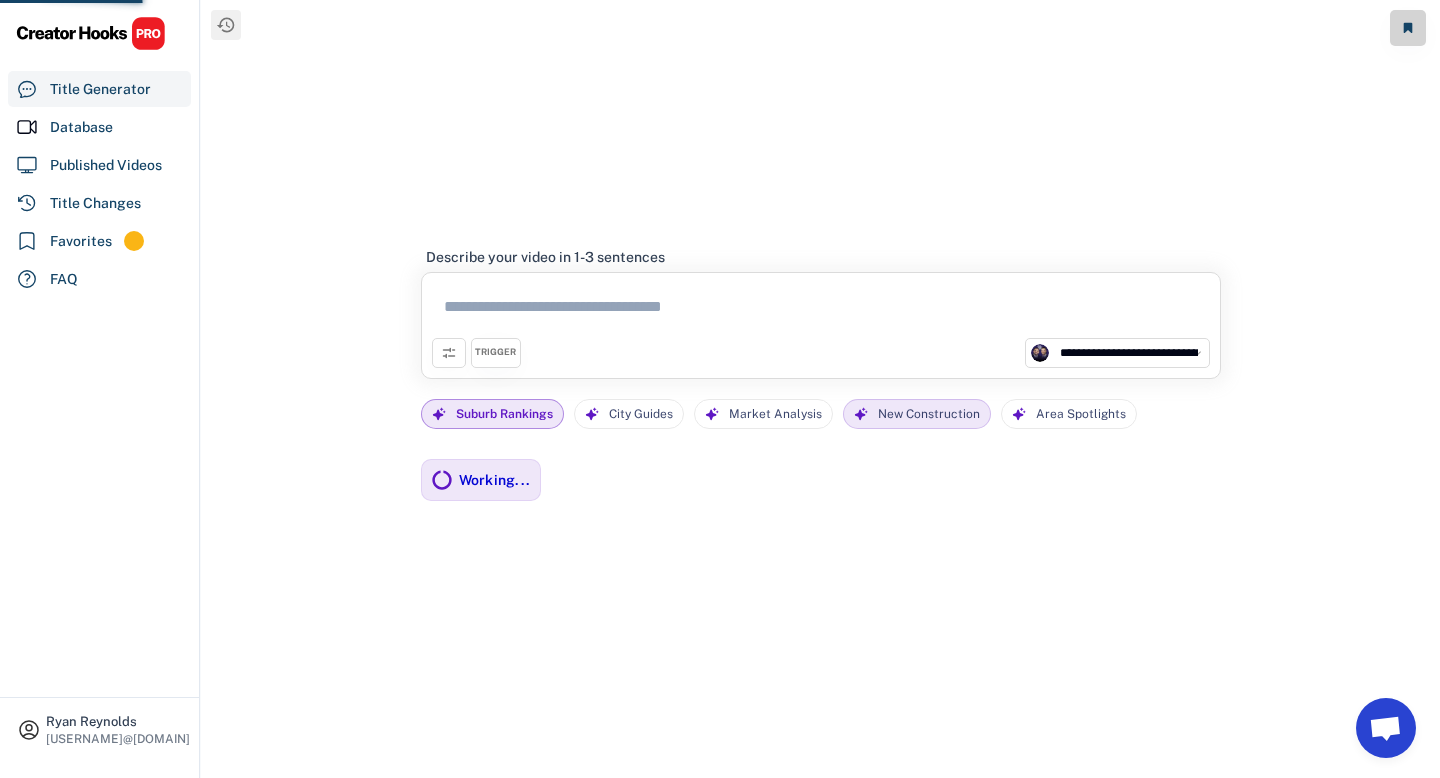 click on "New Construction" at bounding box center (929, 414) 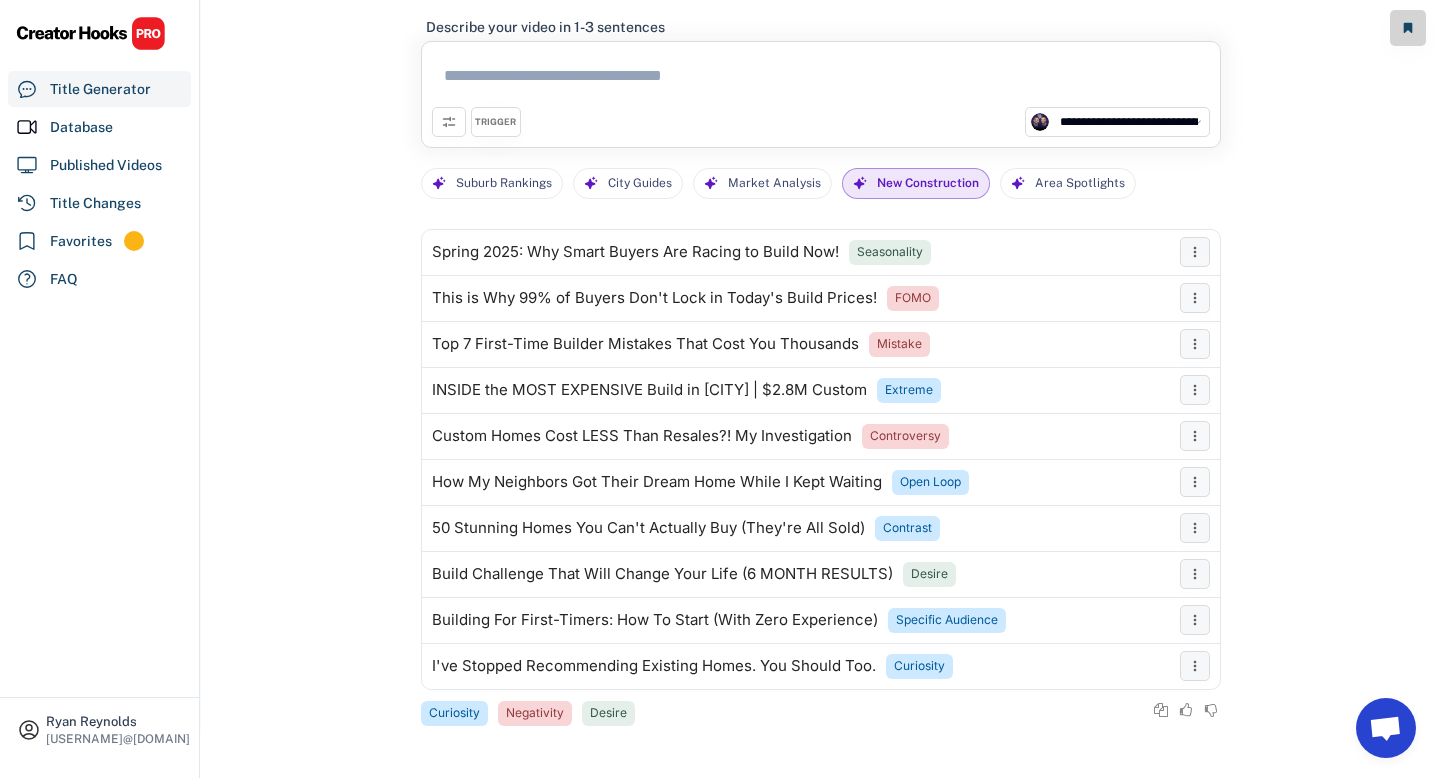 scroll, scrollTop: 0, scrollLeft: 0, axis: both 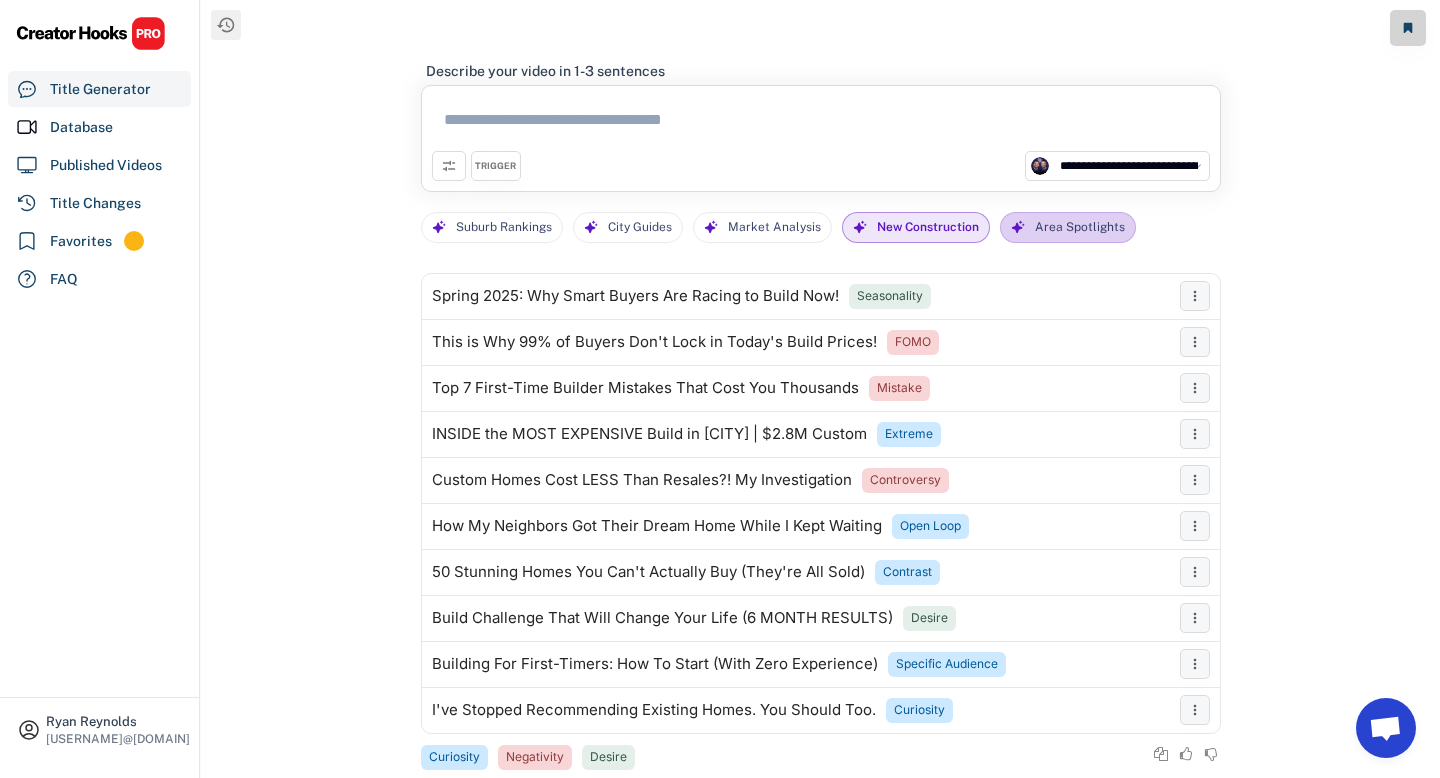 click on "Area Spotlights" at bounding box center [1068, 227] 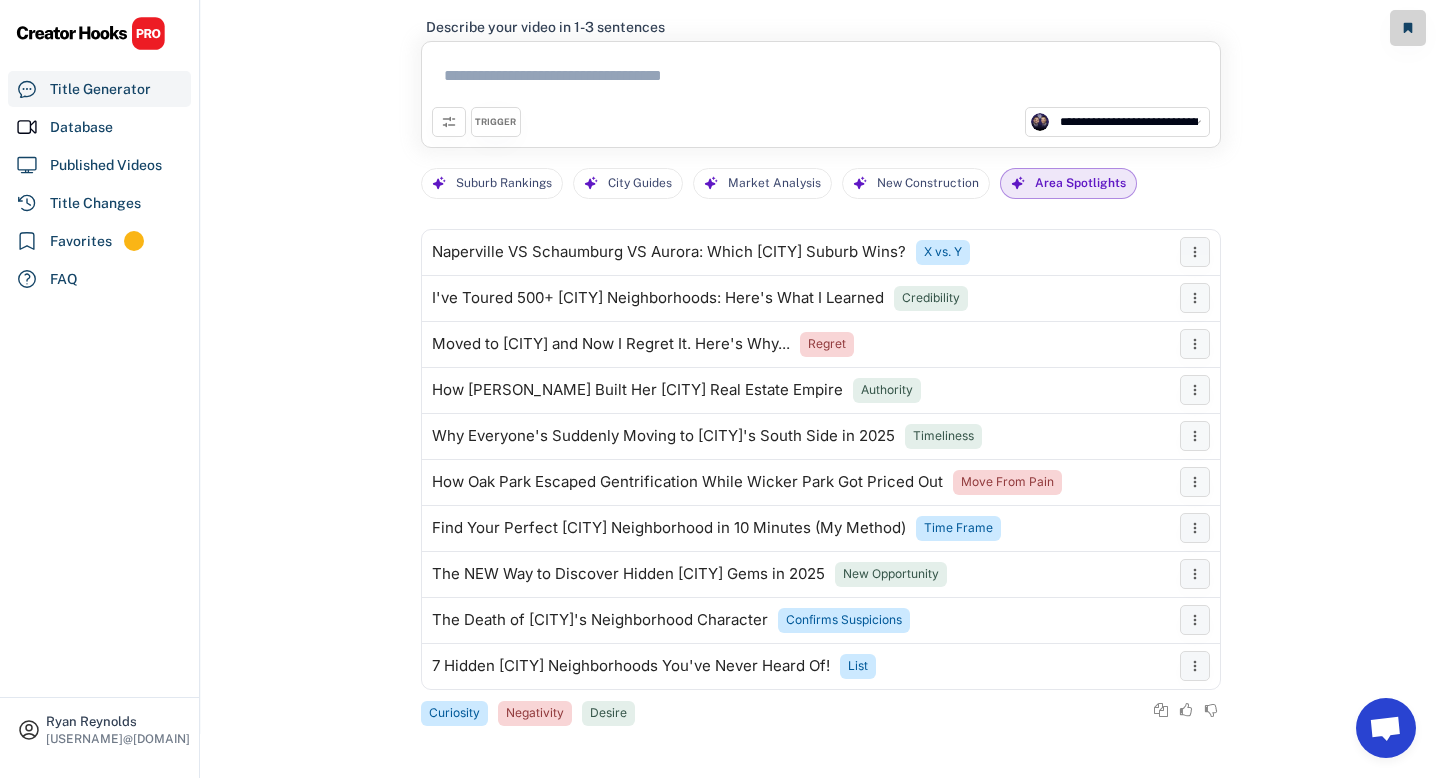 scroll, scrollTop: 0, scrollLeft: 0, axis: both 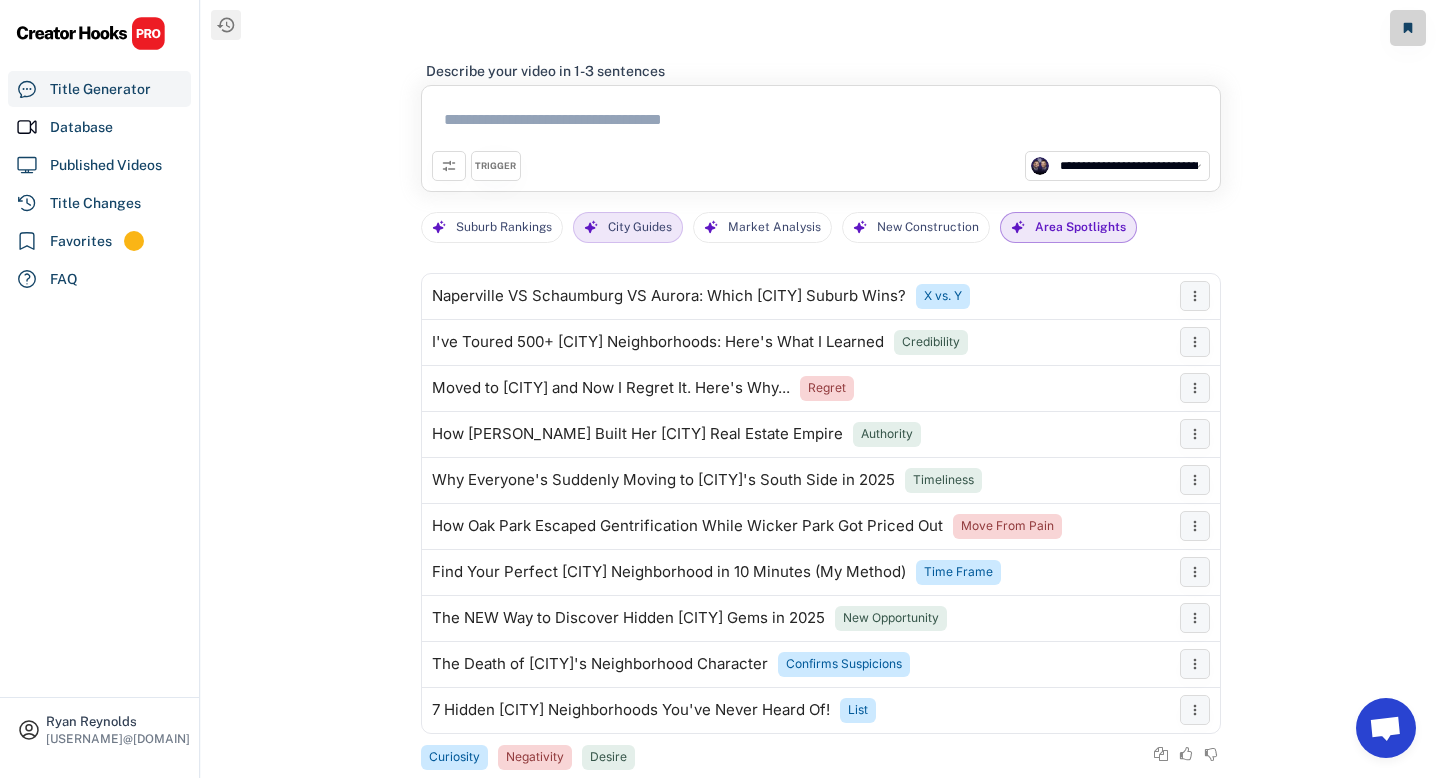click on "City Guides" at bounding box center [640, 227] 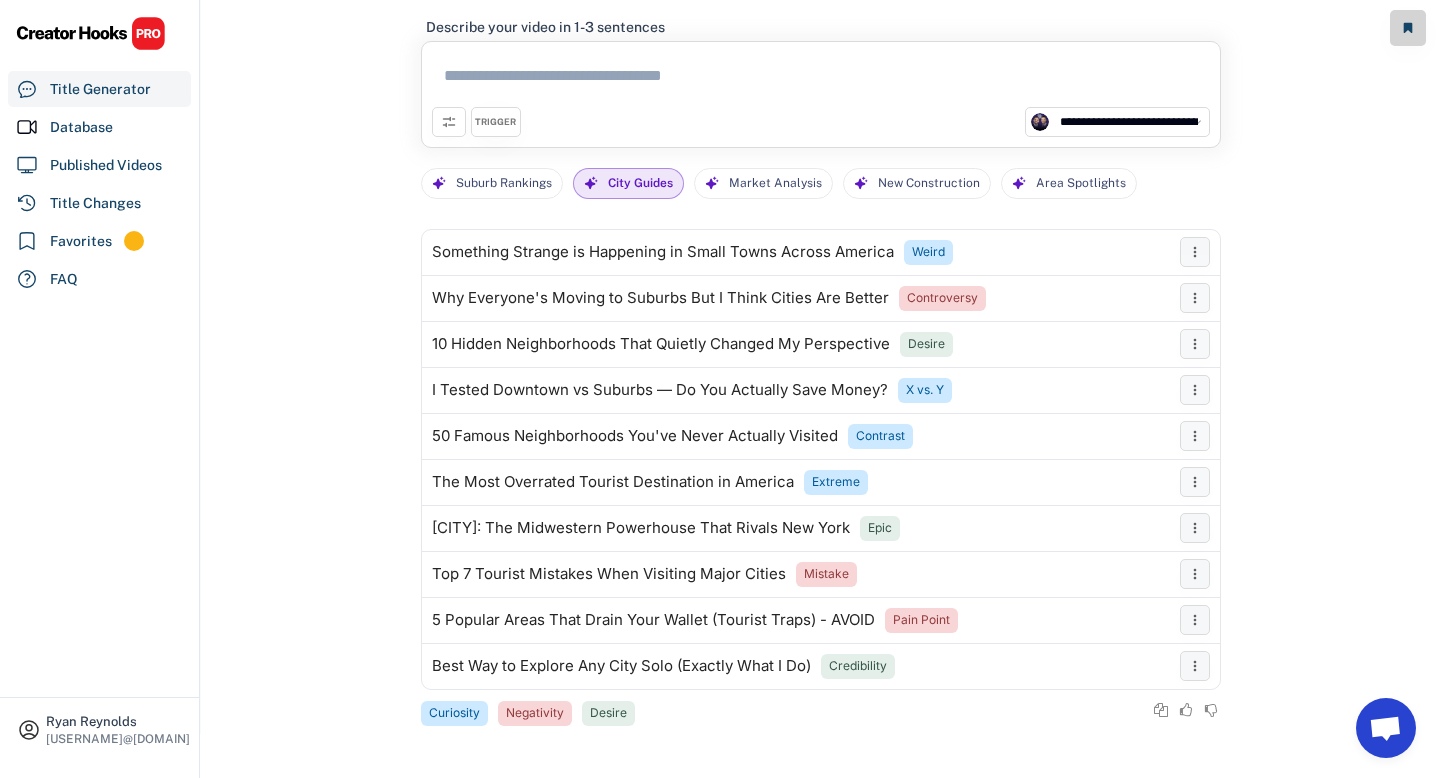 scroll, scrollTop: 0, scrollLeft: 0, axis: both 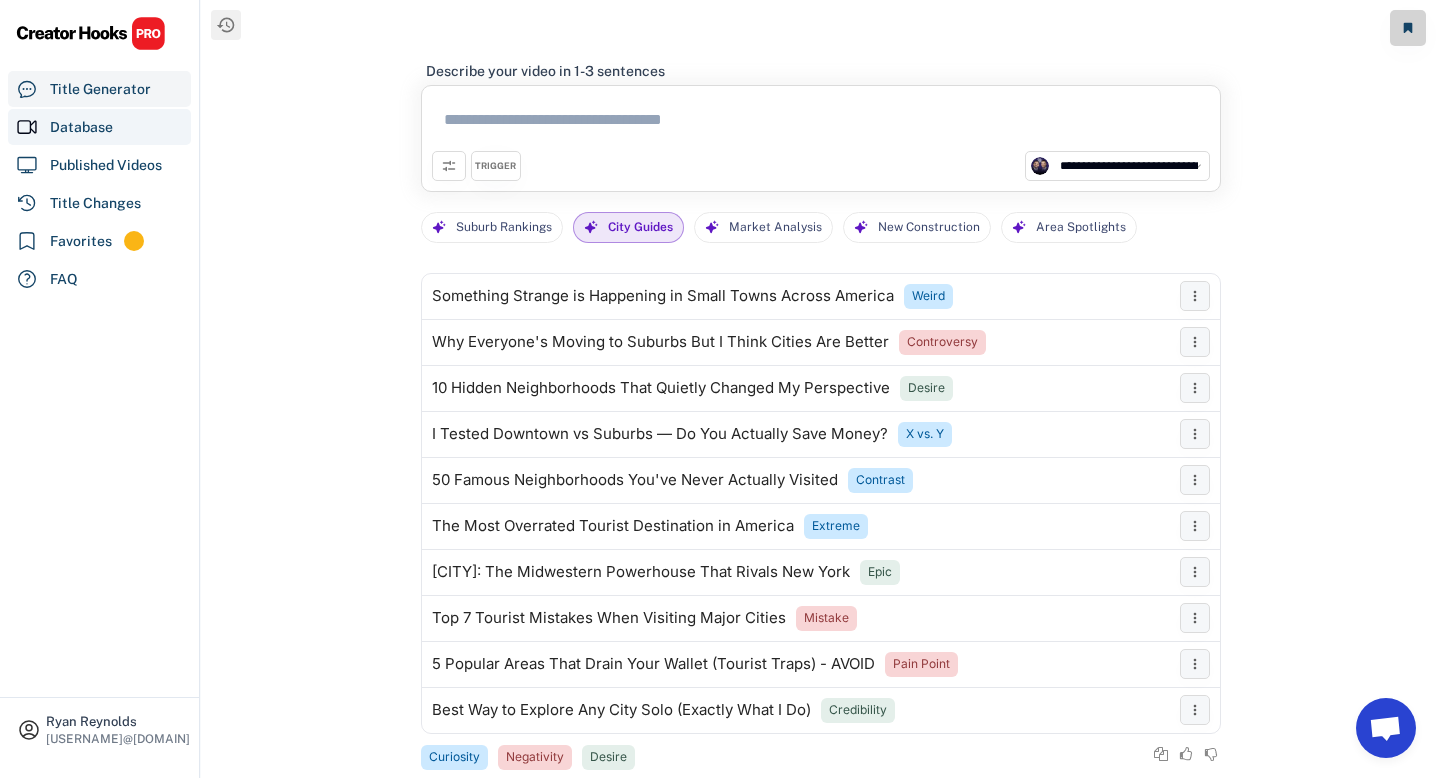 click on "Database" at bounding box center [81, 127] 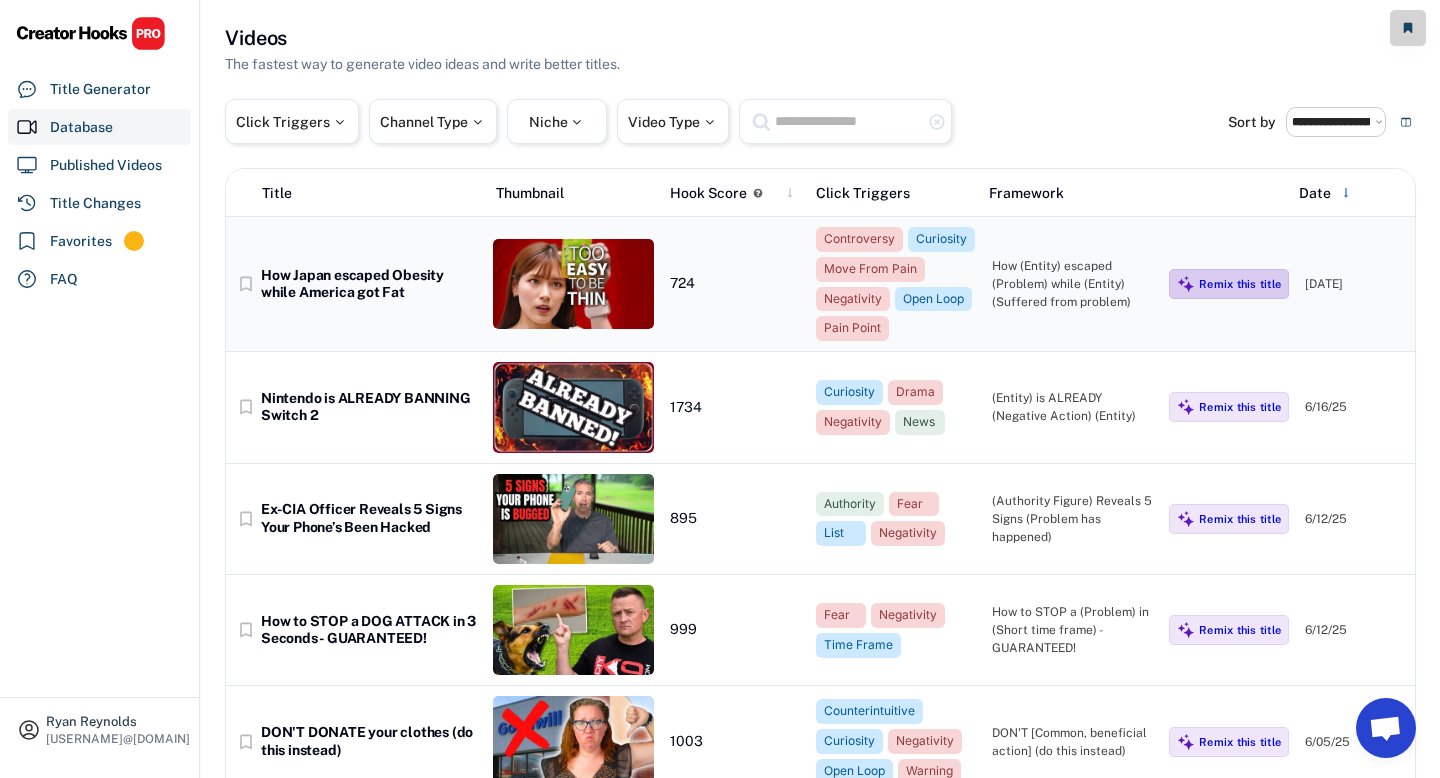 click on "Remix this title" at bounding box center (1240, 284) 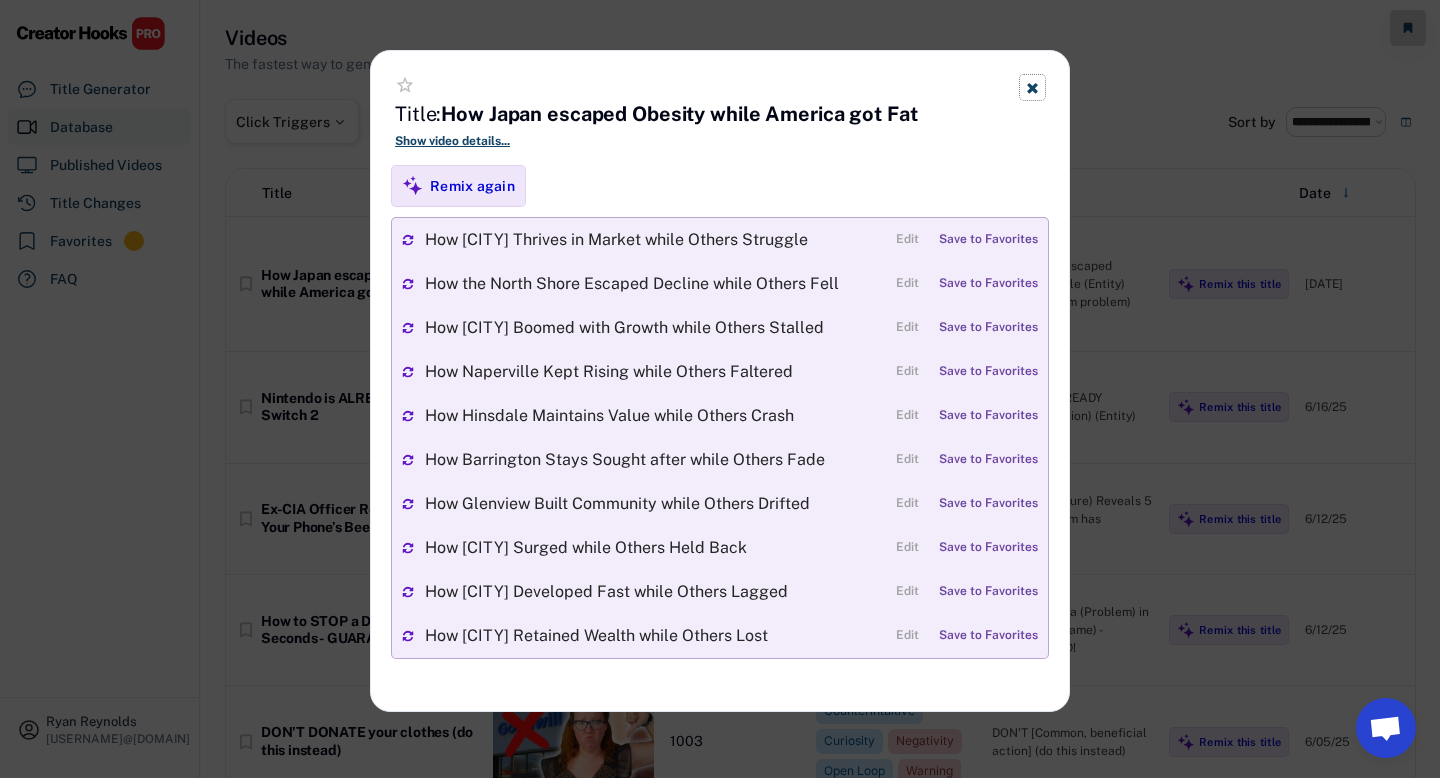 click at bounding box center [1032, 87] 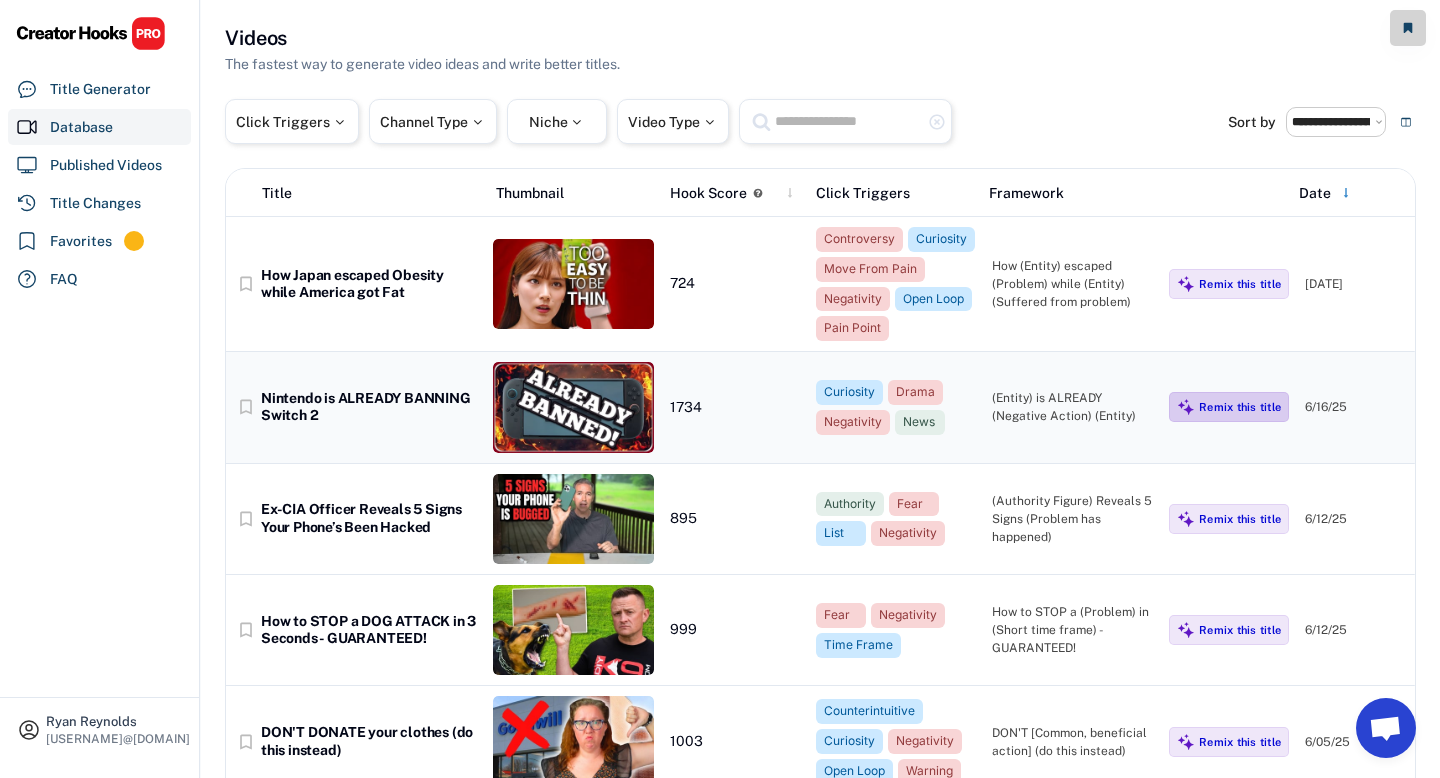 click on "Remix this title" at bounding box center (1229, 407) 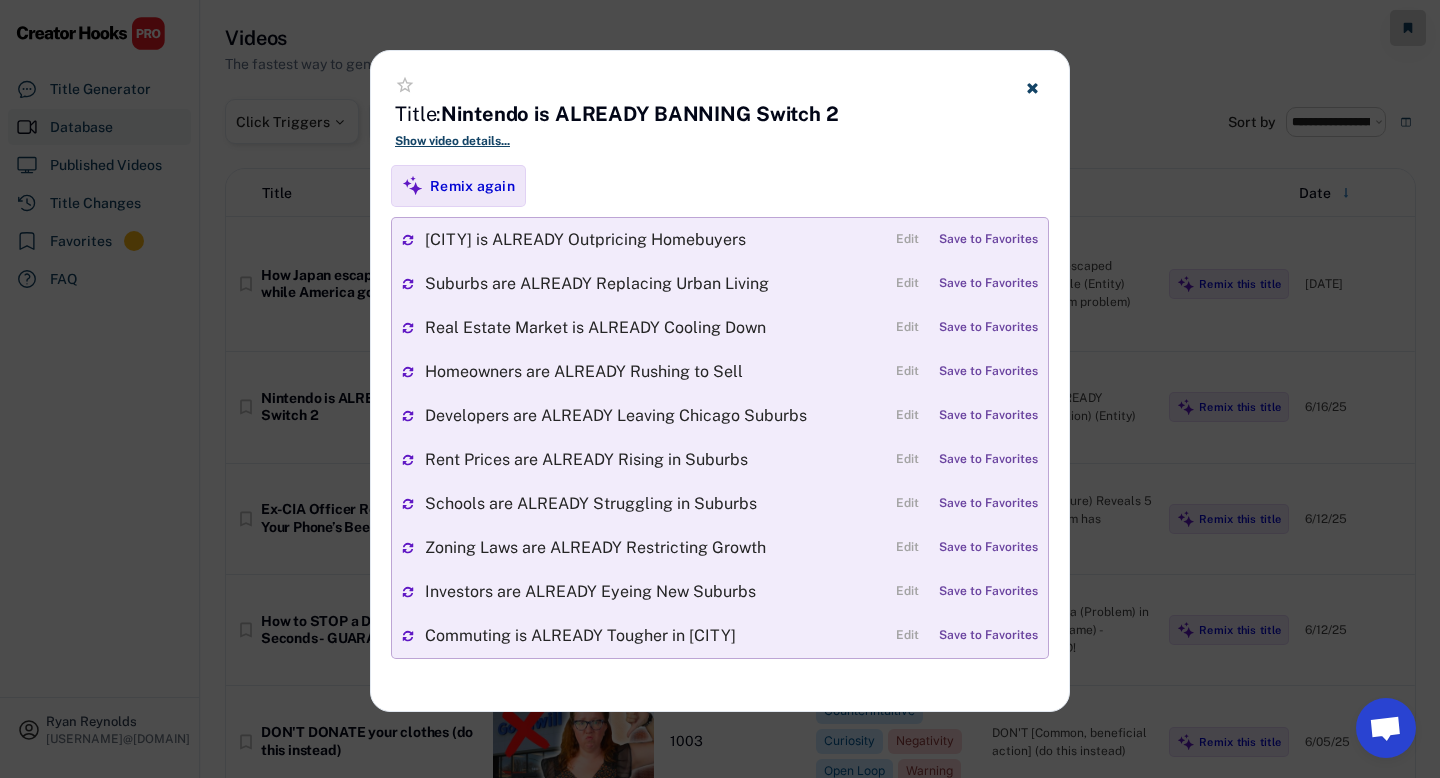 click 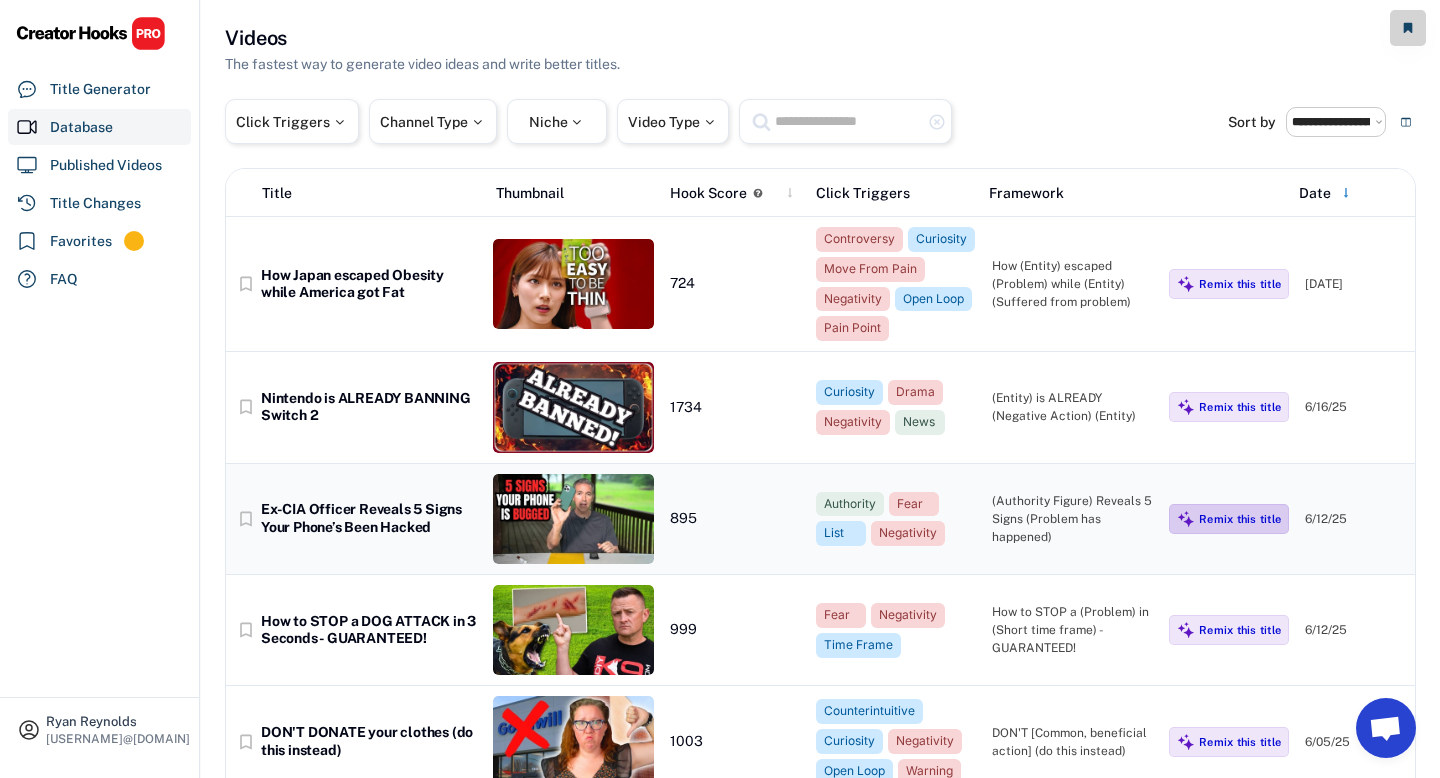 click on "Remix this title" at bounding box center [1229, 519] 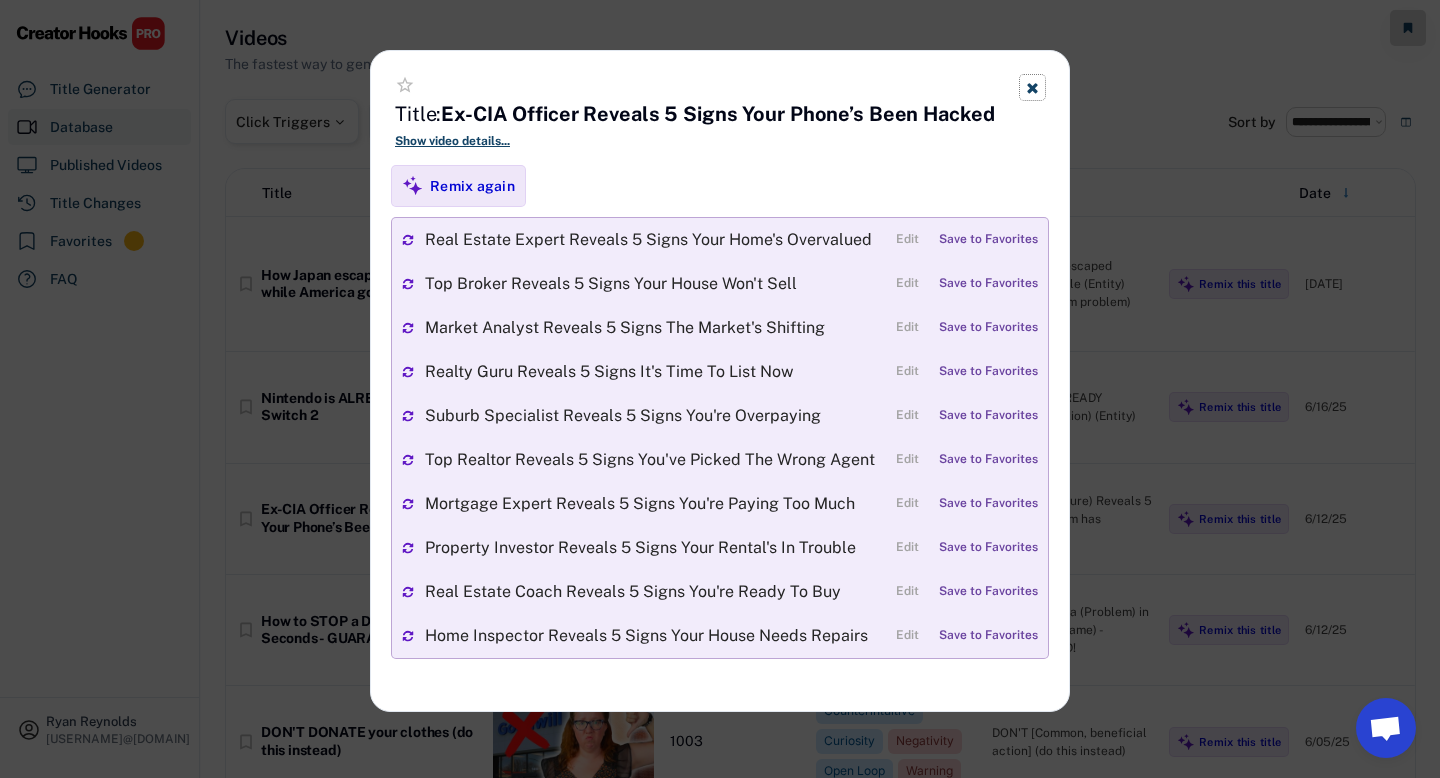 click at bounding box center [1032, 87] 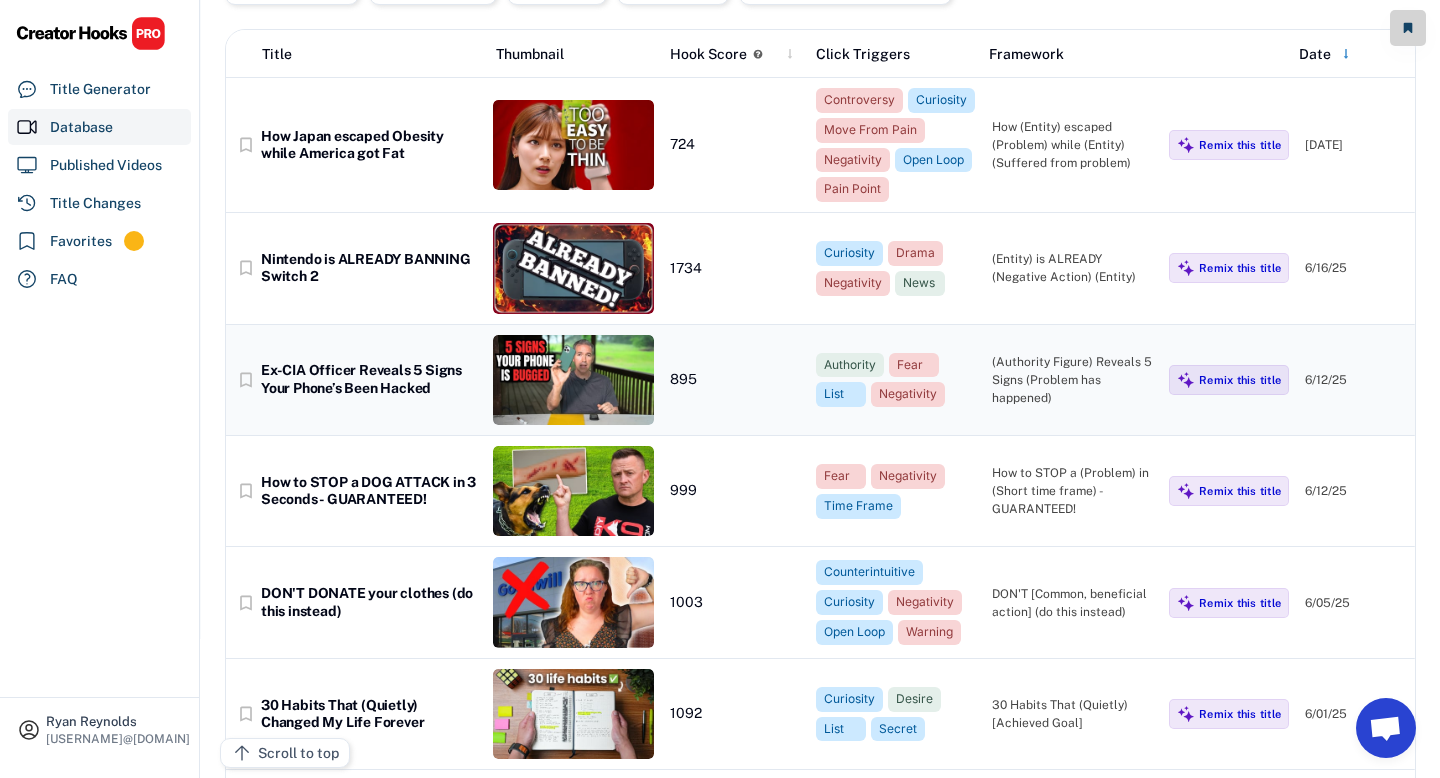 scroll, scrollTop: 140, scrollLeft: 0, axis: vertical 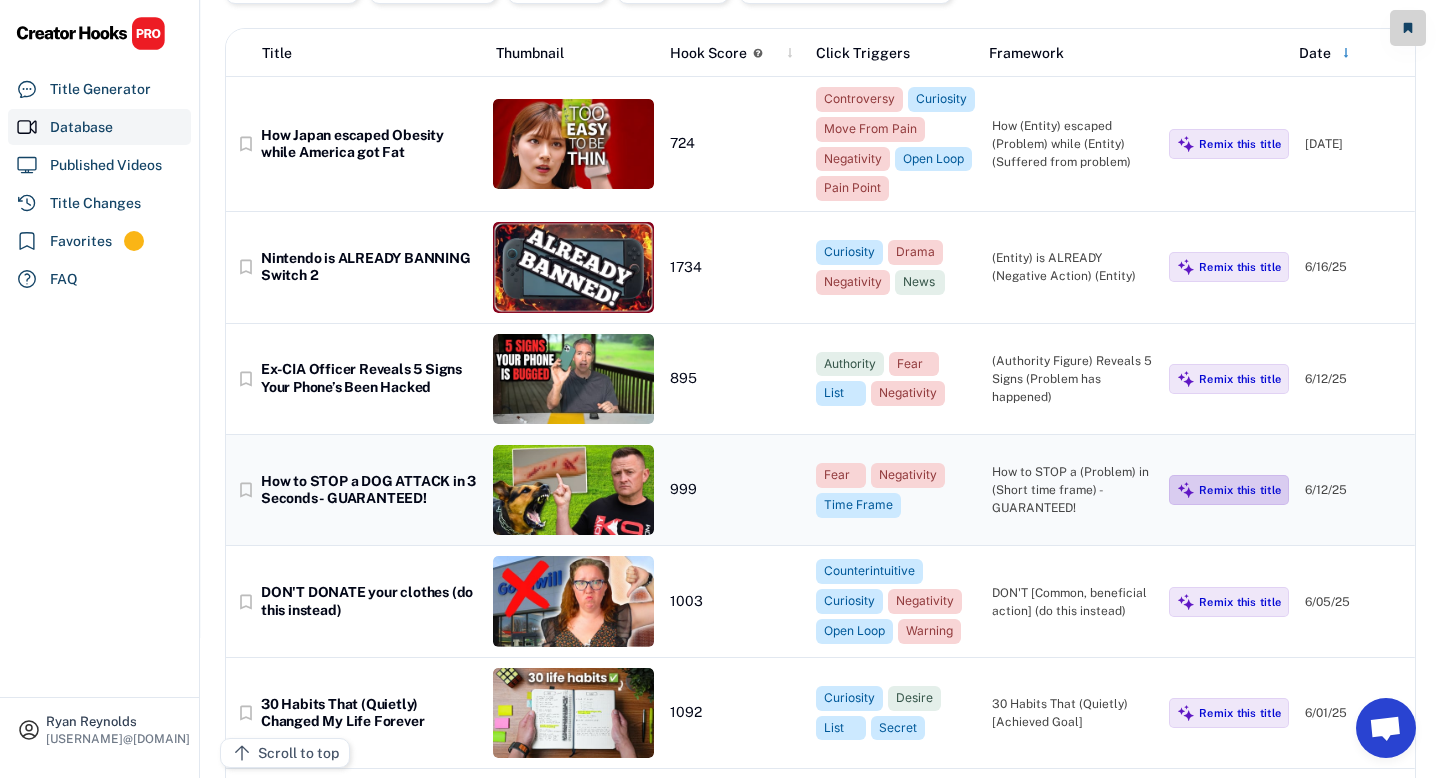 click on "Remix this title" at bounding box center [1240, 490] 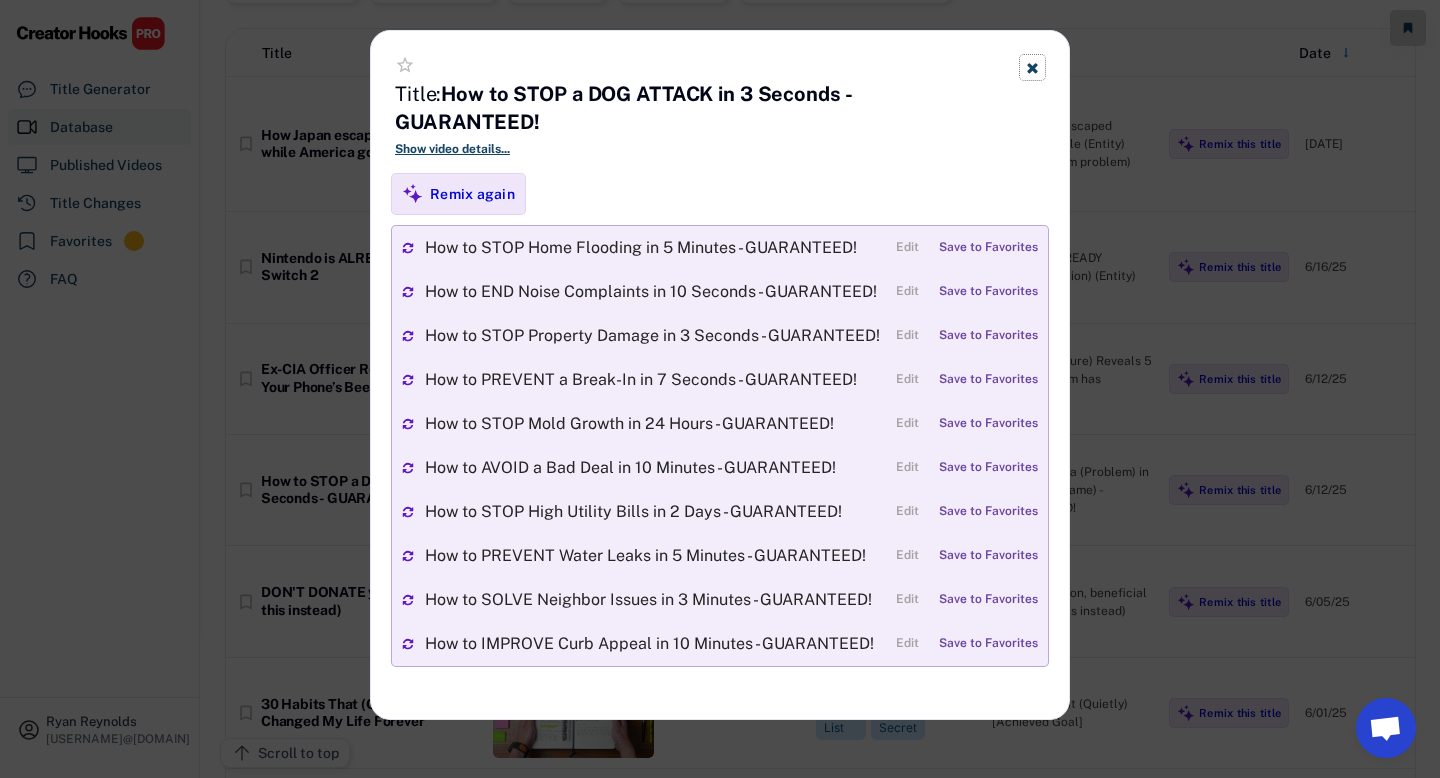 click 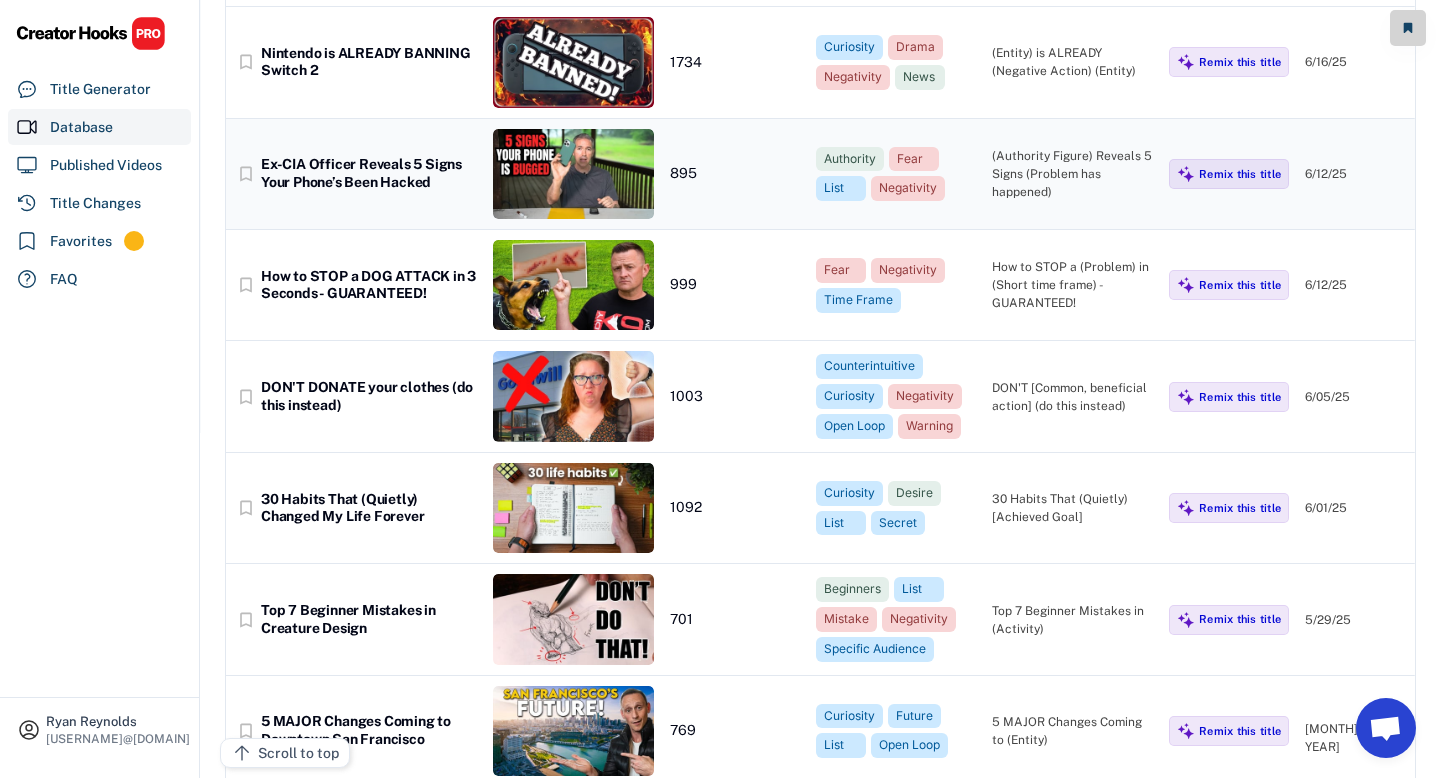 scroll, scrollTop: 367, scrollLeft: 0, axis: vertical 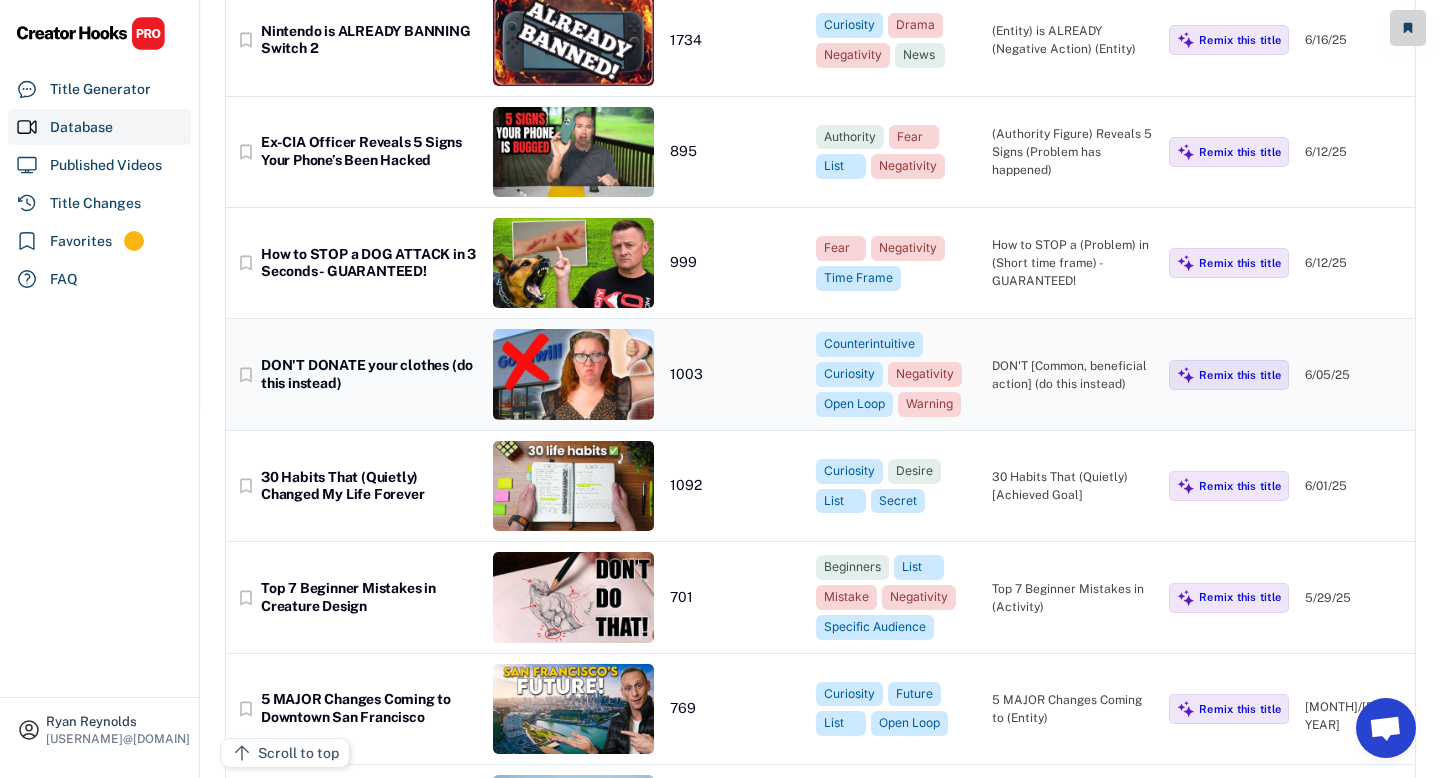 click on "bookmark_border
DON'T DONATE your clothes (do this instead) 1003 Counterintuitive Curiosity Negativity Open Loop Warning DON'T [Common, beneficial action] (do this instead) Remix this title 6/05/25" at bounding box center (820, 374) 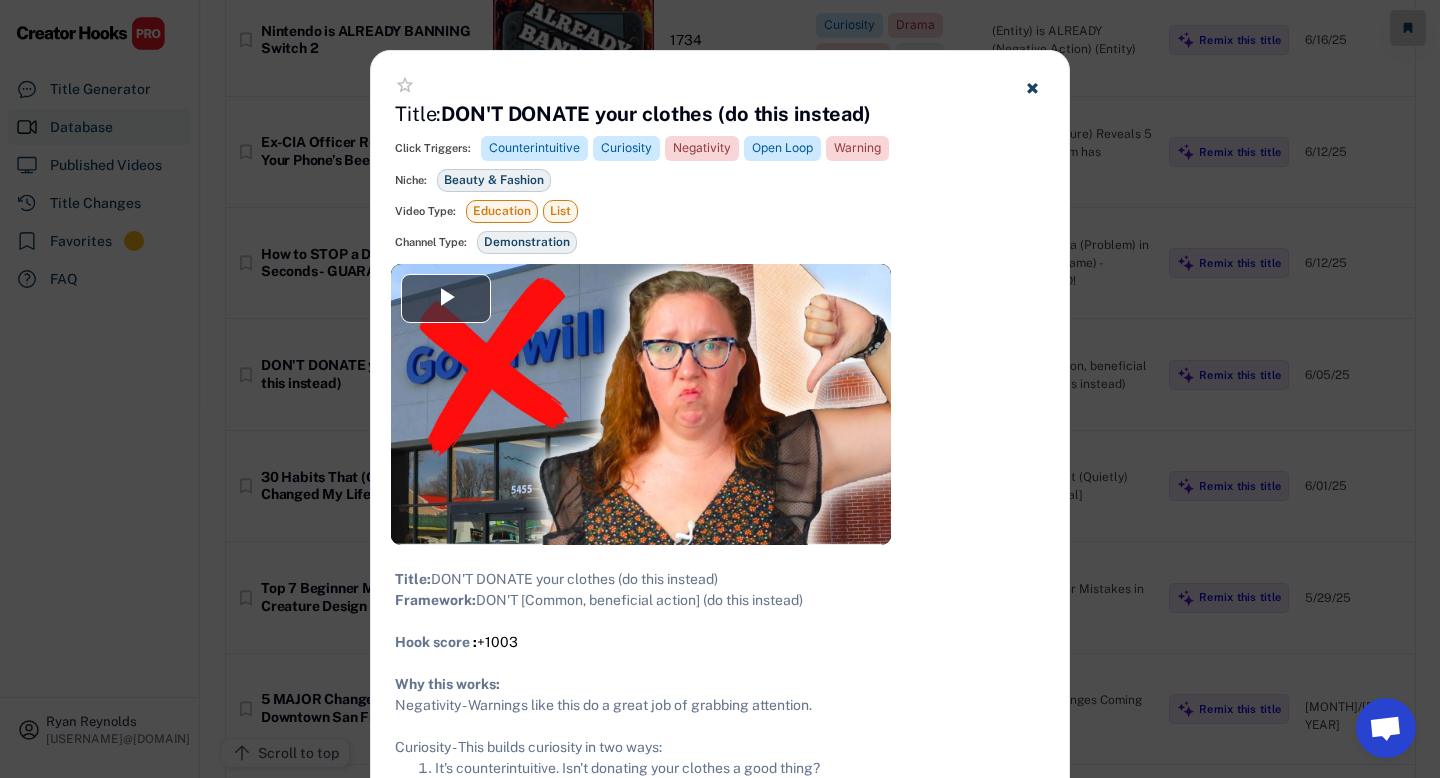 click on "star_border
Title:  DON'T DONATE your clothes (do this instead) Show video details... Click Triggers: Counterintuitive Curiosity Negativity Open Loop Warning Pain Point Niche: Beauty & Fashion Health Video Type: Education List Video Essay Channel Type: Demonstration" at bounding box center (720, 157) 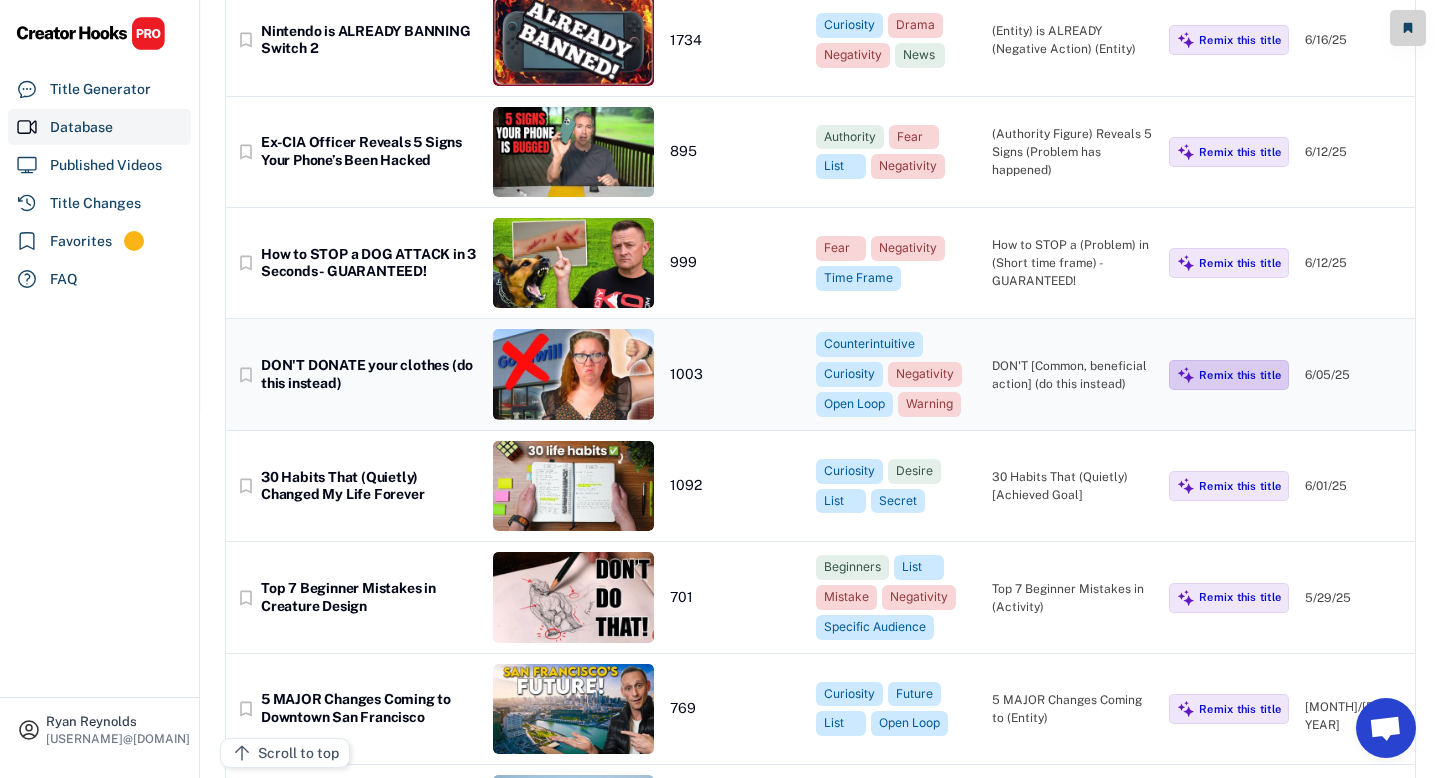 click on "Remix this title" at bounding box center (1240, 375) 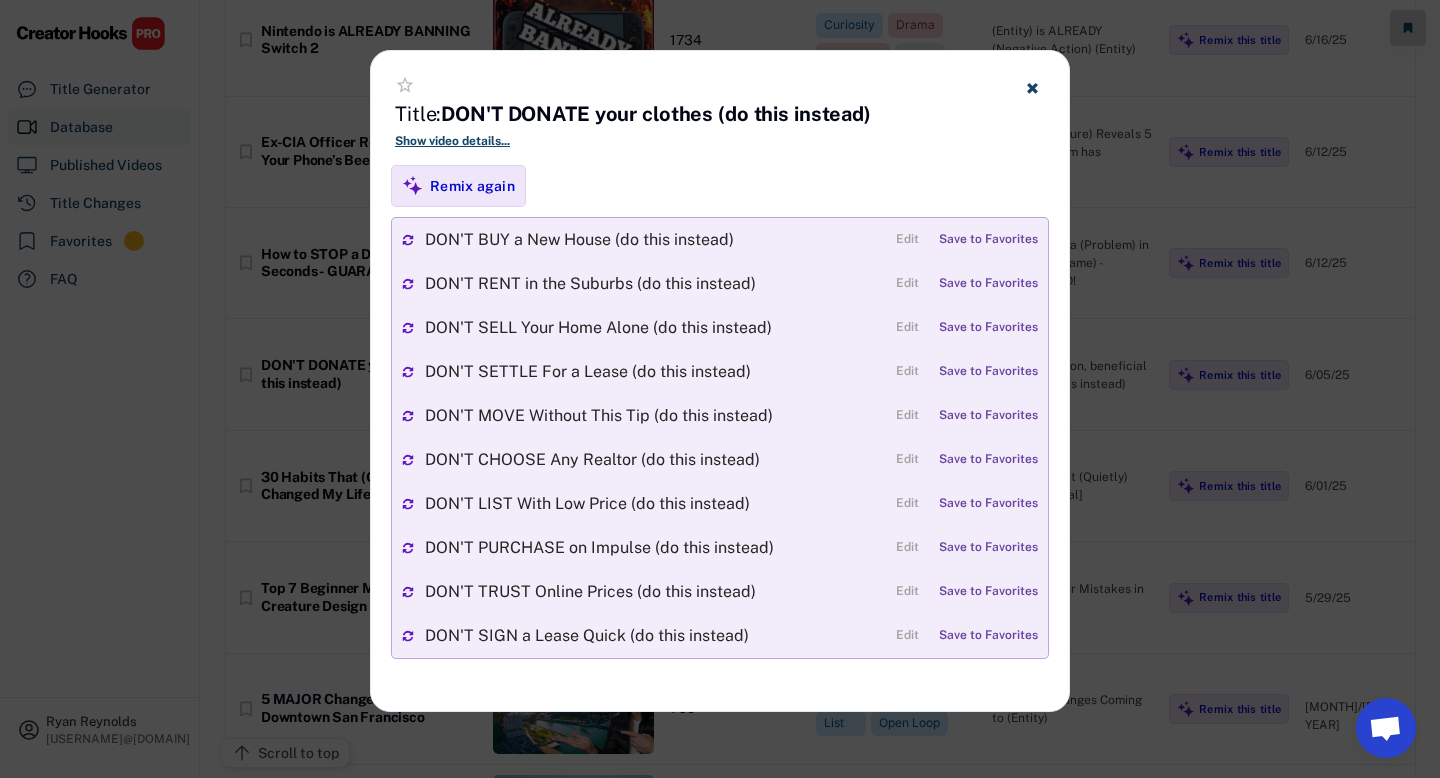 click on "star_border
Title:  DON'T DONATE your clothes (do this instead) Show video details... Click Triggers: Counterintuitive Curiosity Negativity Open Loop Warning Pain Point Niche: Beauty & Fashion Health Video Type: Education List Video Essay Channel Type: Demonstration" at bounding box center (720, 108) 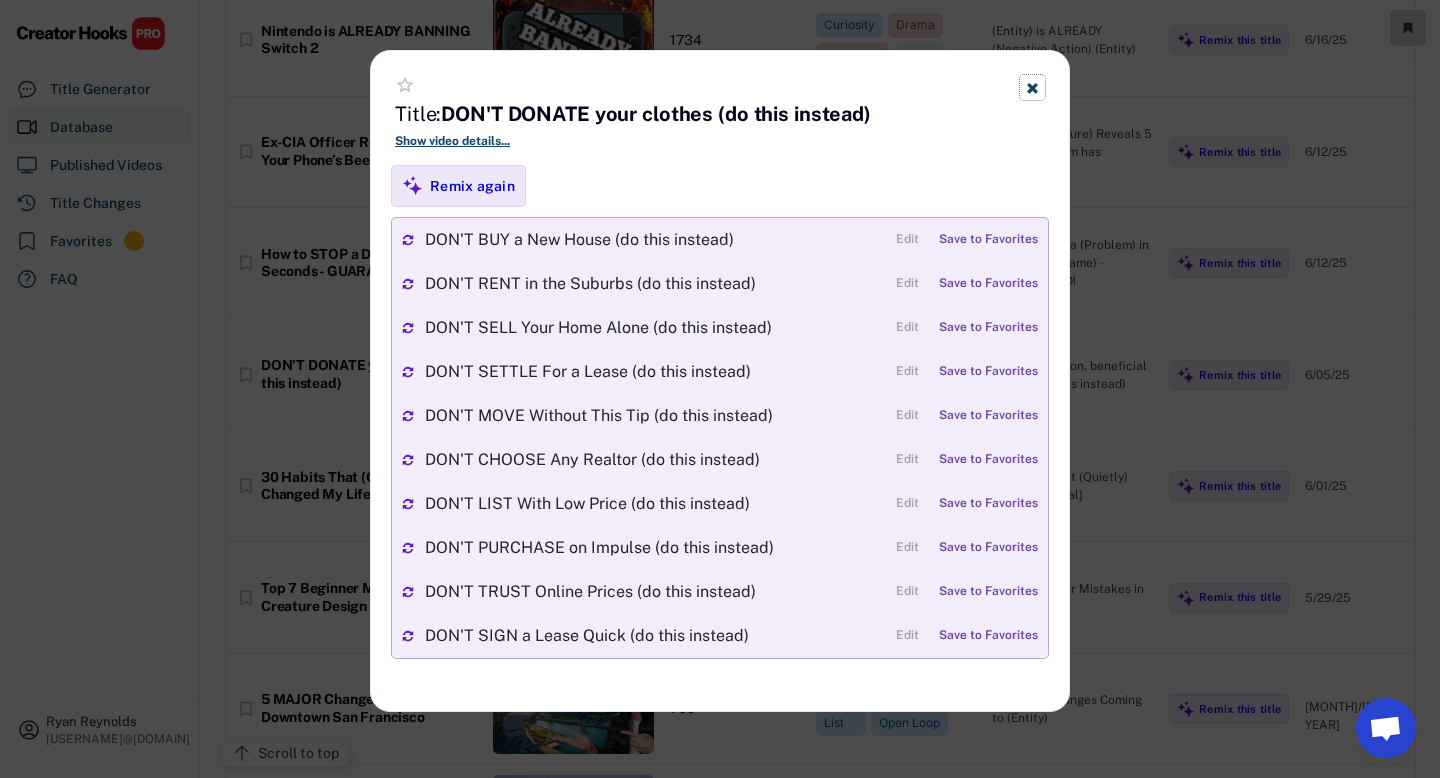 click 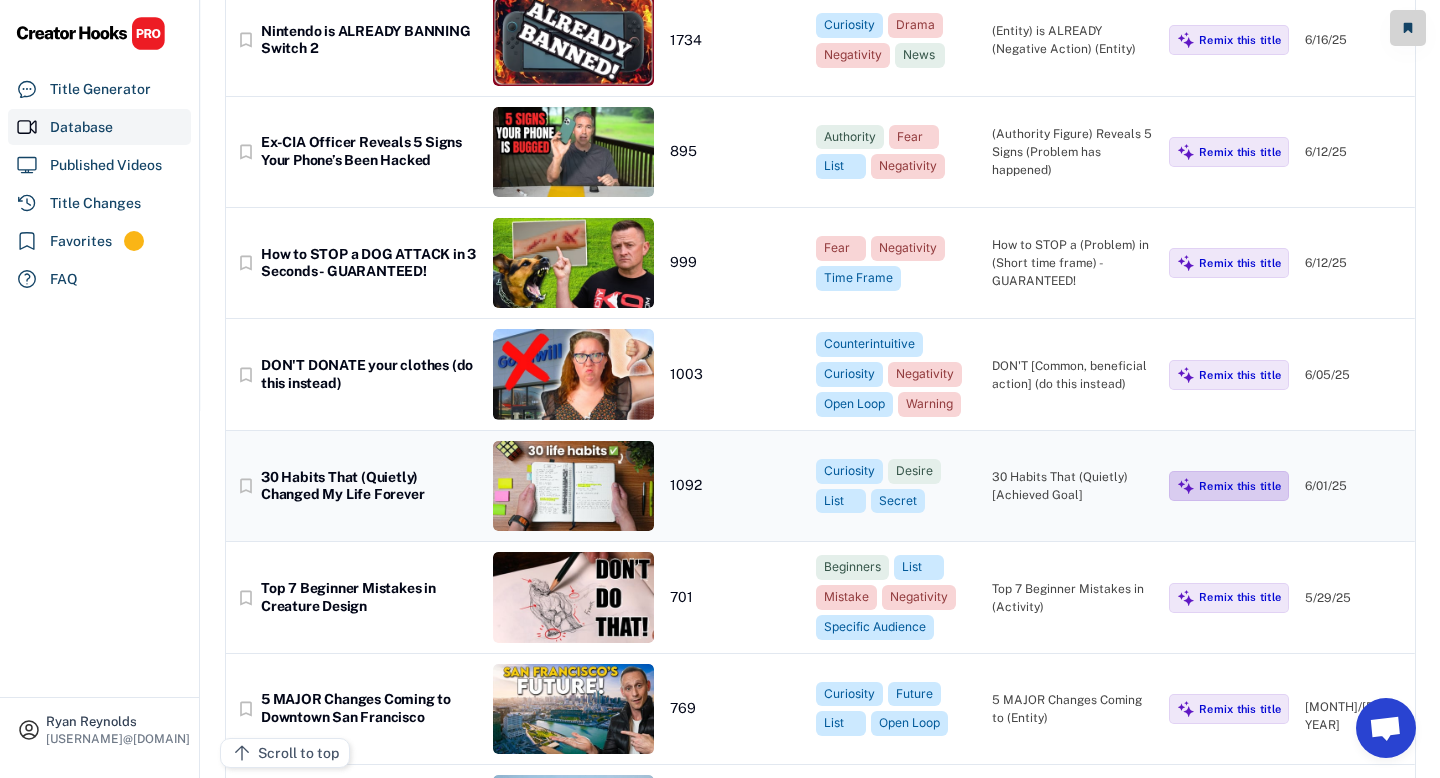 click 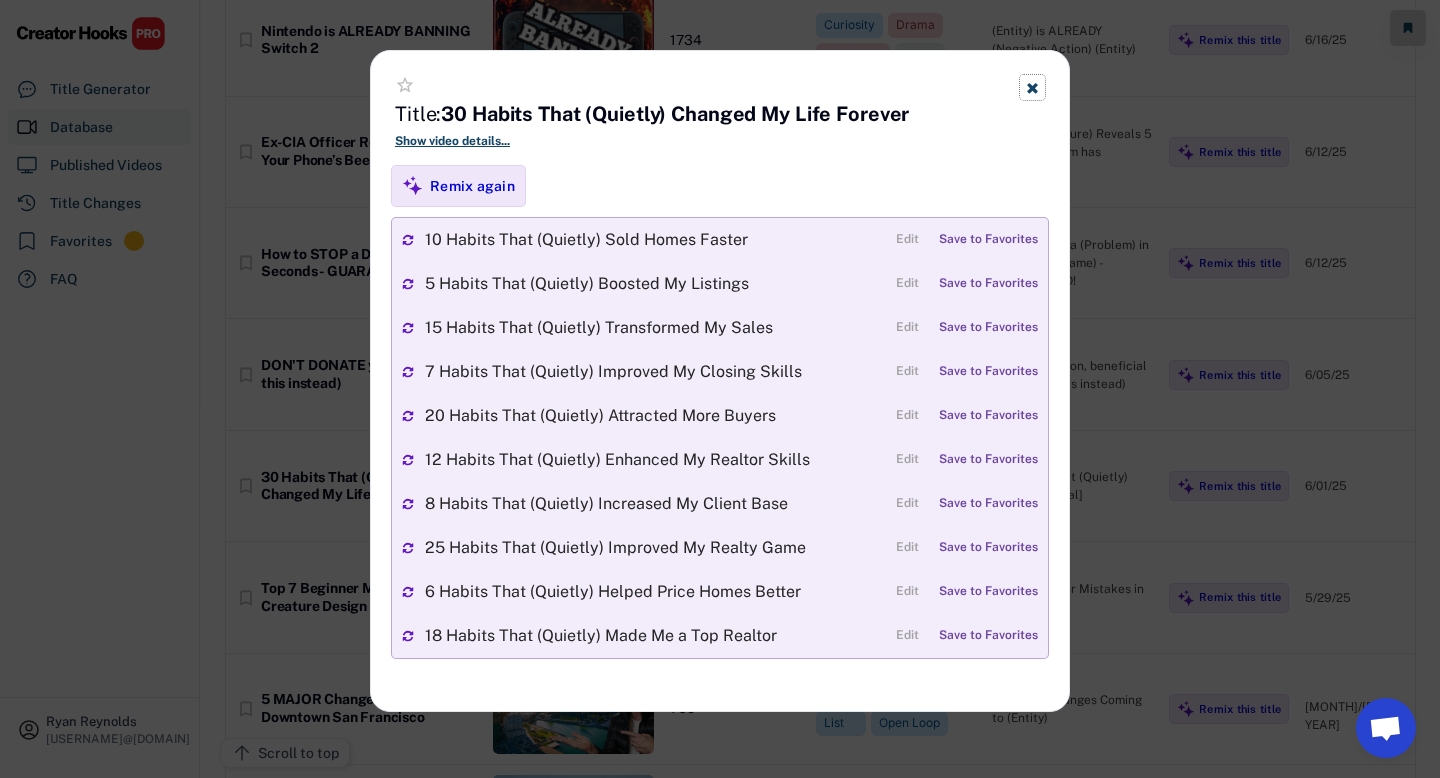 click 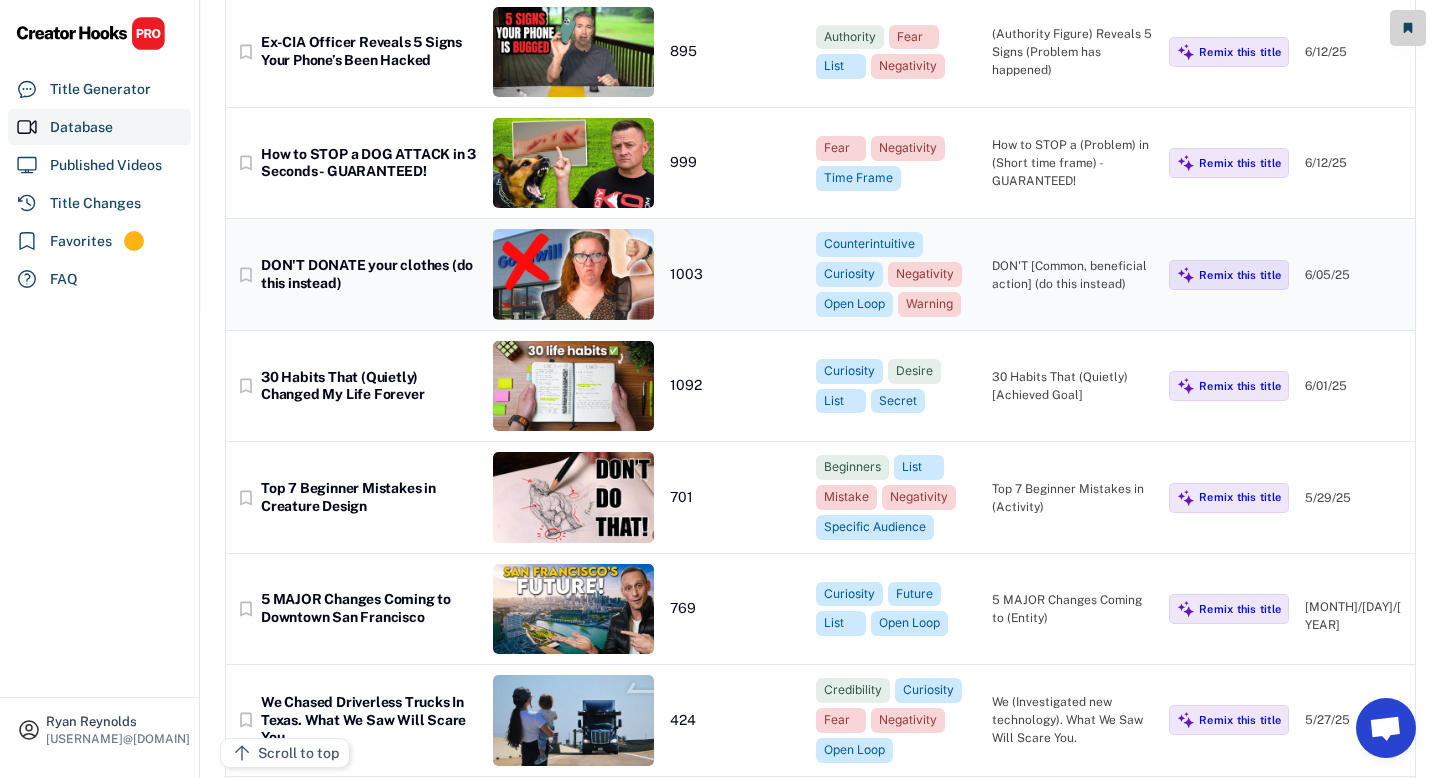 scroll, scrollTop: 508, scrollLeft: 0, axis: vertical 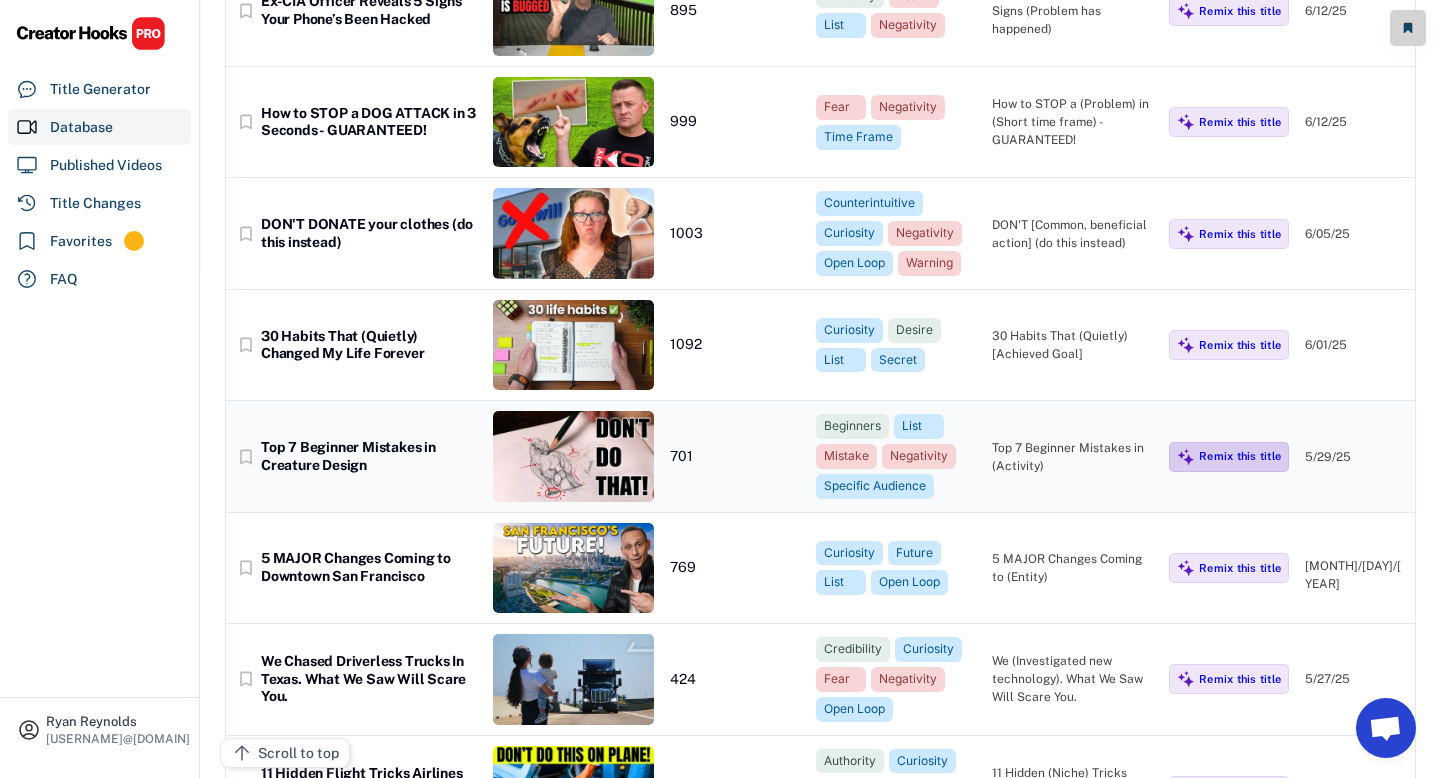 click 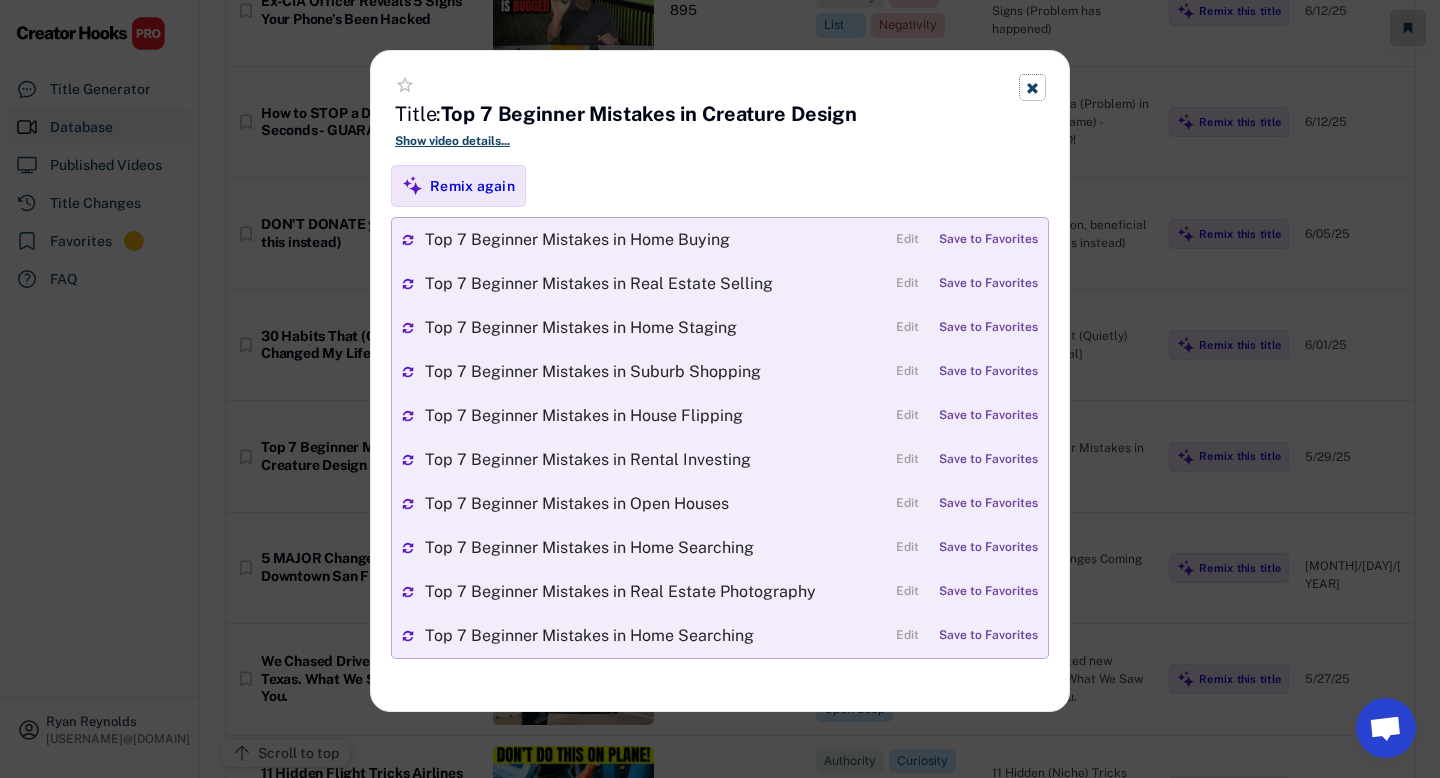 click at bounding box center (1032, 87) 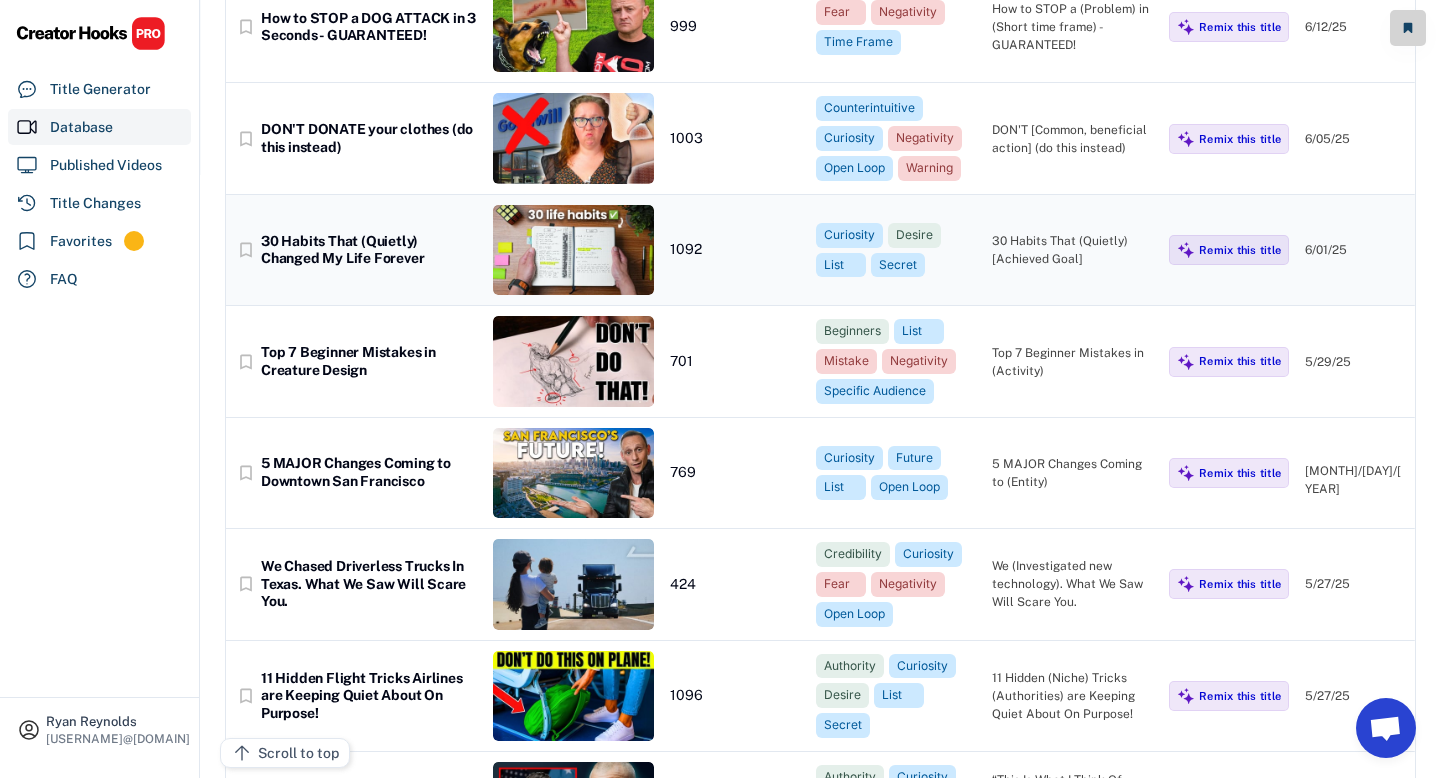 scroll, scrollTop: 605, scrollLeft: 0, axis: vertical 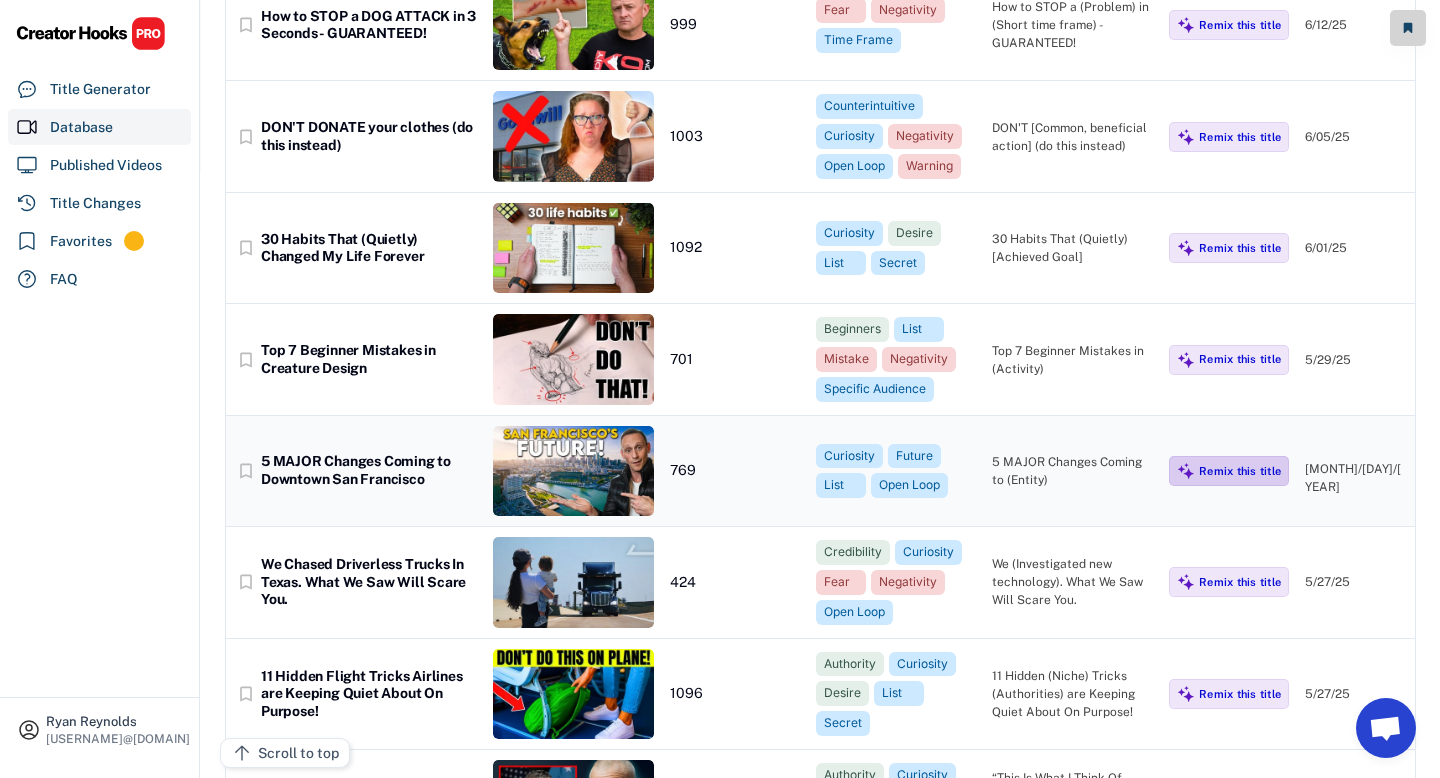 click on "Remix this title" at bounding box center (1229, 471) 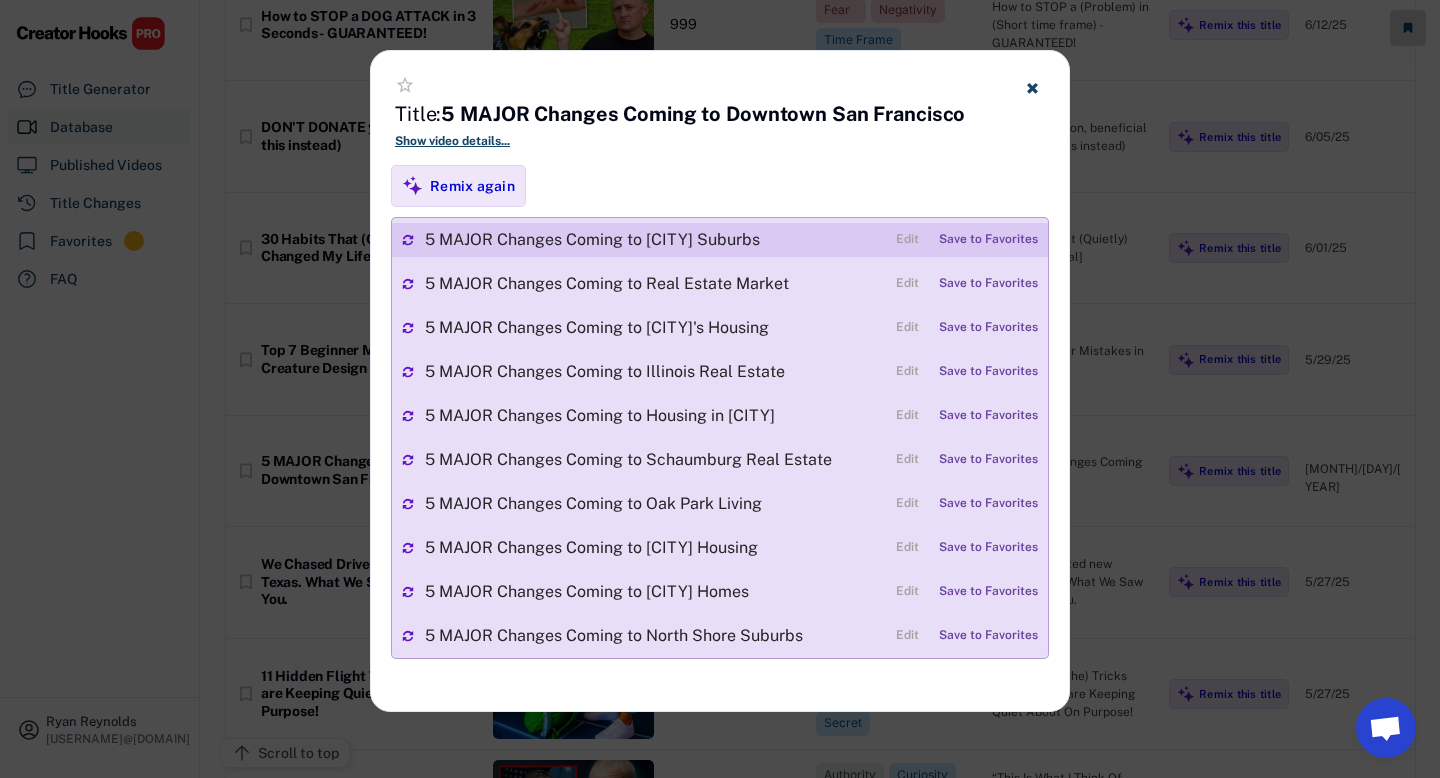drag, startPoint x: 783, startPoint y: 239, endPoint x: 426, endPoint y: 243, distance: 357.0224 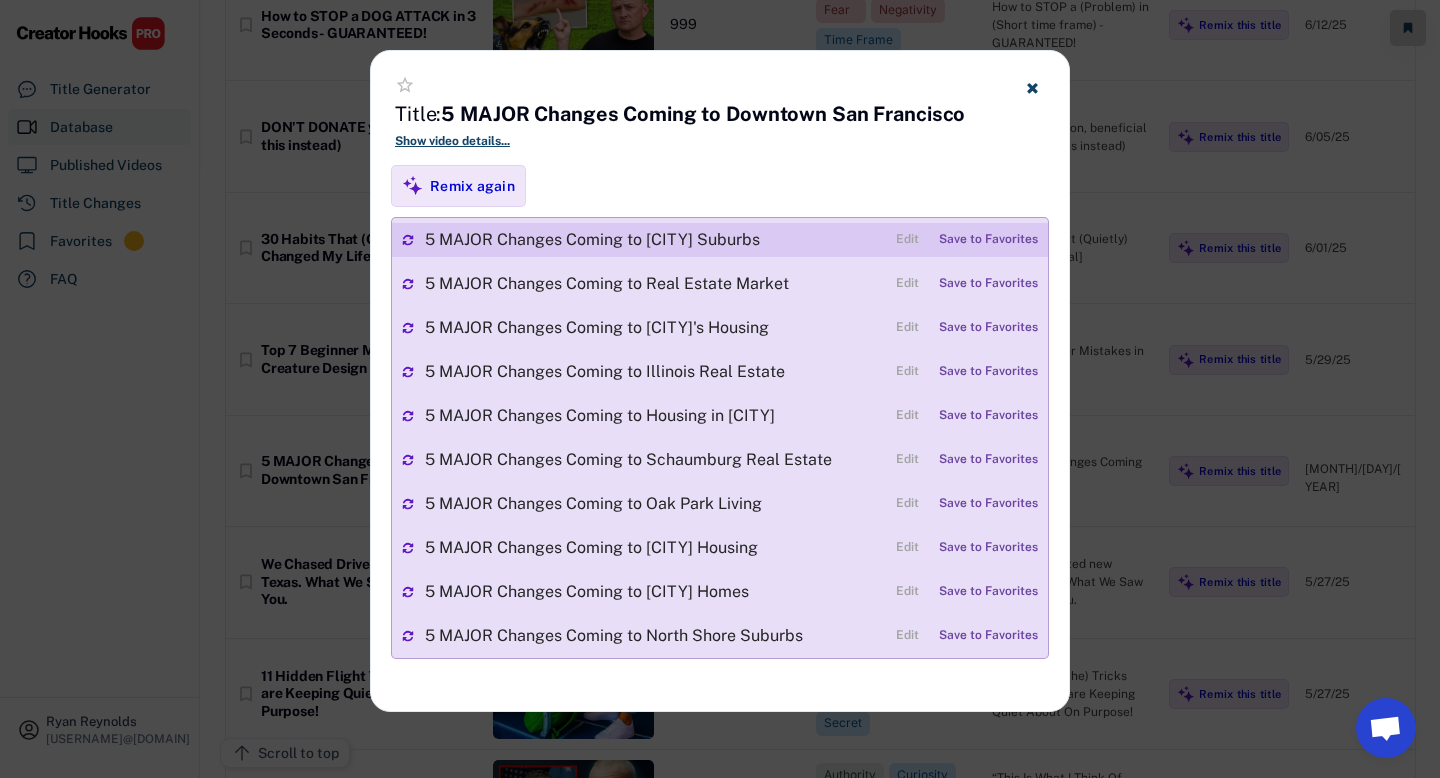 copy on "5 MAJOR Changes Coming to Chicago Suburbs" 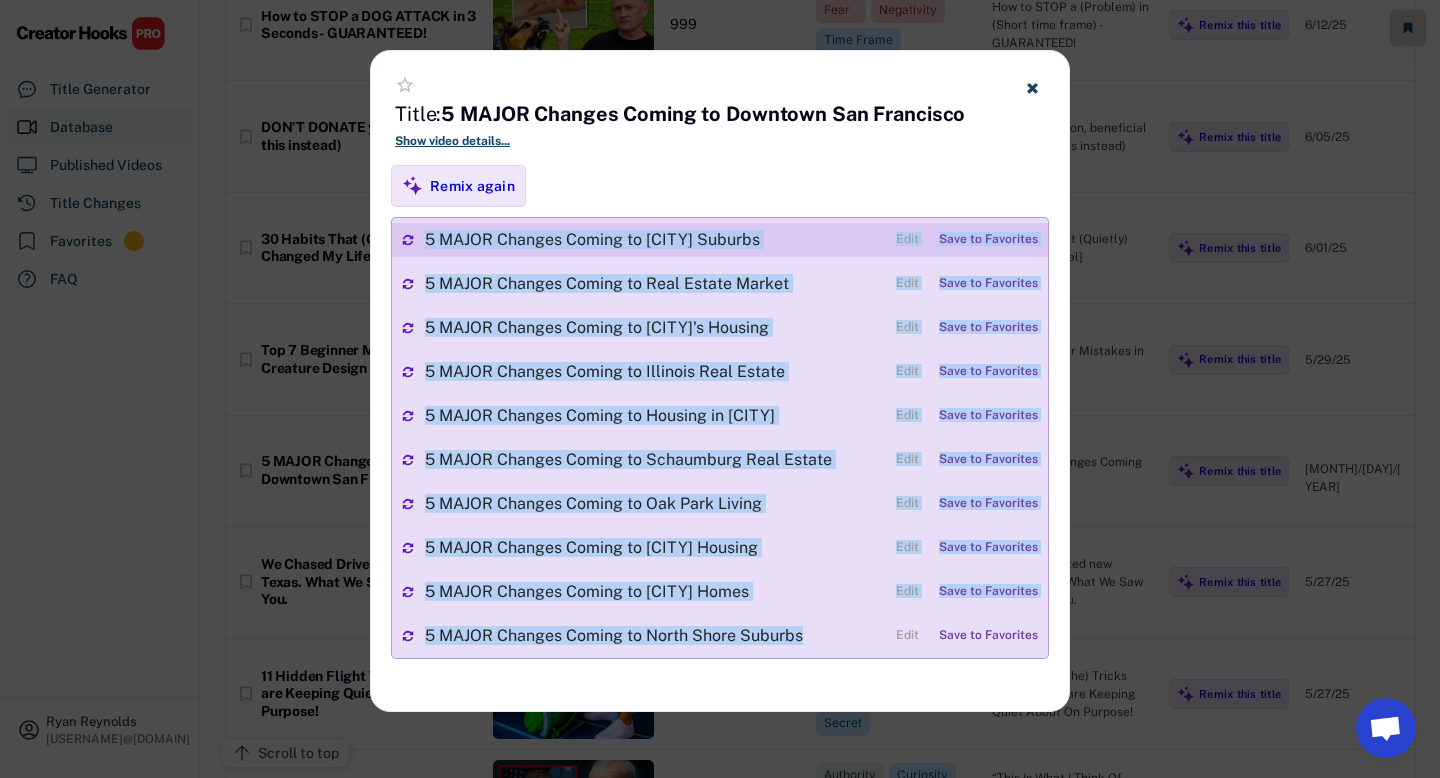 drag, startPoint x: 809, startPoint y: 634, endPoint x: 424, endPoint y: 243, distance: 548.73126 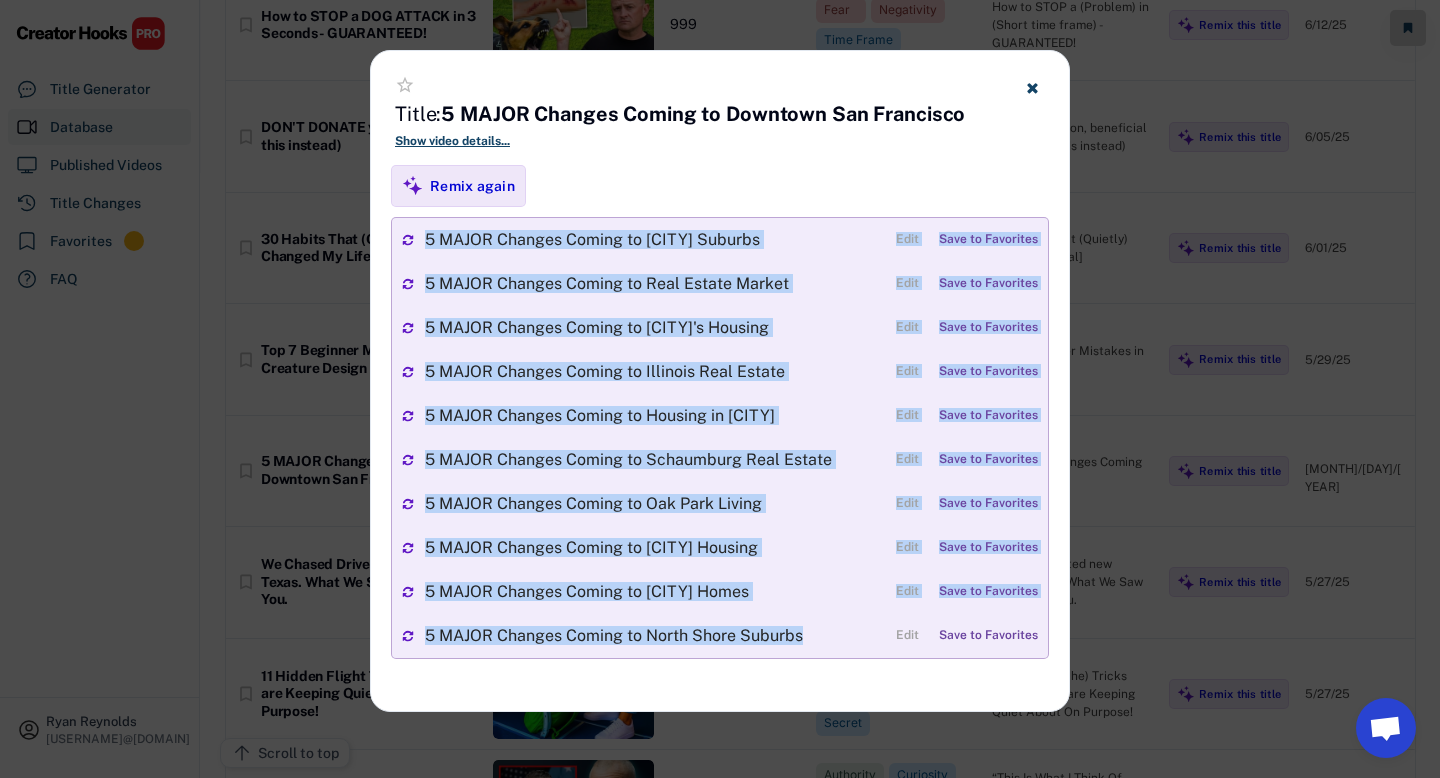click 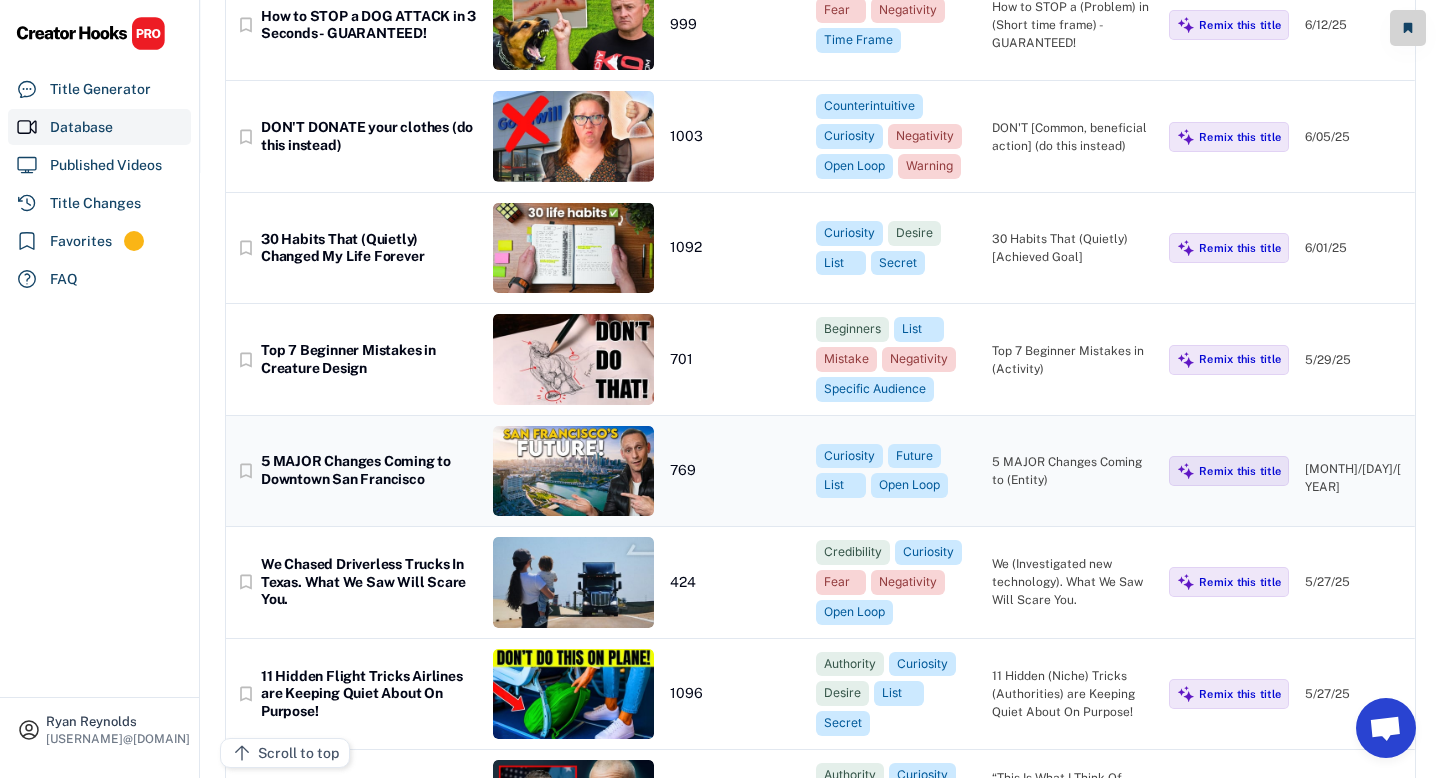 click at bounding box center [573, 471] 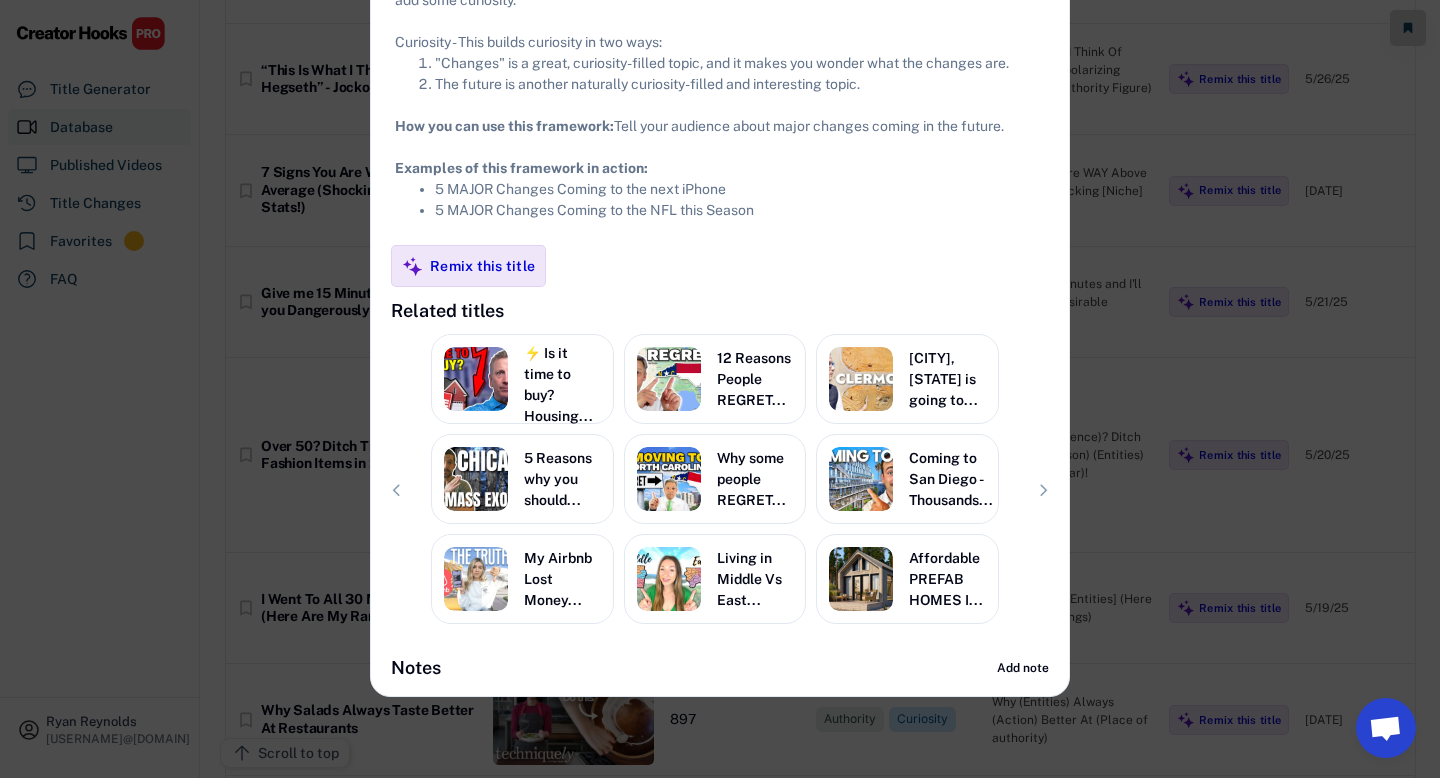 scroll, scrollTop: 1224, scrollLeft: 0, axis: vertical 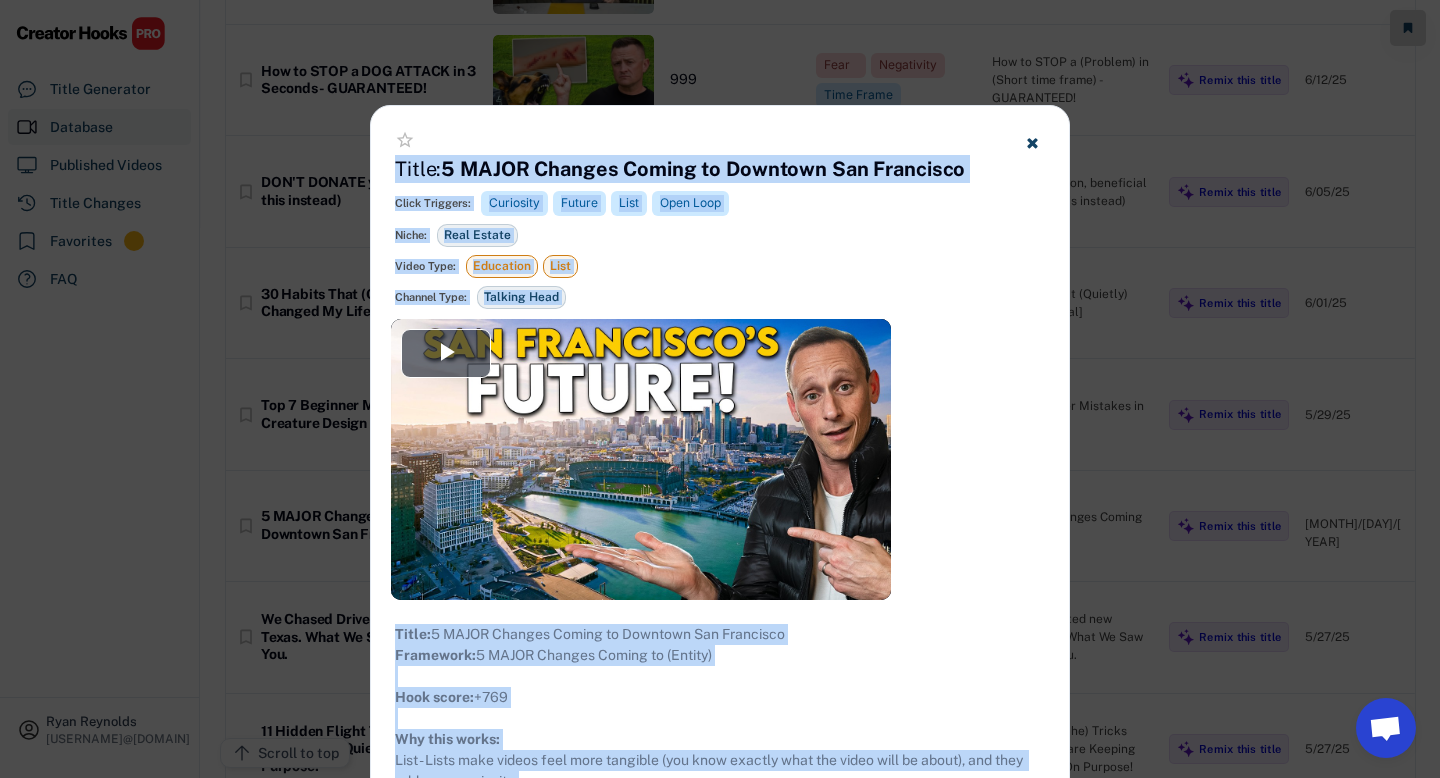 drag, startPoint x: 779, startPoint y: 342, endPoint x: 398, endPoint y: 178, distance: 414.79755 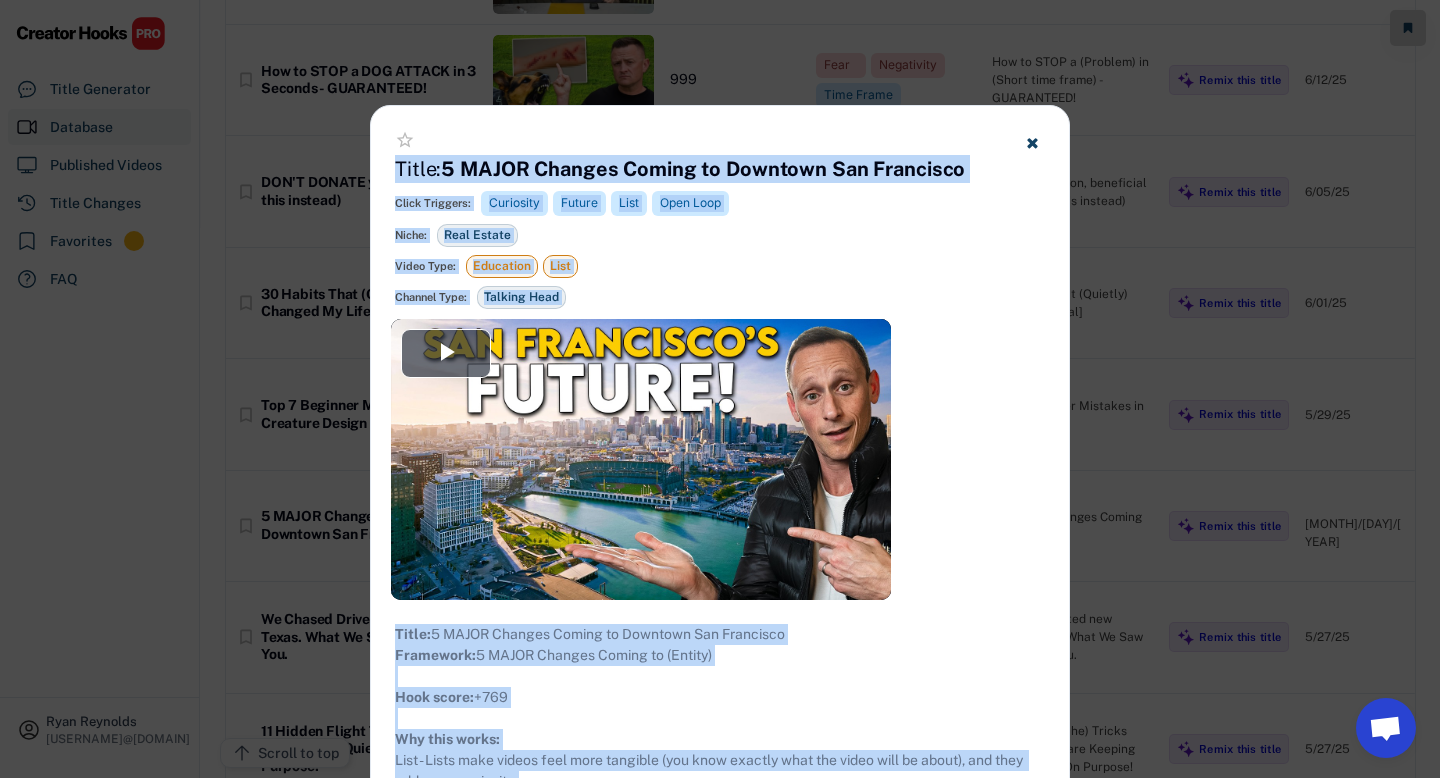 copy on "**********" 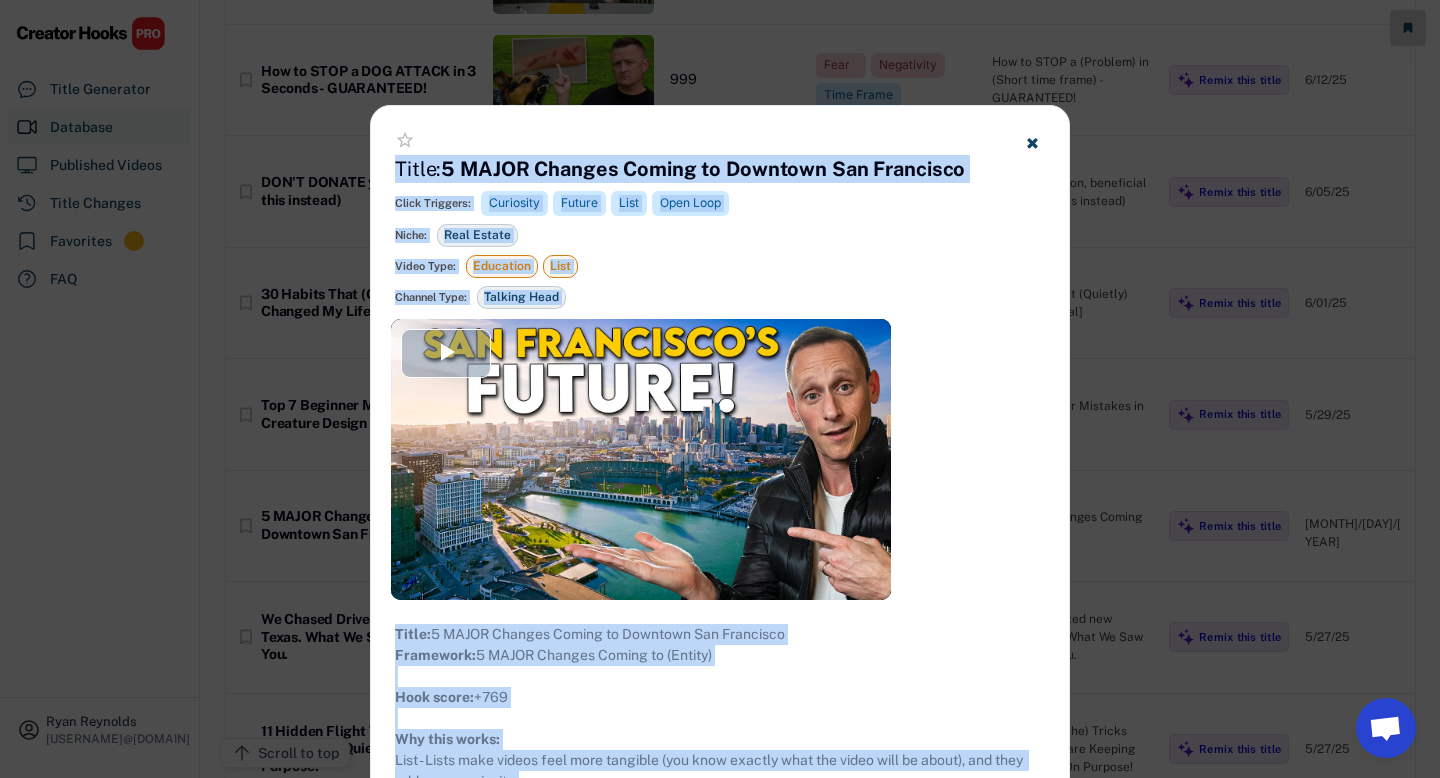 click at bounding box center [641, 459] 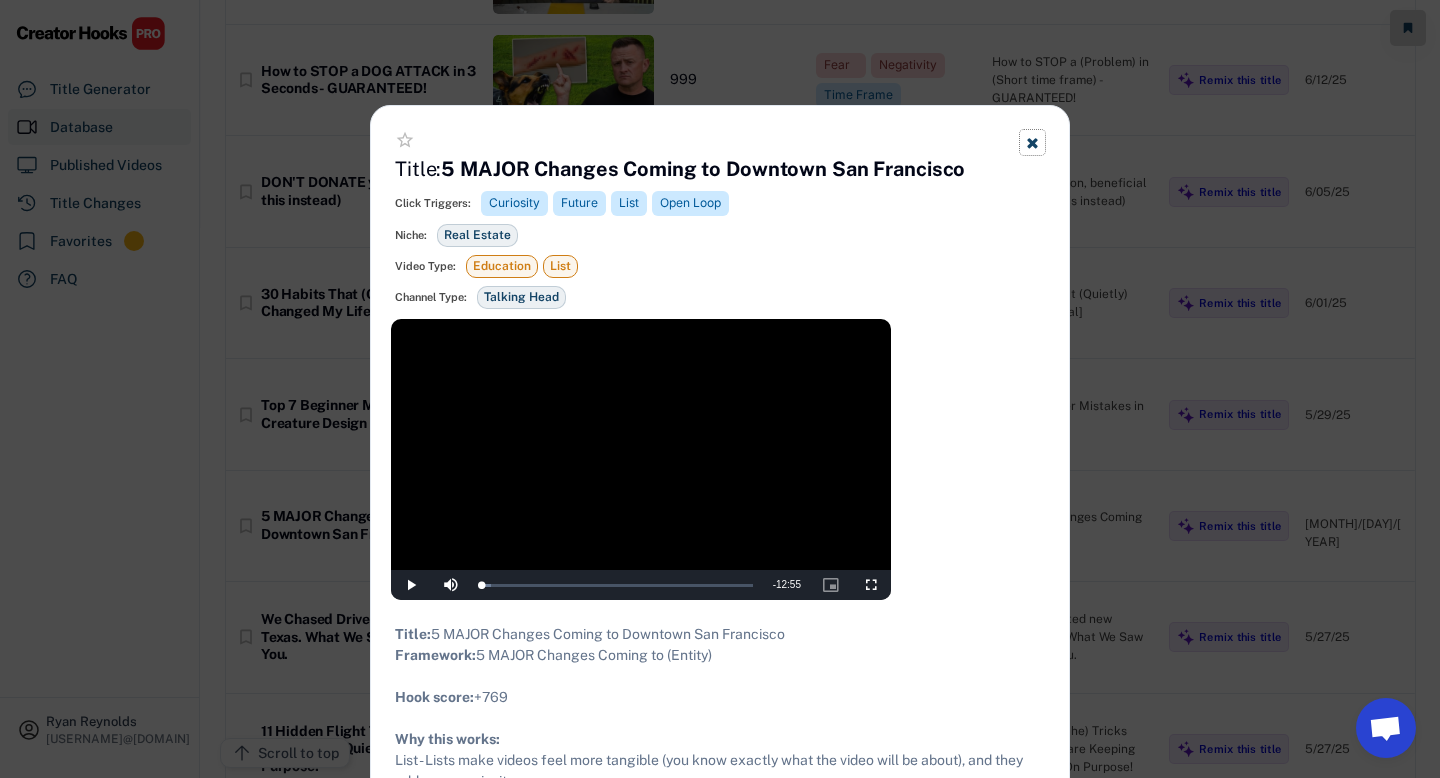 click 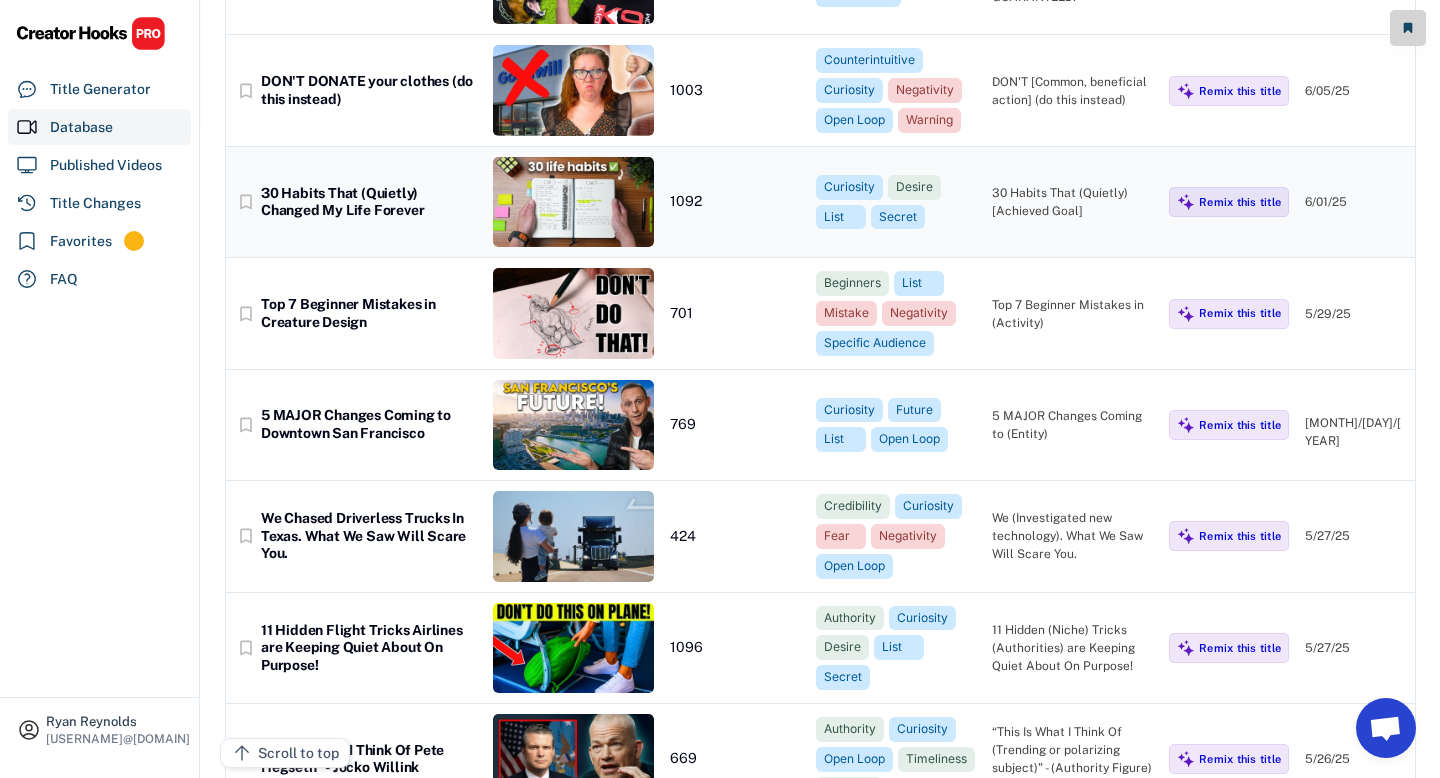 scroll, scrollTop: 650, scrollLeft: 0, axis: vertical 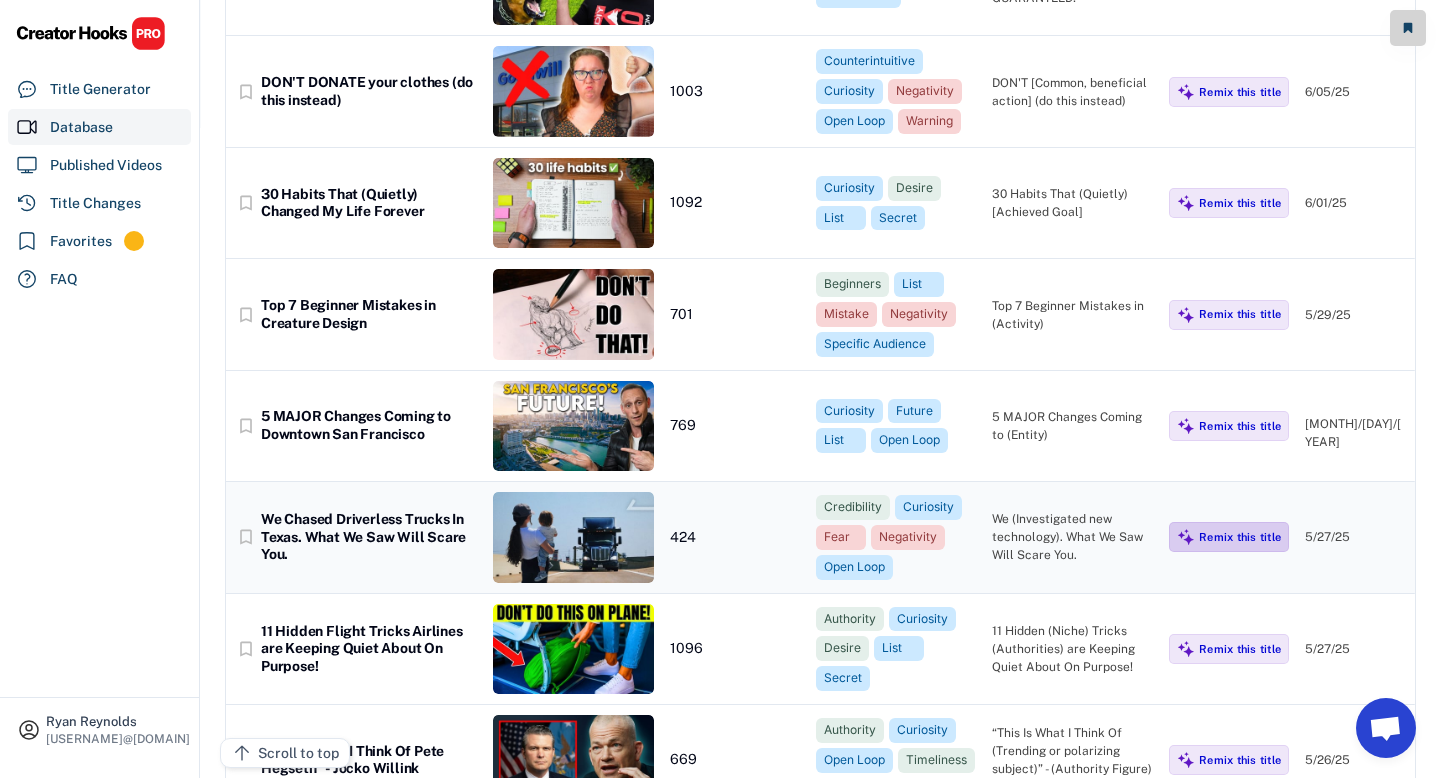 click 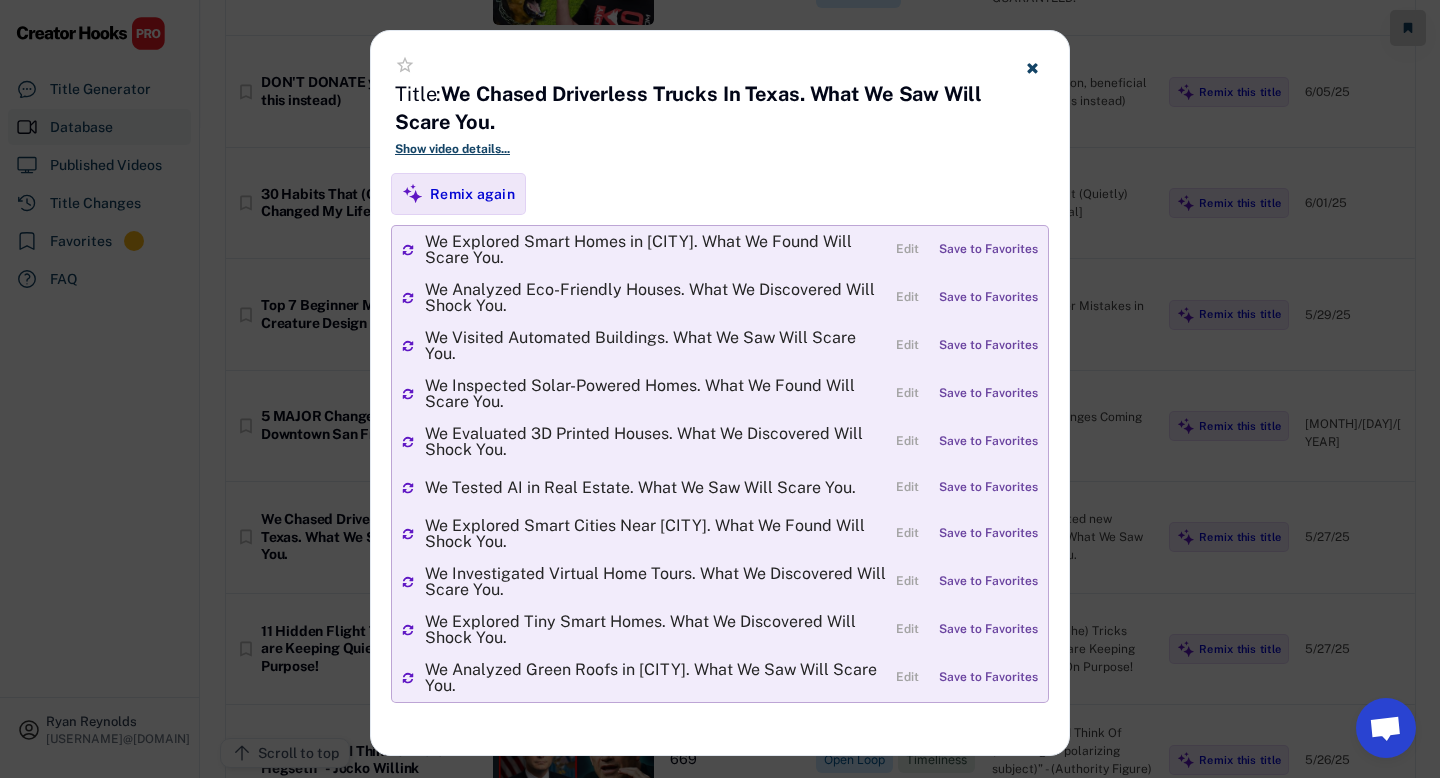 click at bounding box center [1032, 67] 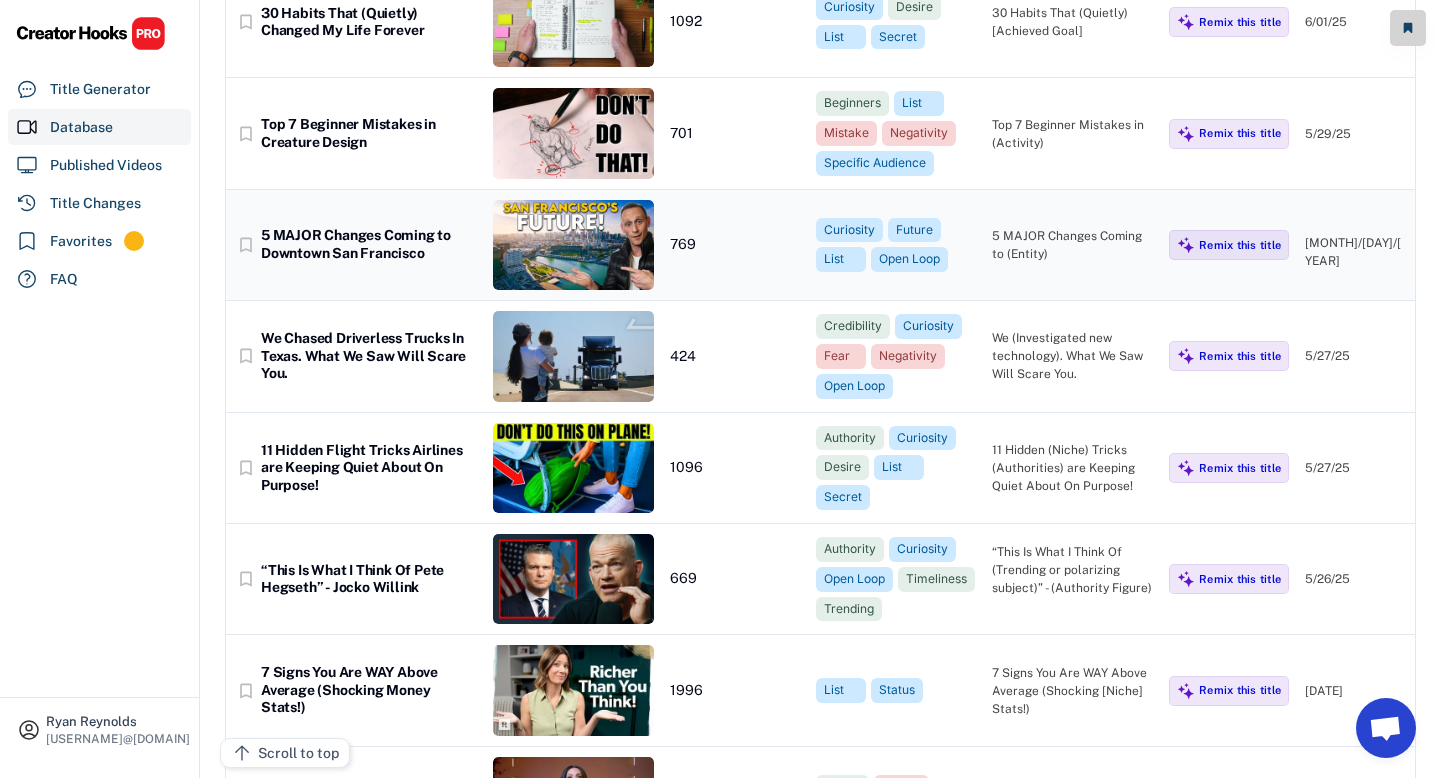 scroll, scrollTop: 834, scrollLeft: 0, axis: vertical 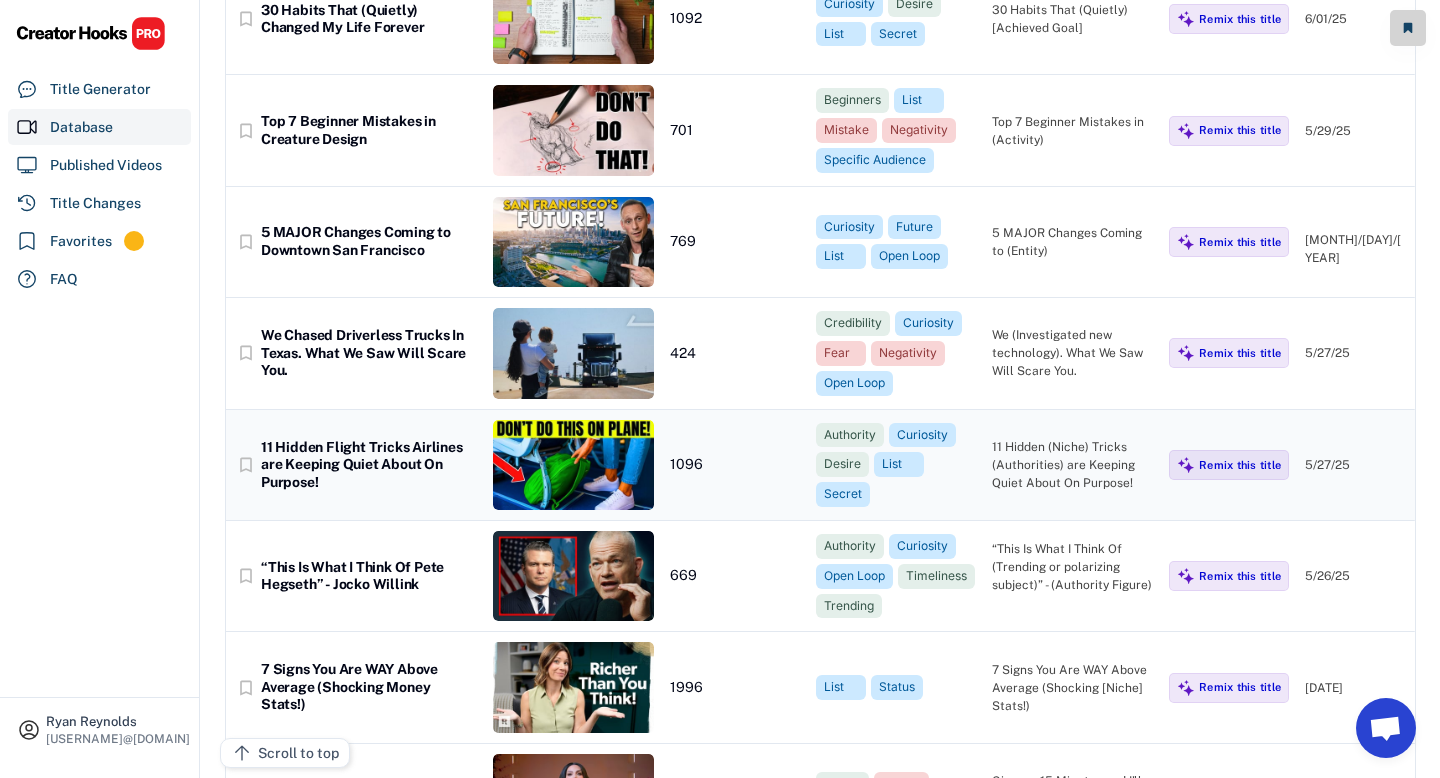 click on "bookmark_border
11 Hidden Flight Tricks Airlines are Keeping Quiet About On Purpose! 1096 Authority Curiosity Desire List Secret 11 Hidden (Niche) Tricks (Authorities) are Keeping Quiet About On Purpose! Remix this title 5/27/25" at bounding box center (820, 465) 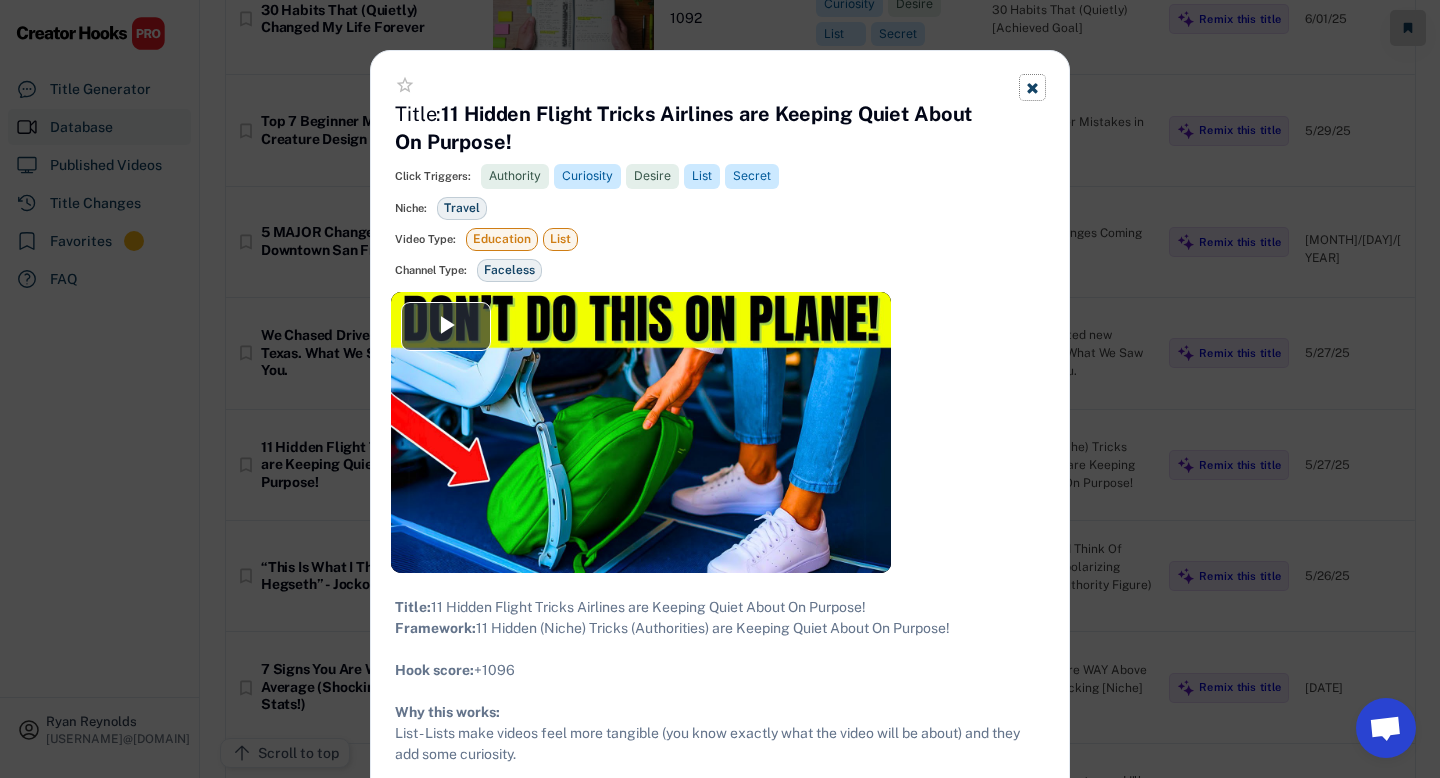 click at bounding box center [1032, 87] 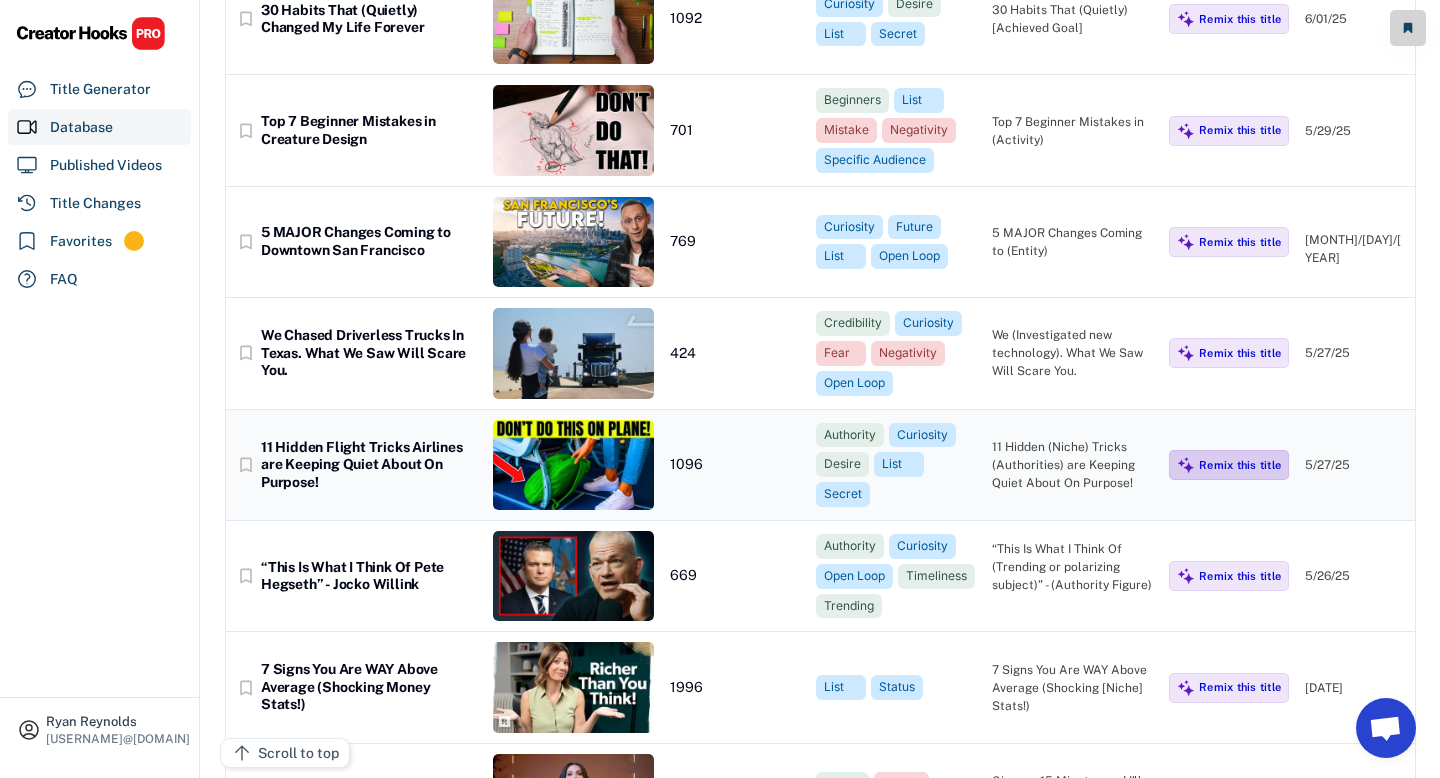 click on "Remix this title" at bounding box center [1240, 465] 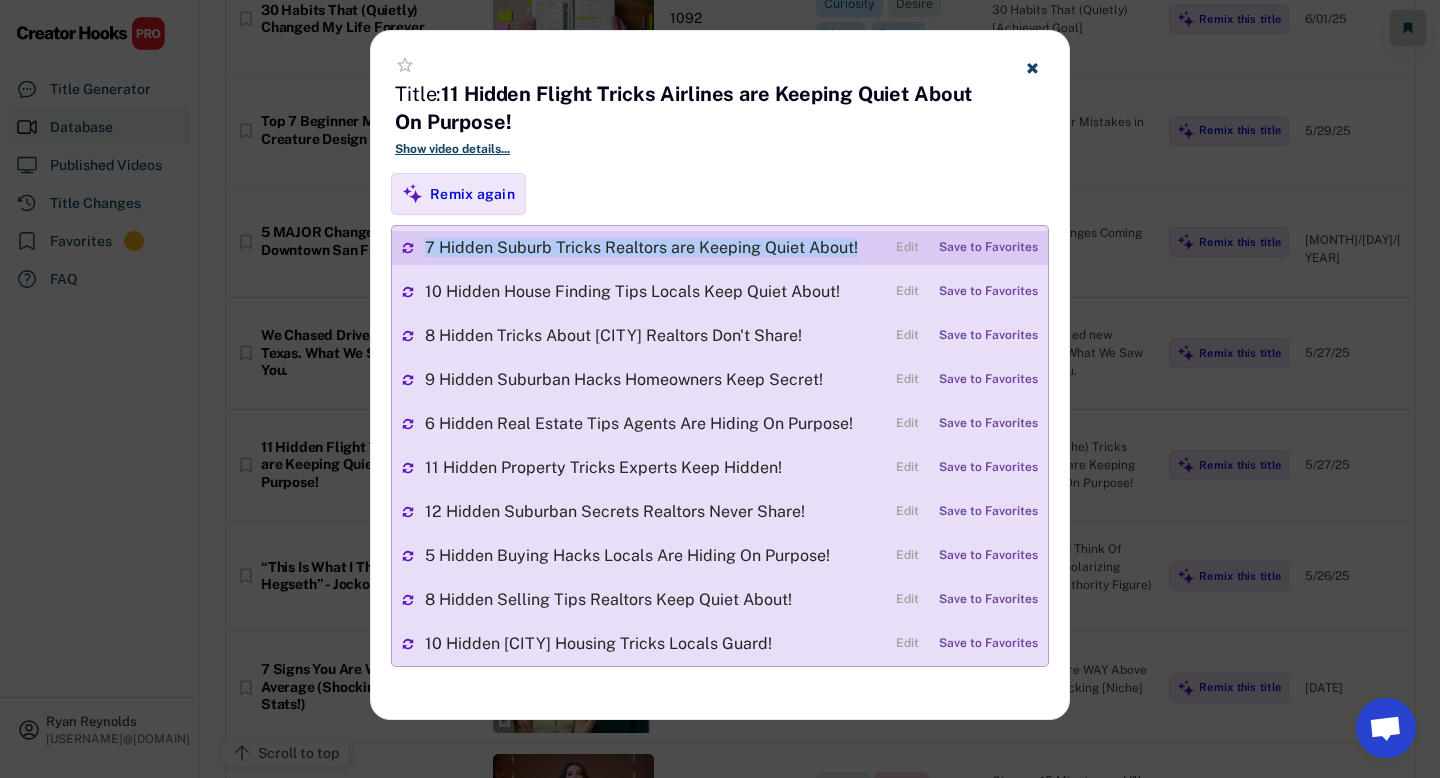 drag, startPoint x: 858, startPoint y: 247, endPoint x: 426, endPoint y: 245, distance: 432.00464 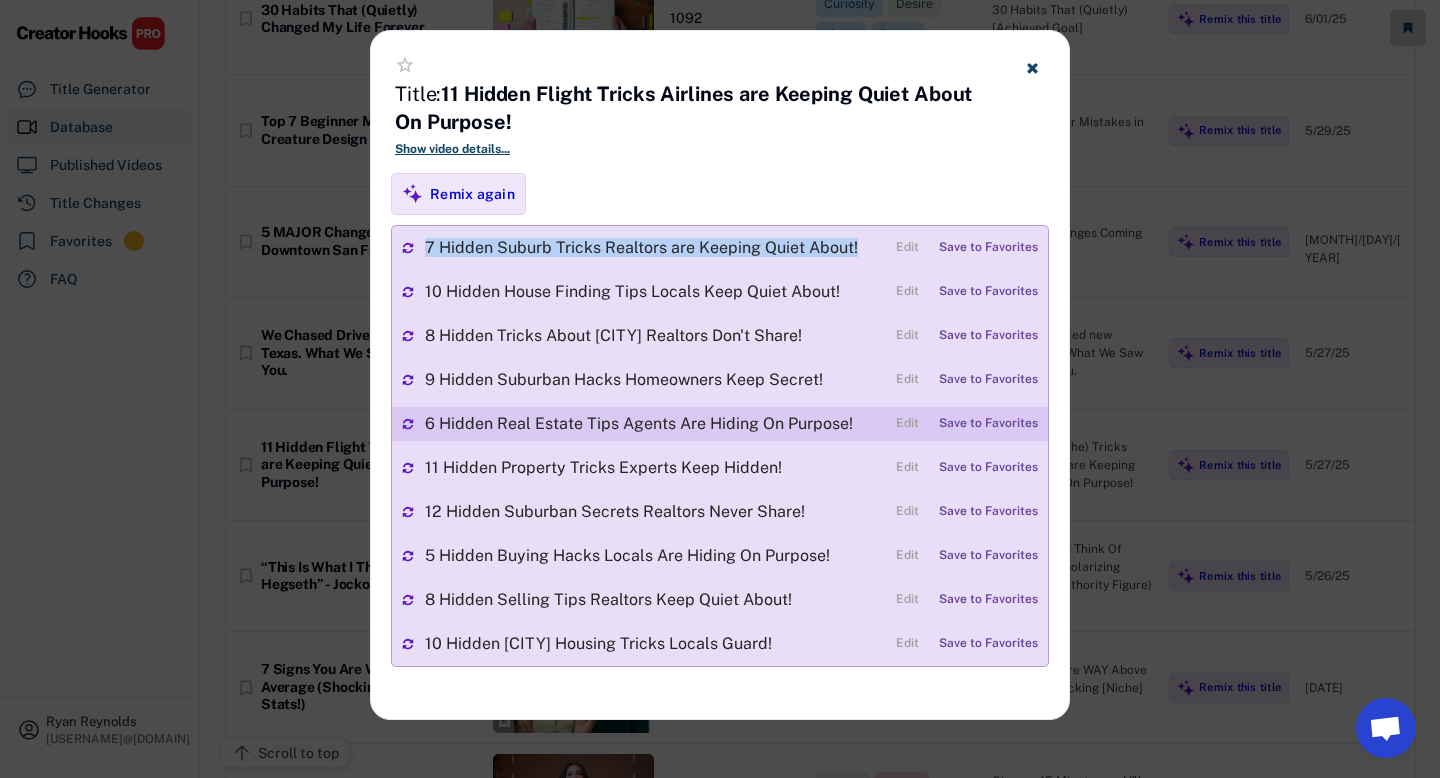 copy on "7 Hidden Suburb Tricks Realtors are Keeping Quiet About!" 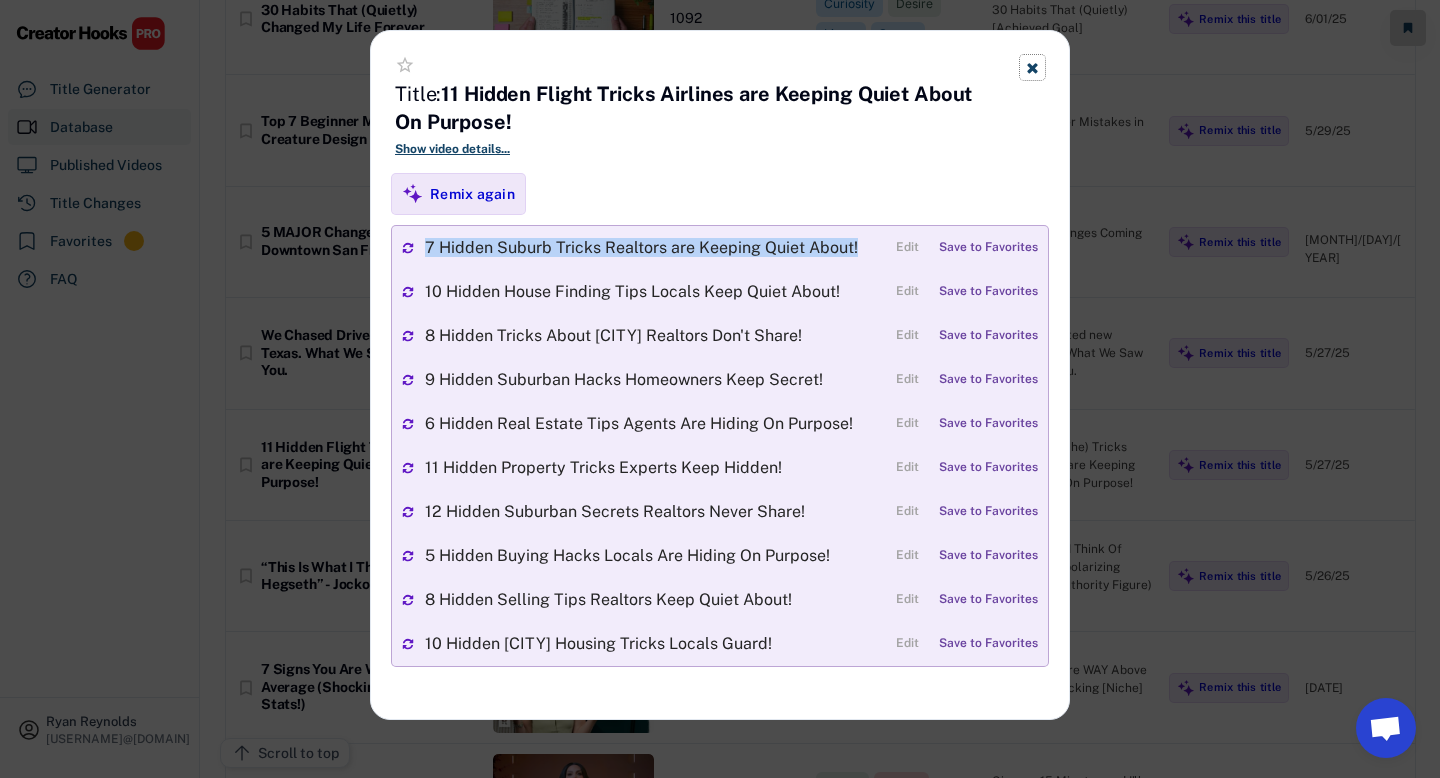 click 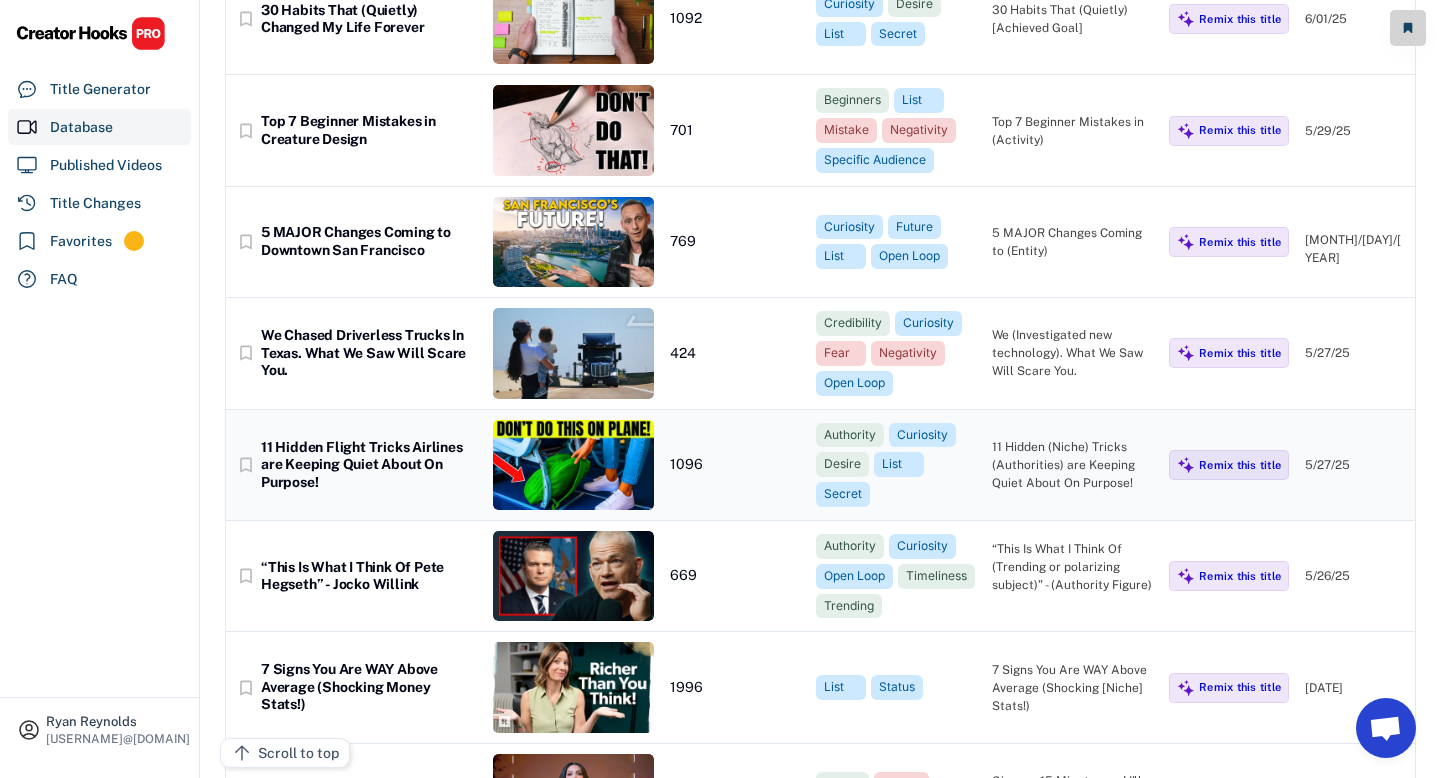 click at bounding box center [573, 465] 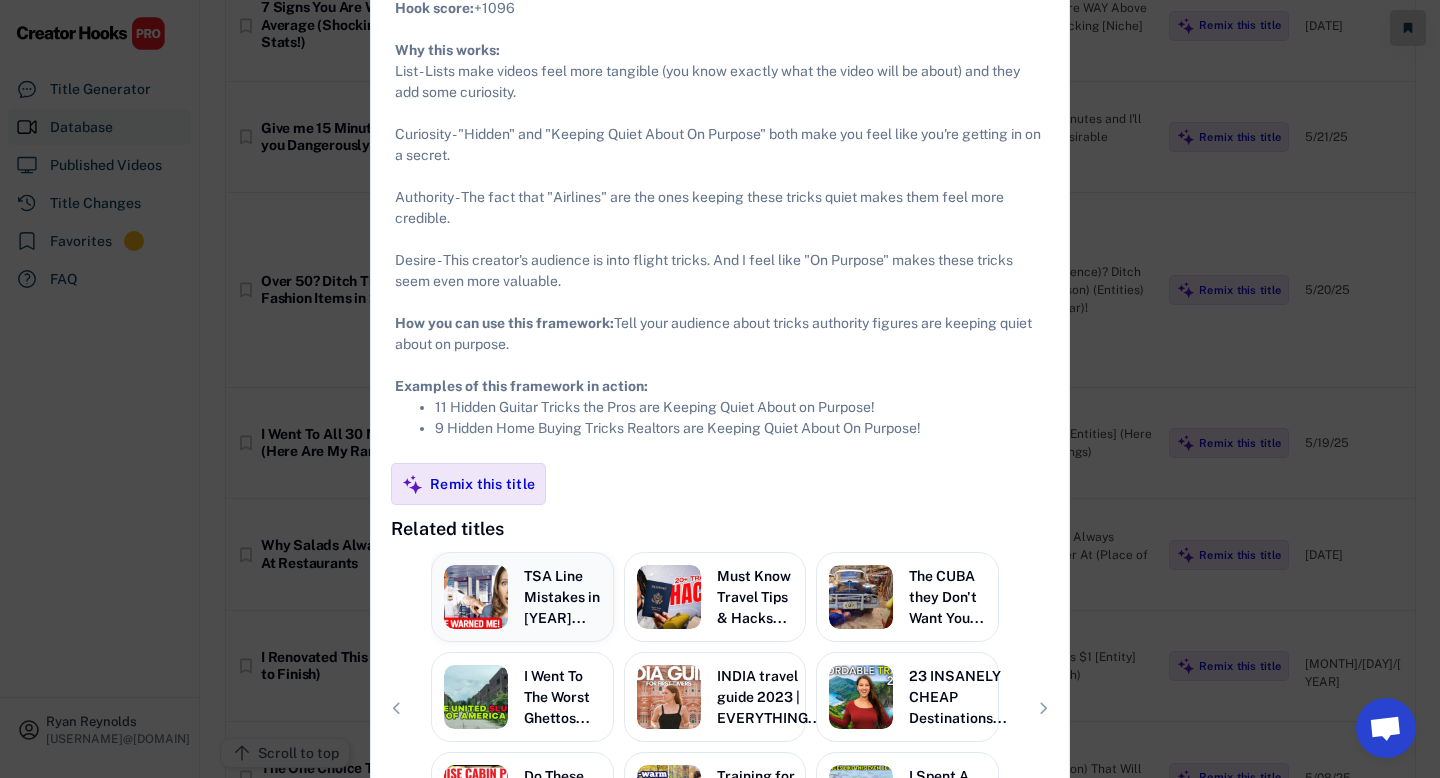 scroll, scrollTop: 1506, scrollLeft: 0, axis: vertical 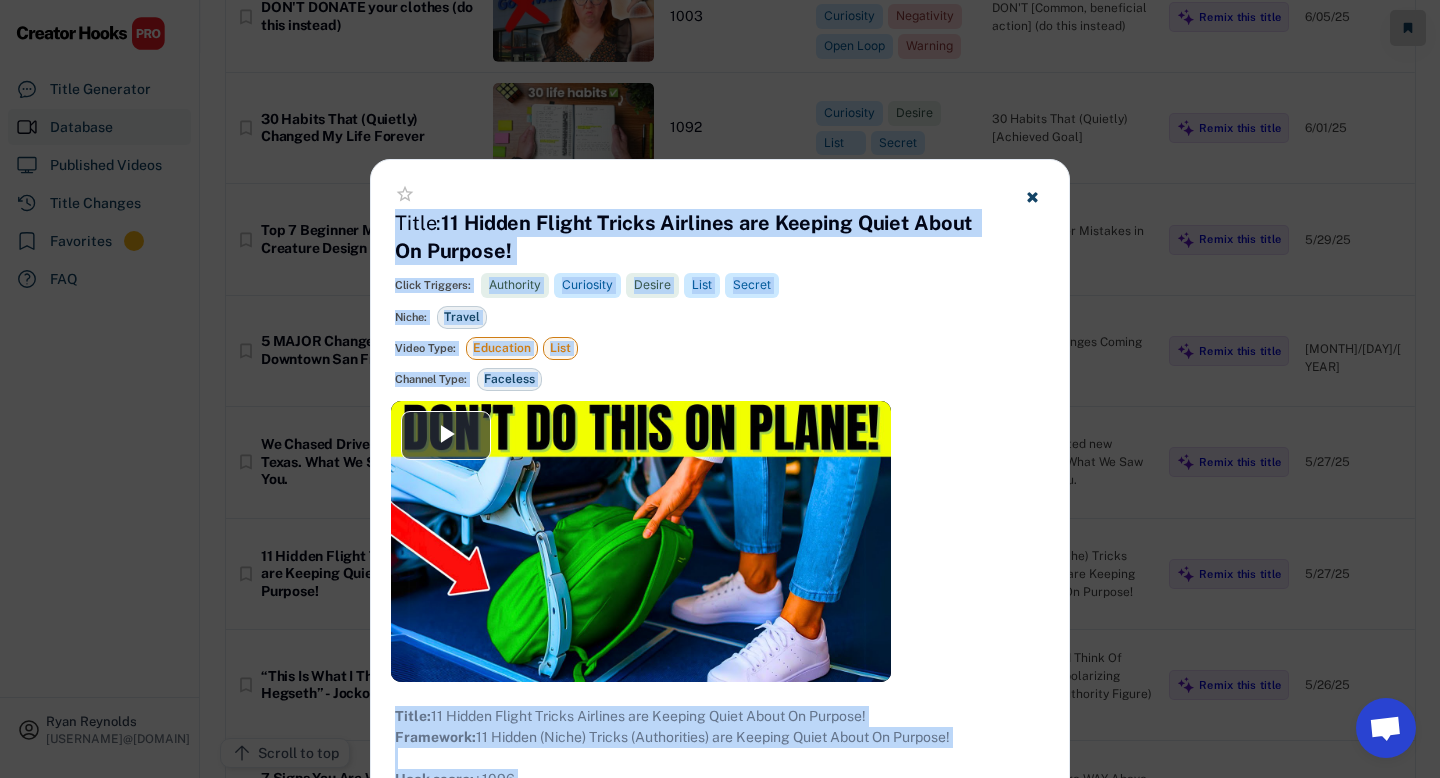 drag, startPoint x: 950, startPoint y: 435, endPoint x: 391, endPoint y: 223, distance: 597.85034 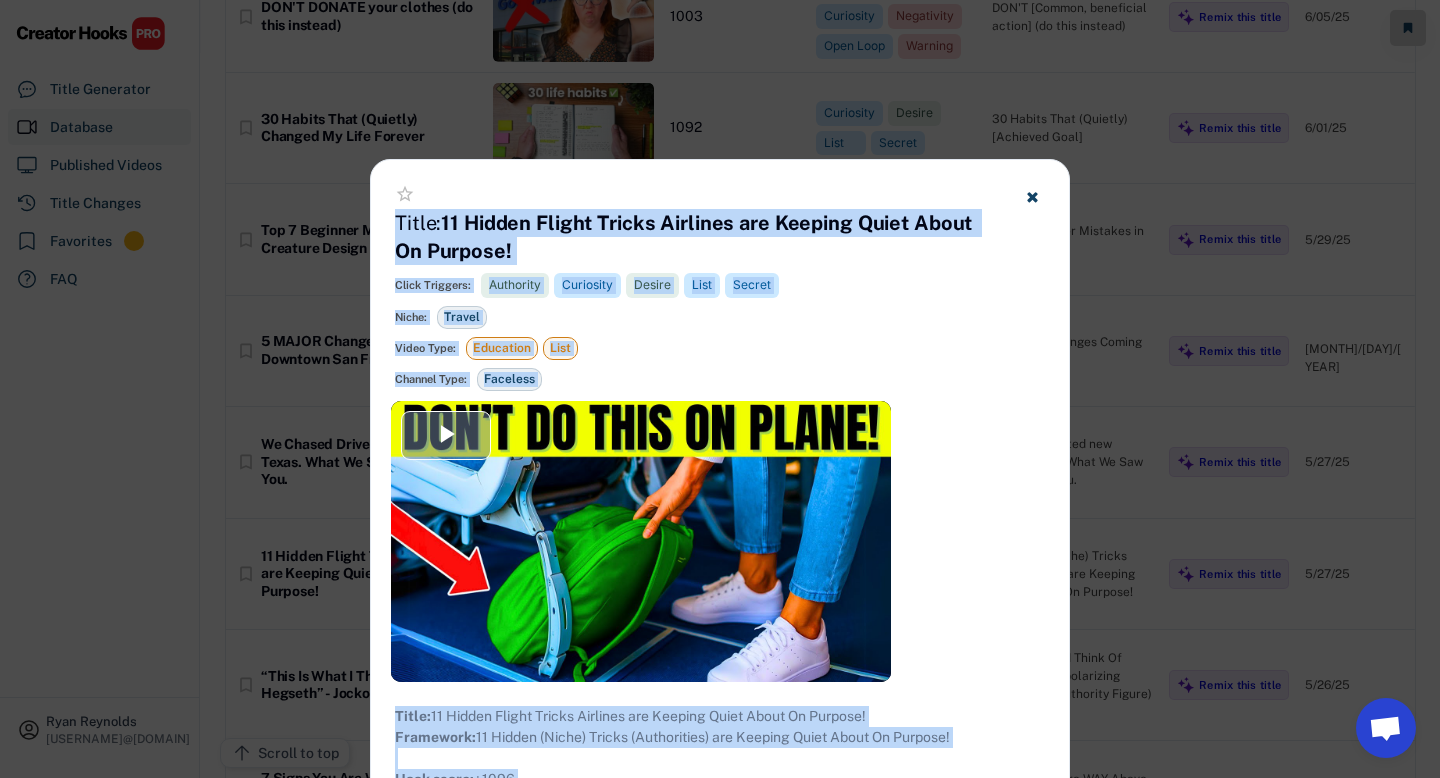 click at bounding box center [641, 541] 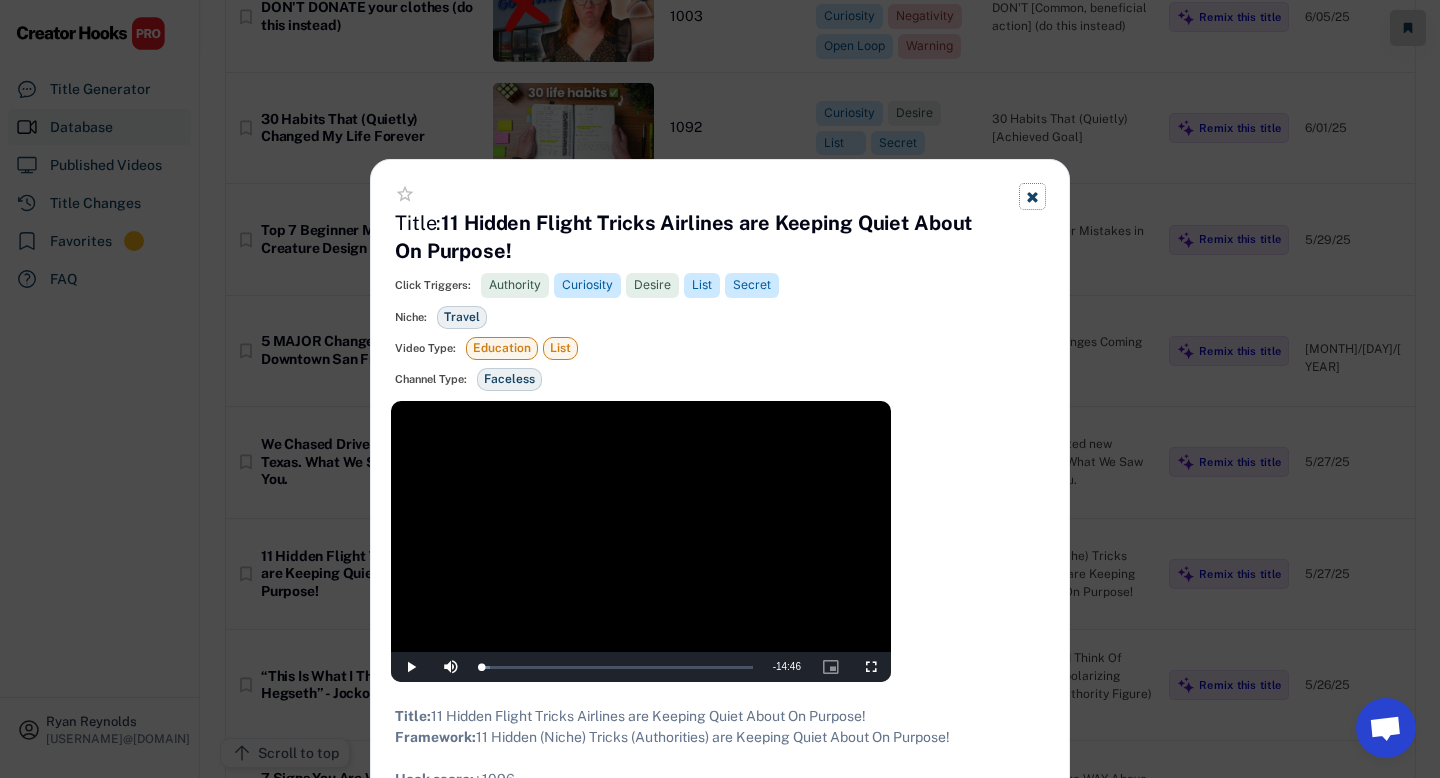 click 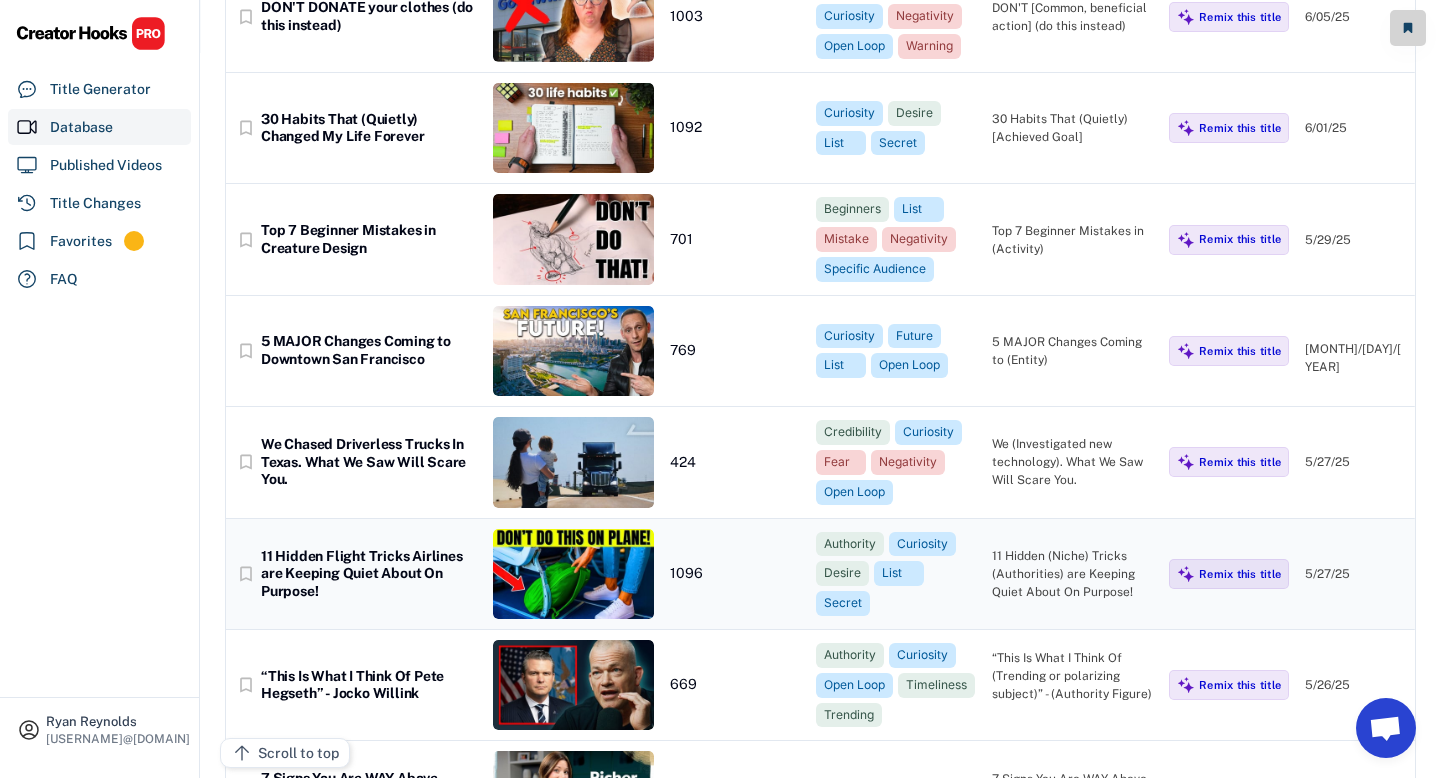 click at bounding box center (573, 574) 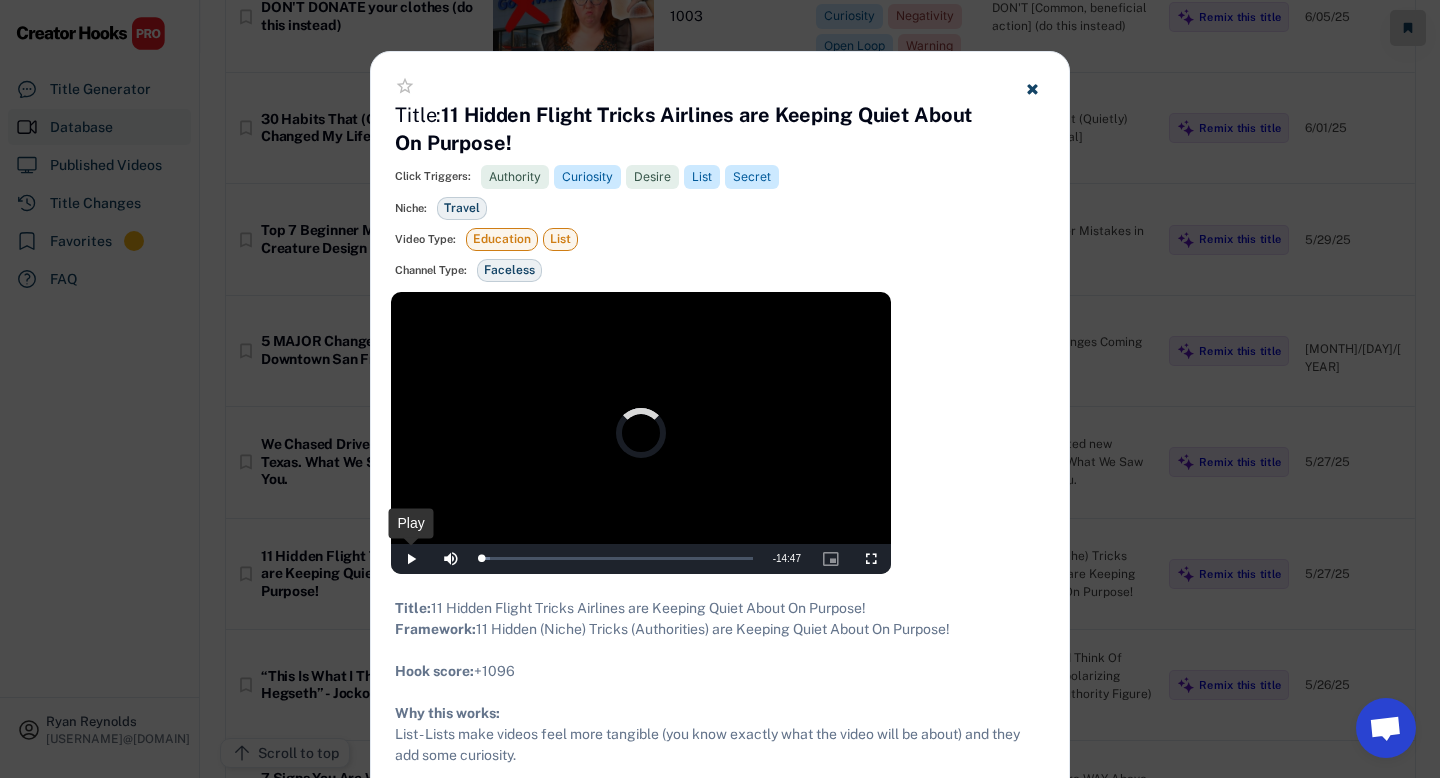 drag, startPoint x: 483, startPoint y: 552, endPoint x: 397, endPoint y: 552, distance: 86 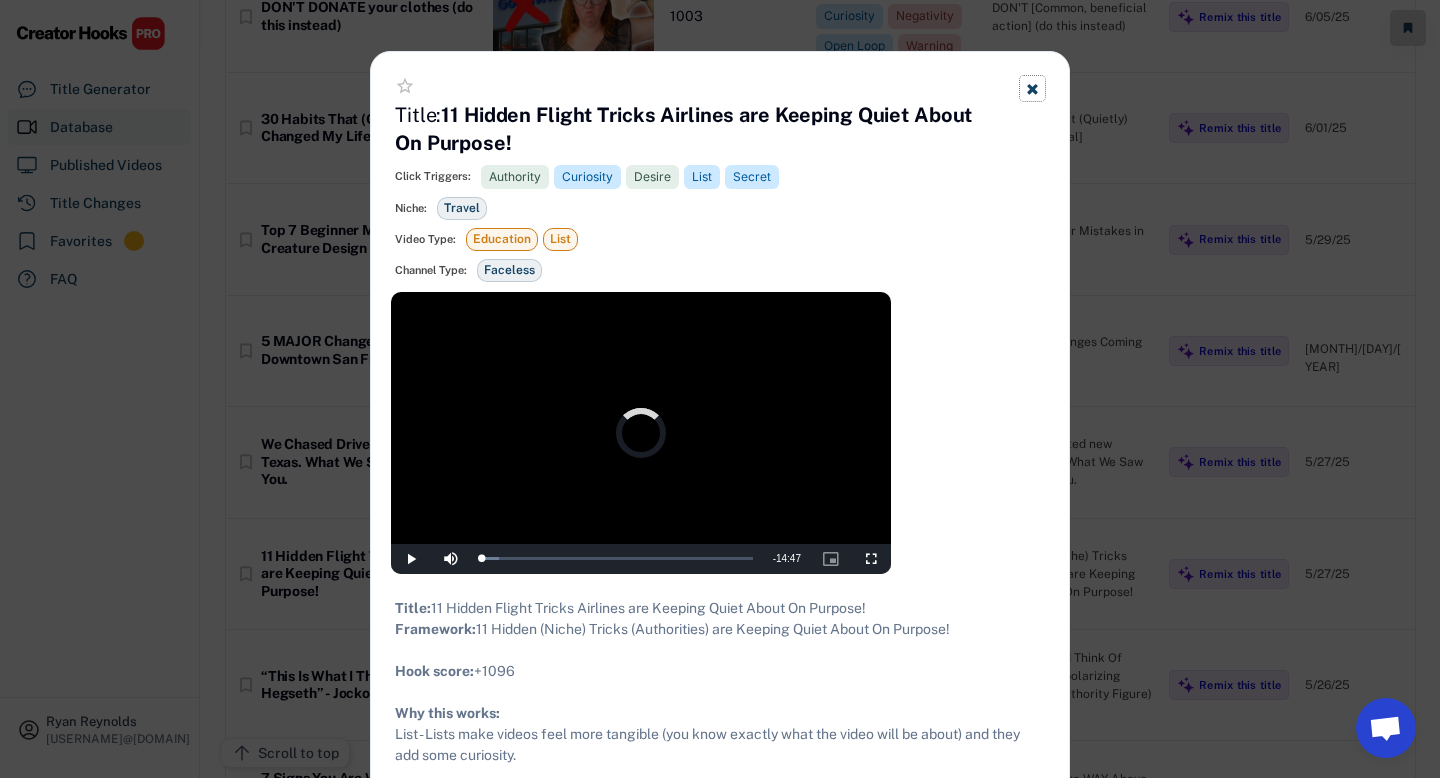 click 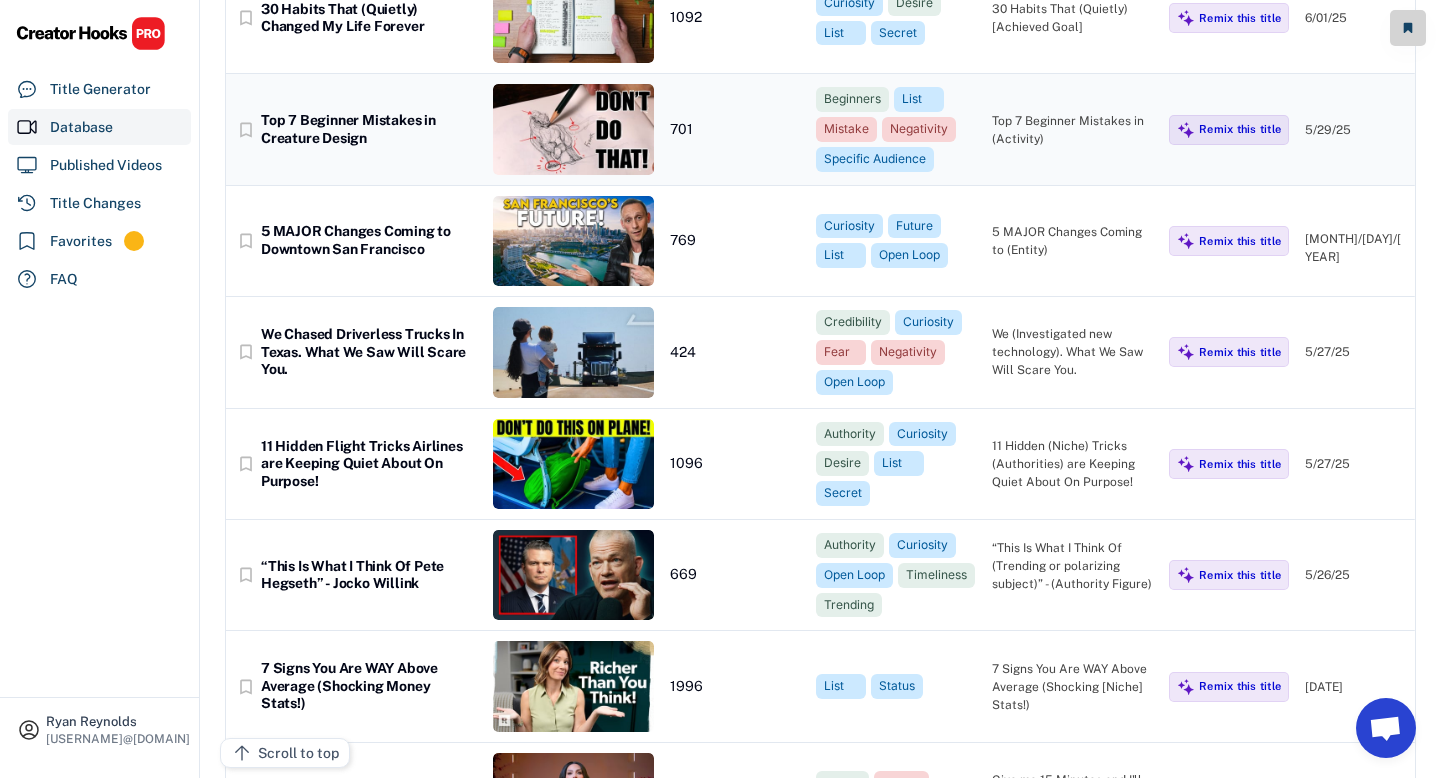 scroll, scrollTop: 837, scrollLeft: 0, axis: vertical 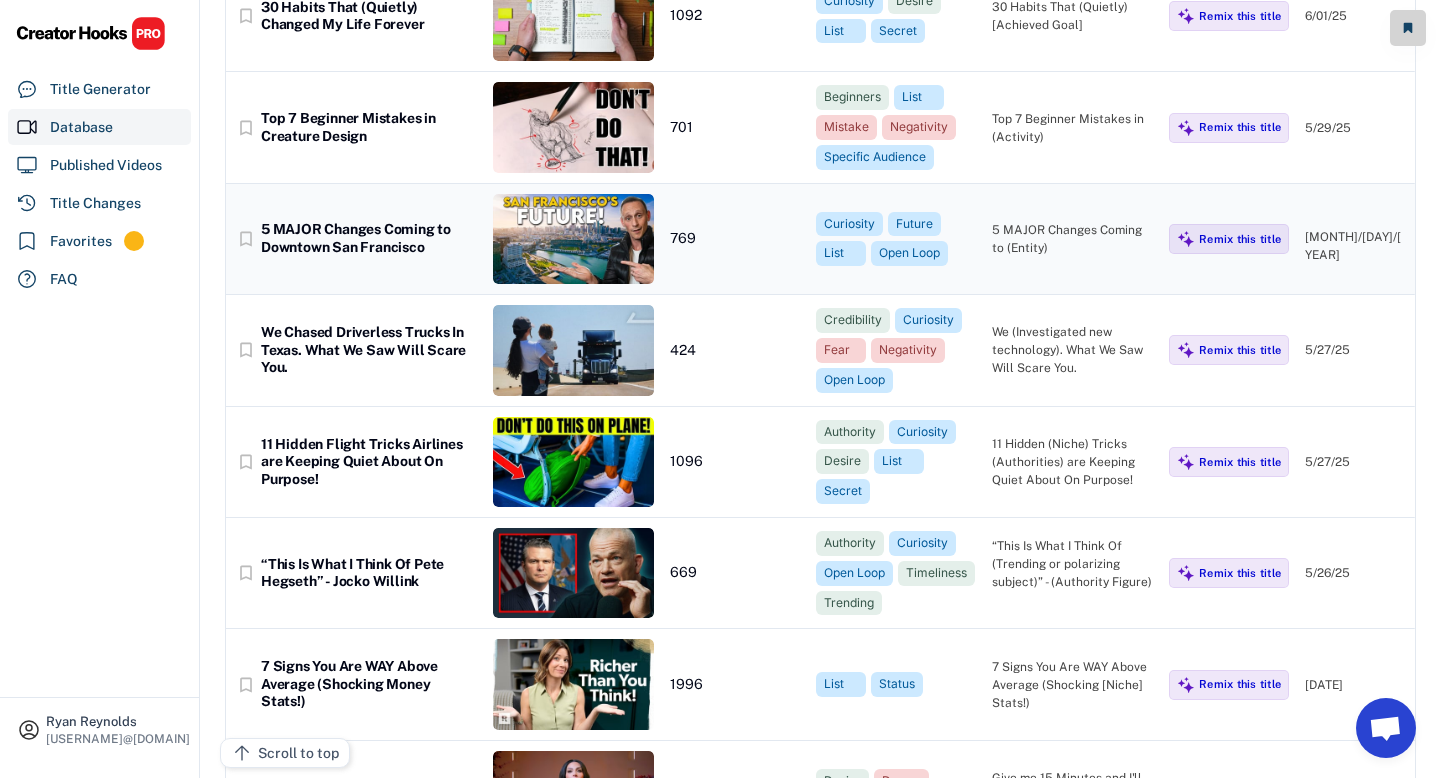 click at bounding box center (573, 239) 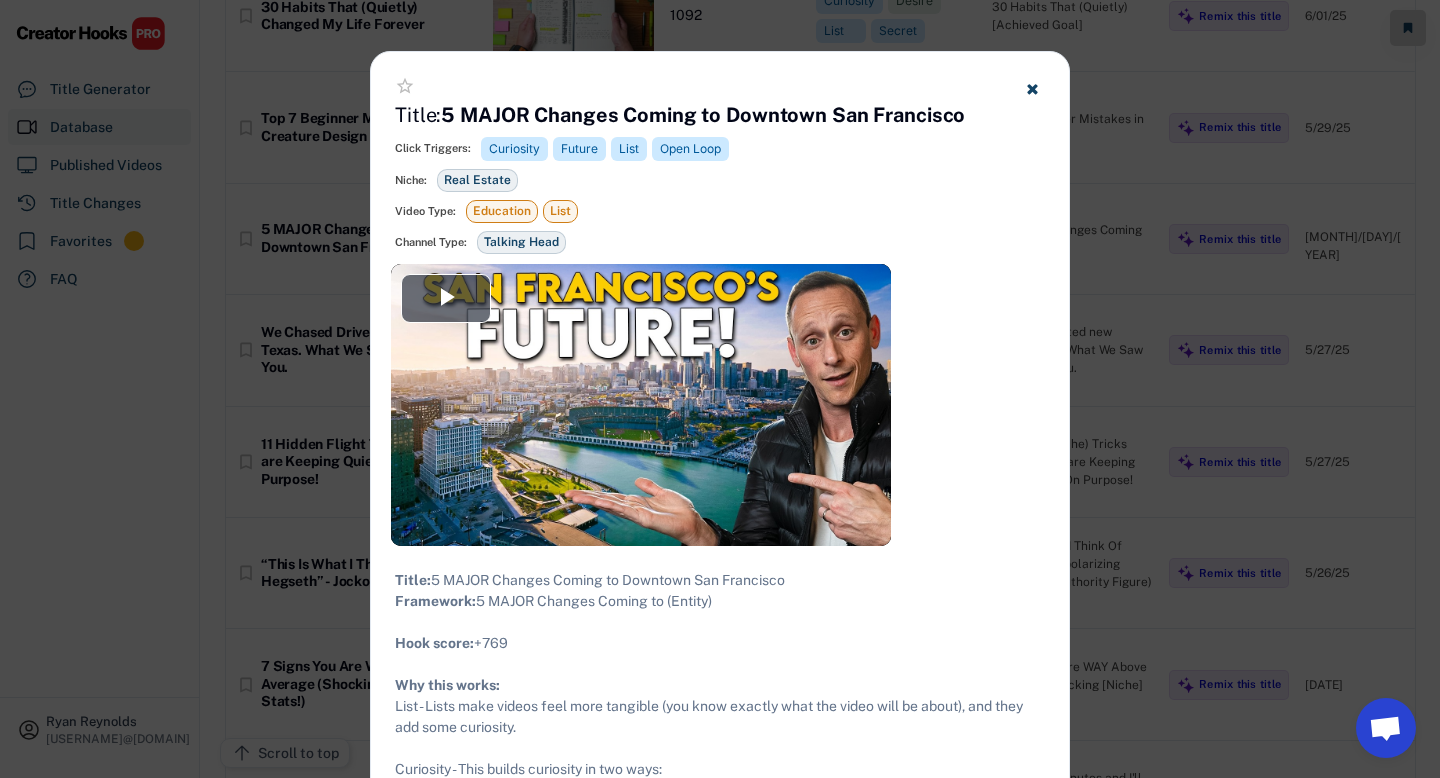 click on "**********" at bounding box center (720, 737) 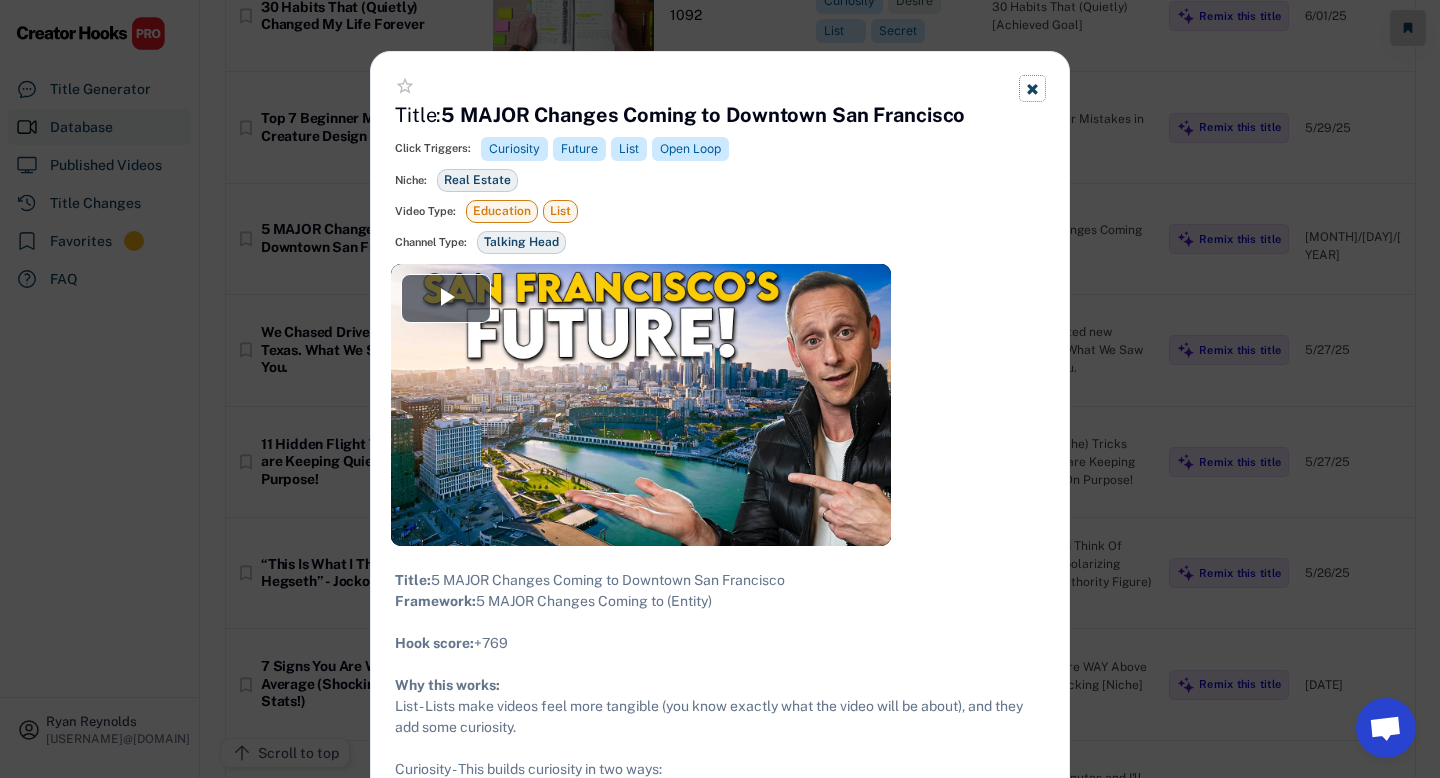 click at bounding box center [1032, 88] 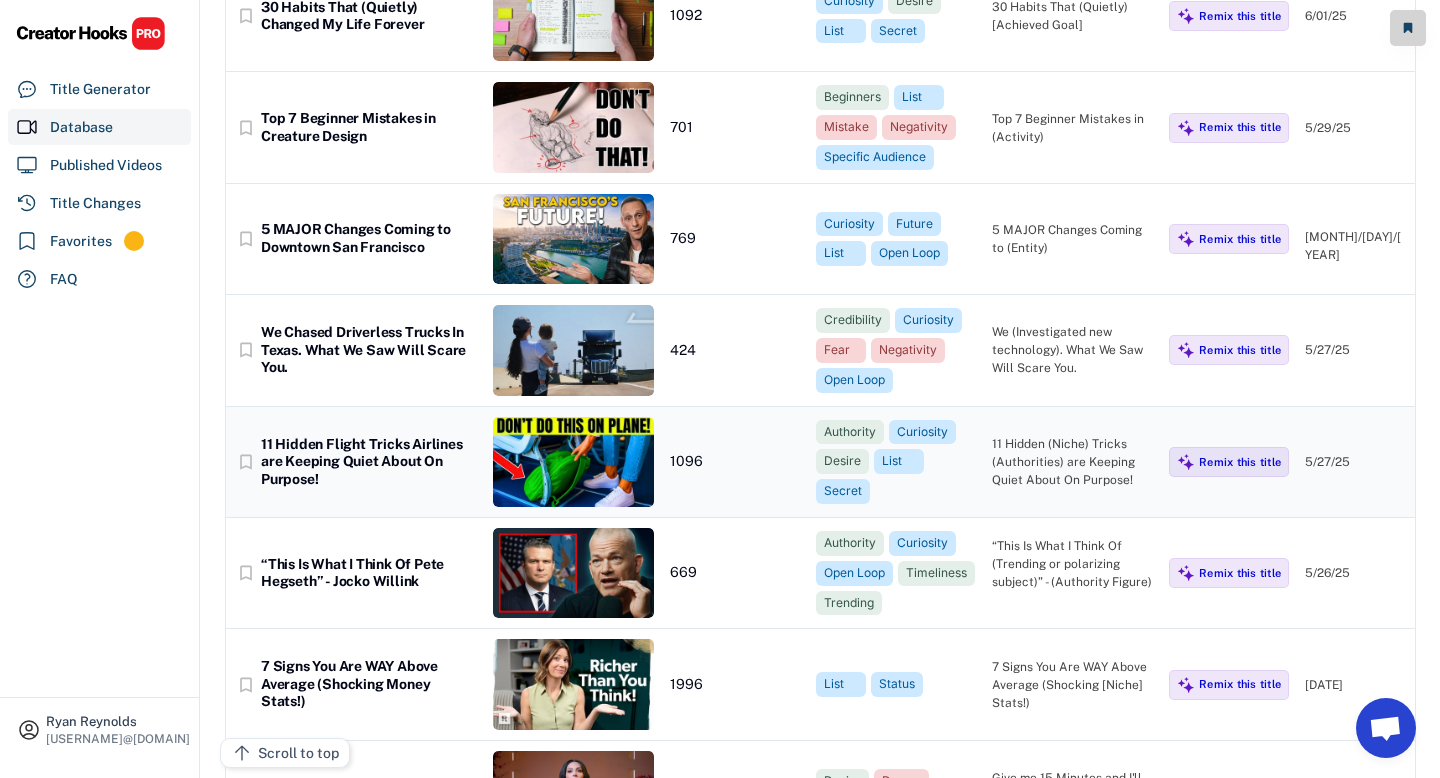 click at bounding box center [573, 462] 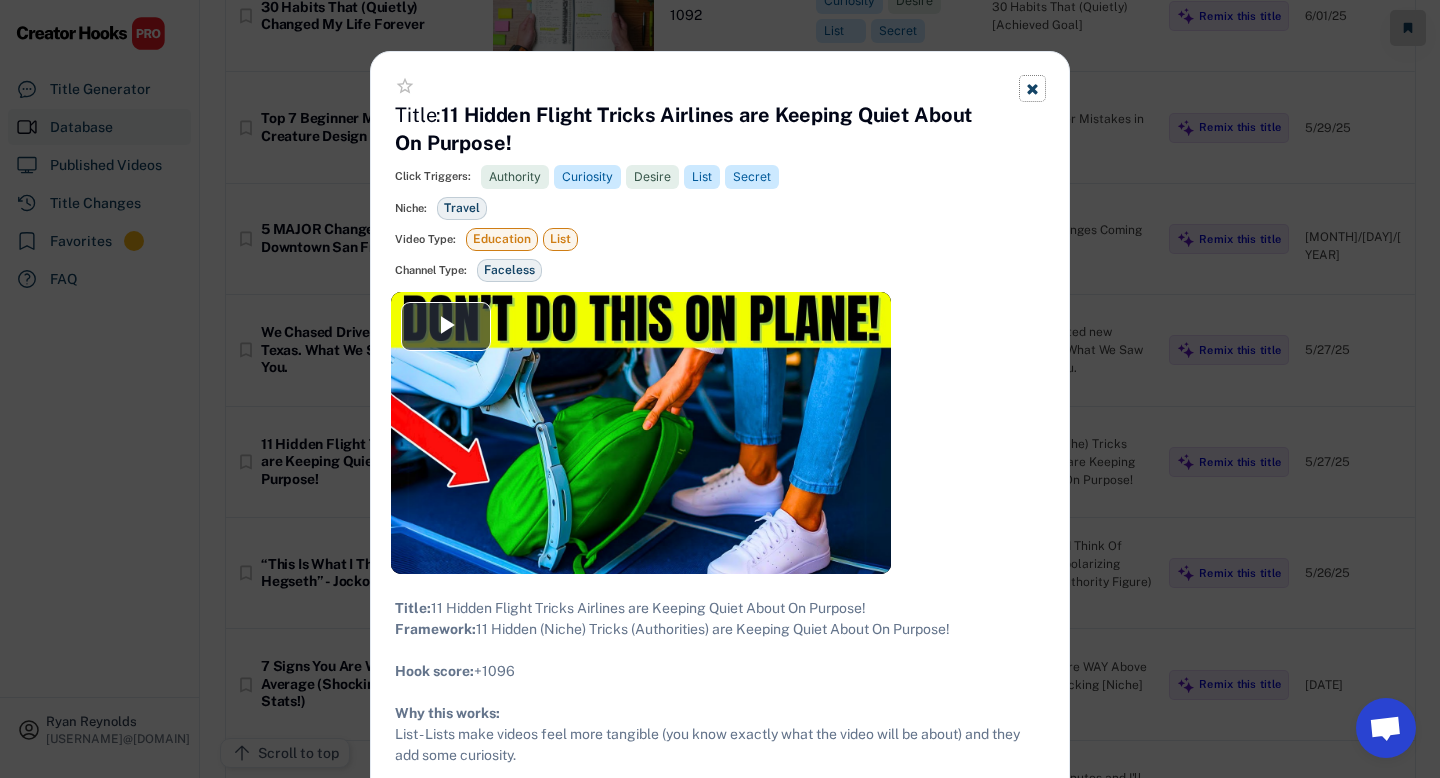 click 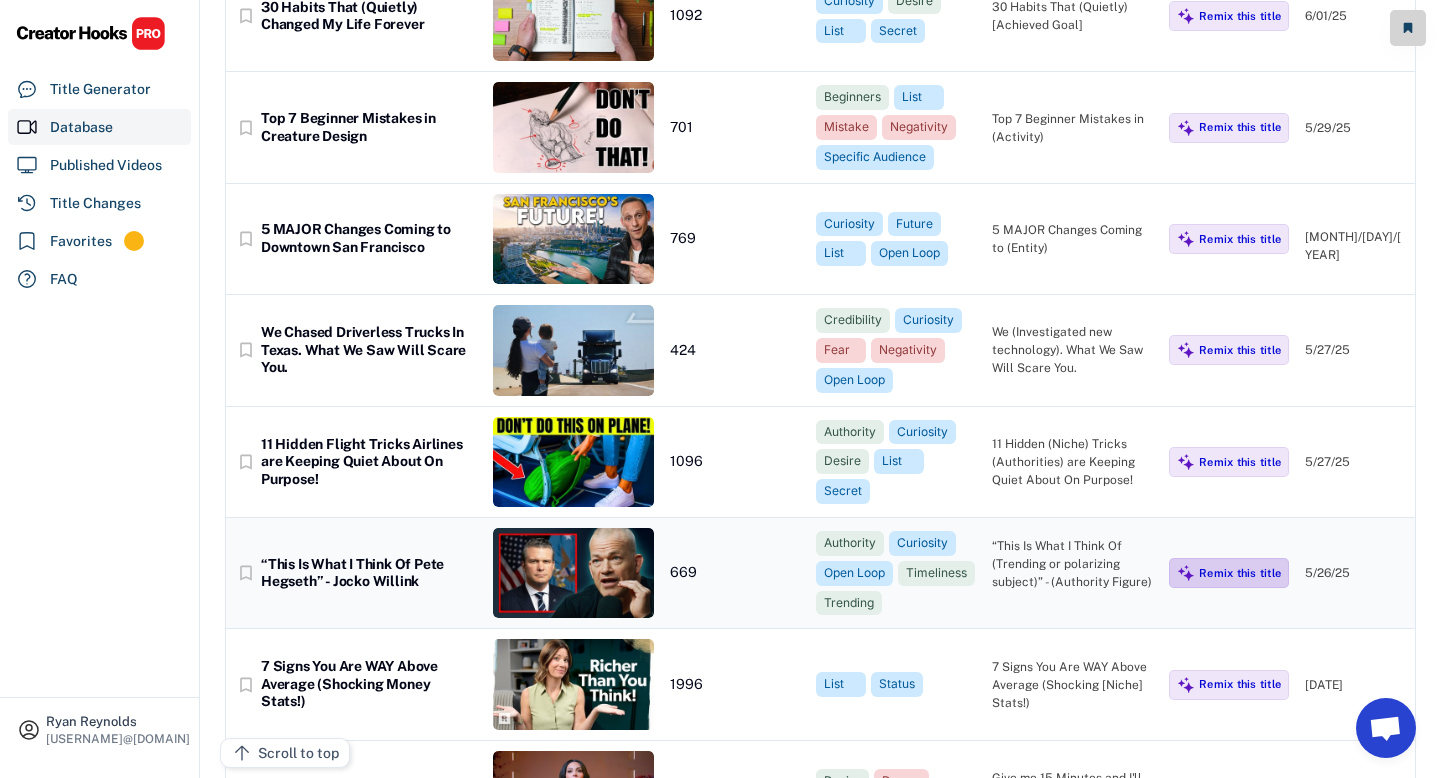 click on "Remix this title" at bounding box center [1229, 573] 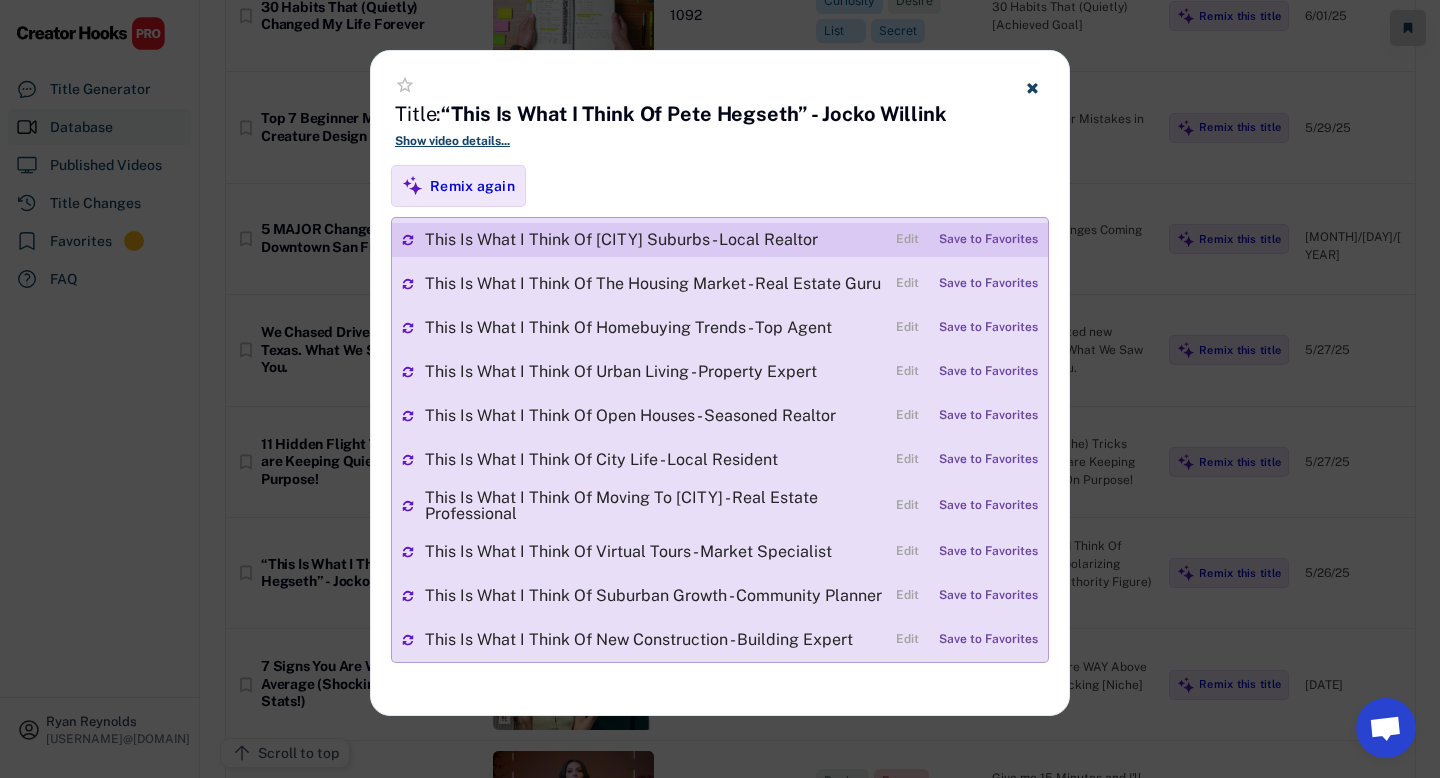 drag, startPoint x: 837, startPoint y: 247, endPoint x: 416, endPoint y: 245, distance: 421.00476 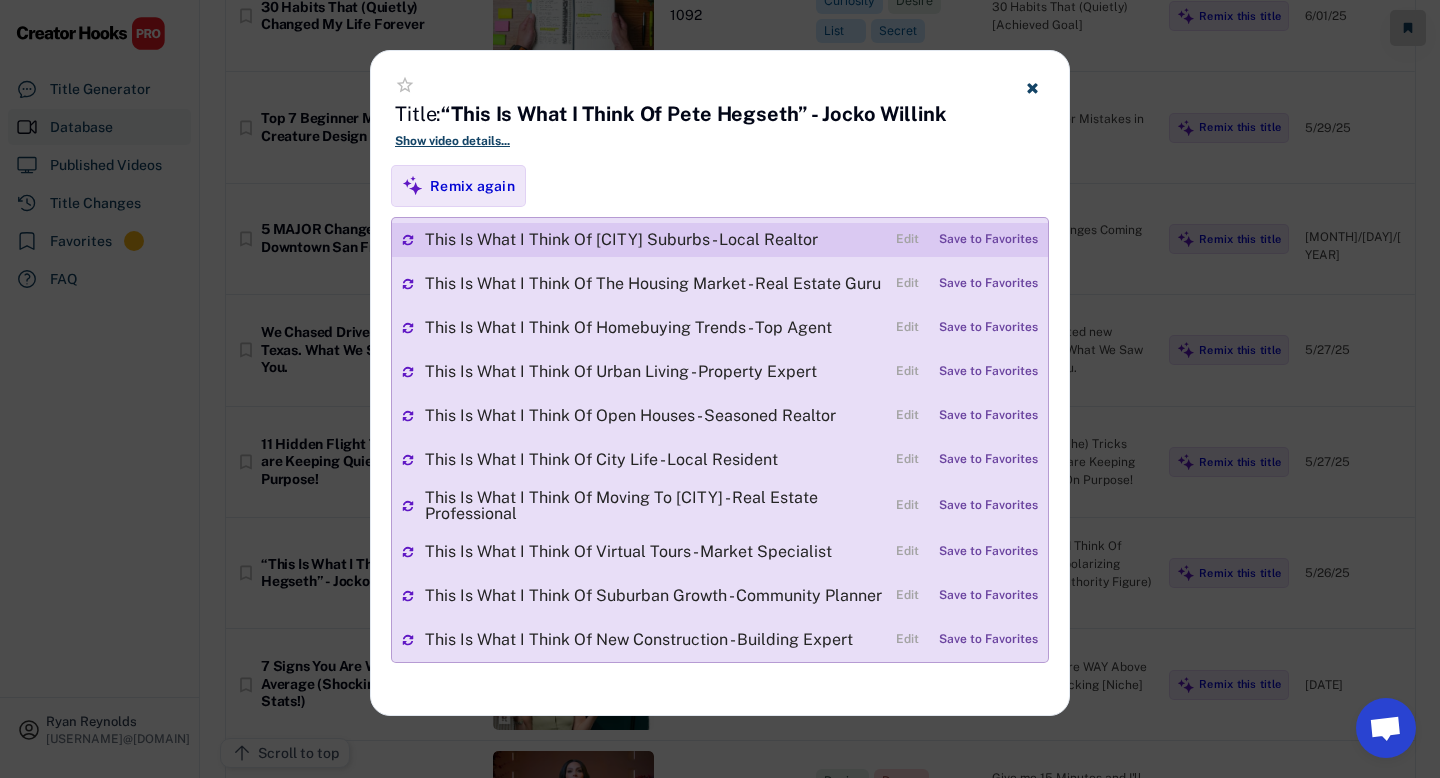 copy on "This Is What I Think Of Chicago Suburbs - Local Realtor" 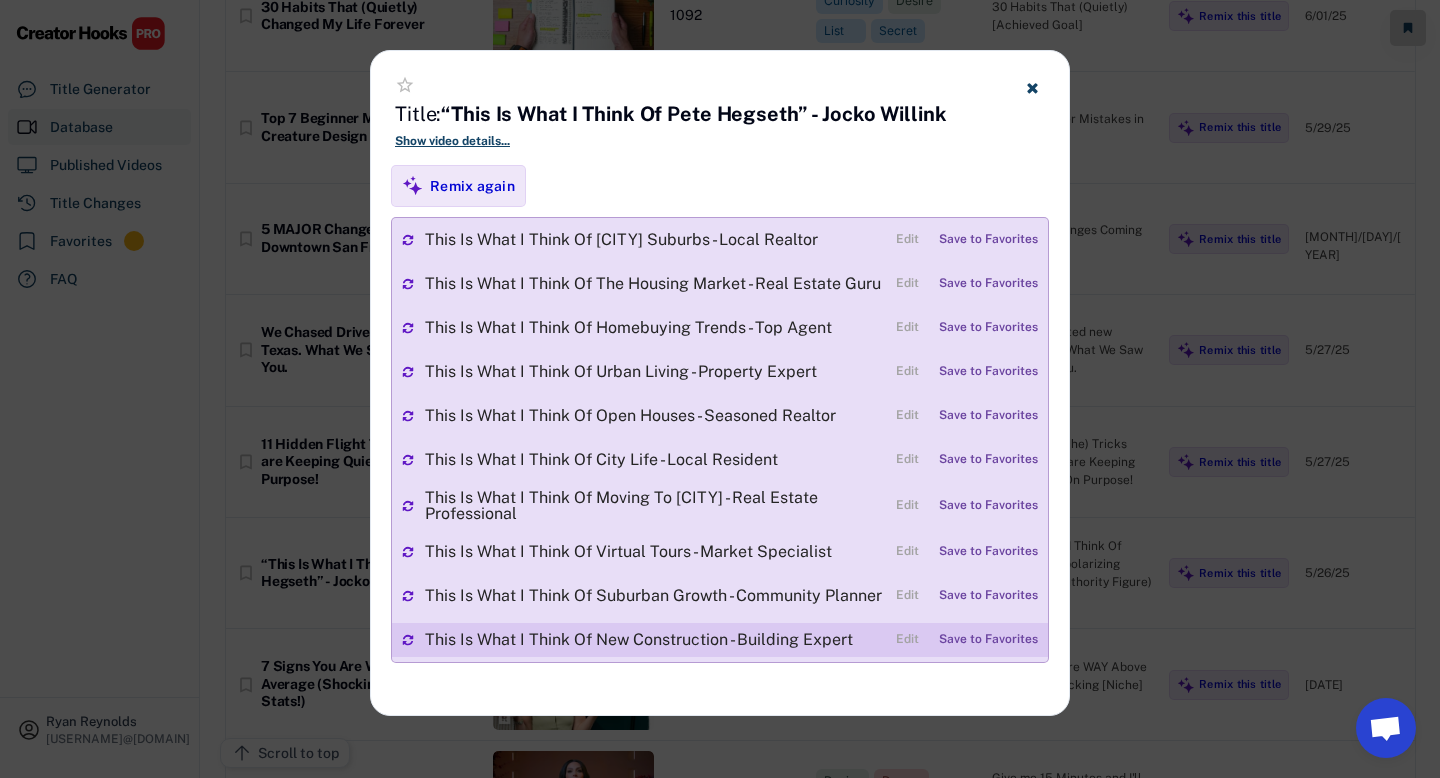 click on "This Is What I Think Of New Construction - Building Expert" at bounding box center [655, 640] 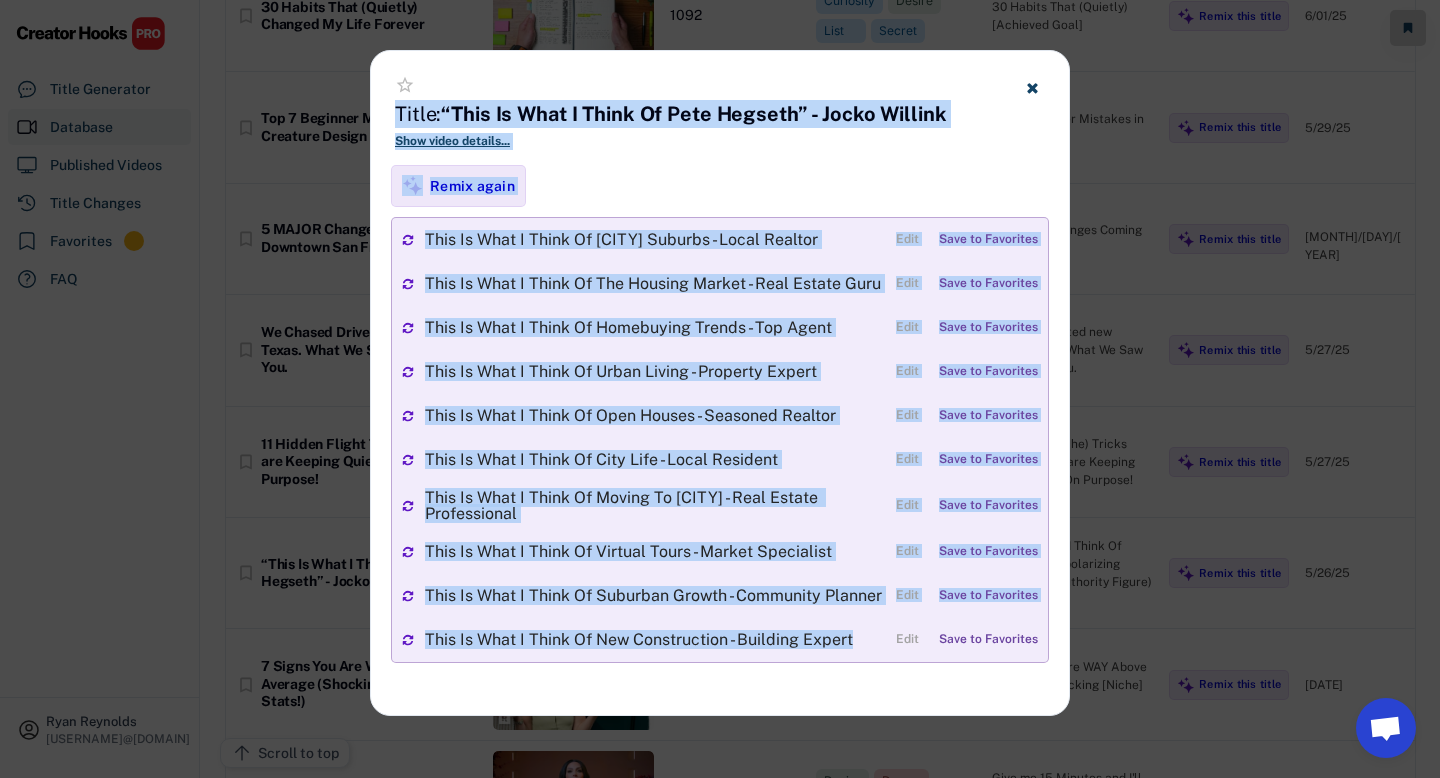 drag, startPoint x: 396, startPoint y: 115, endPoint x: 873, endPoint y: 688, distance: 745.55884 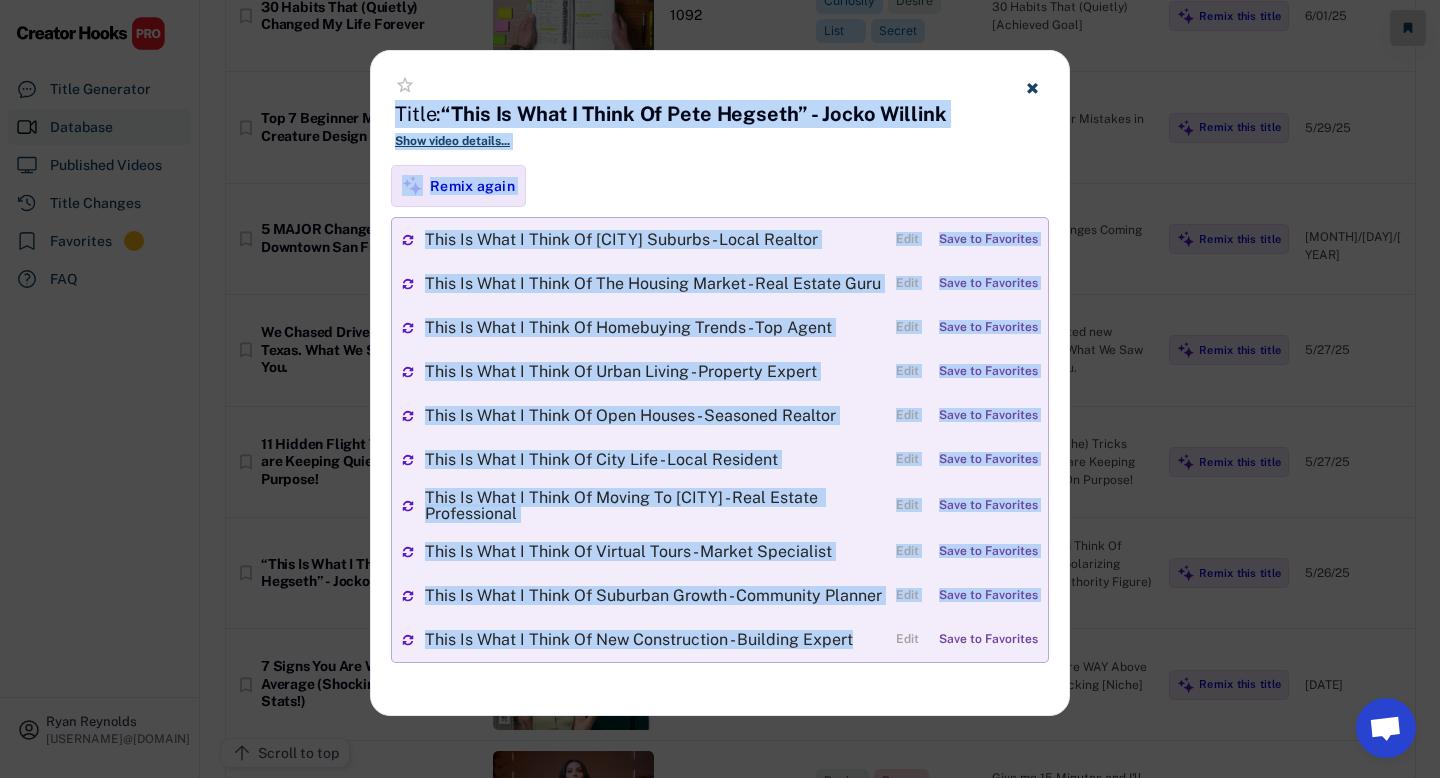 click 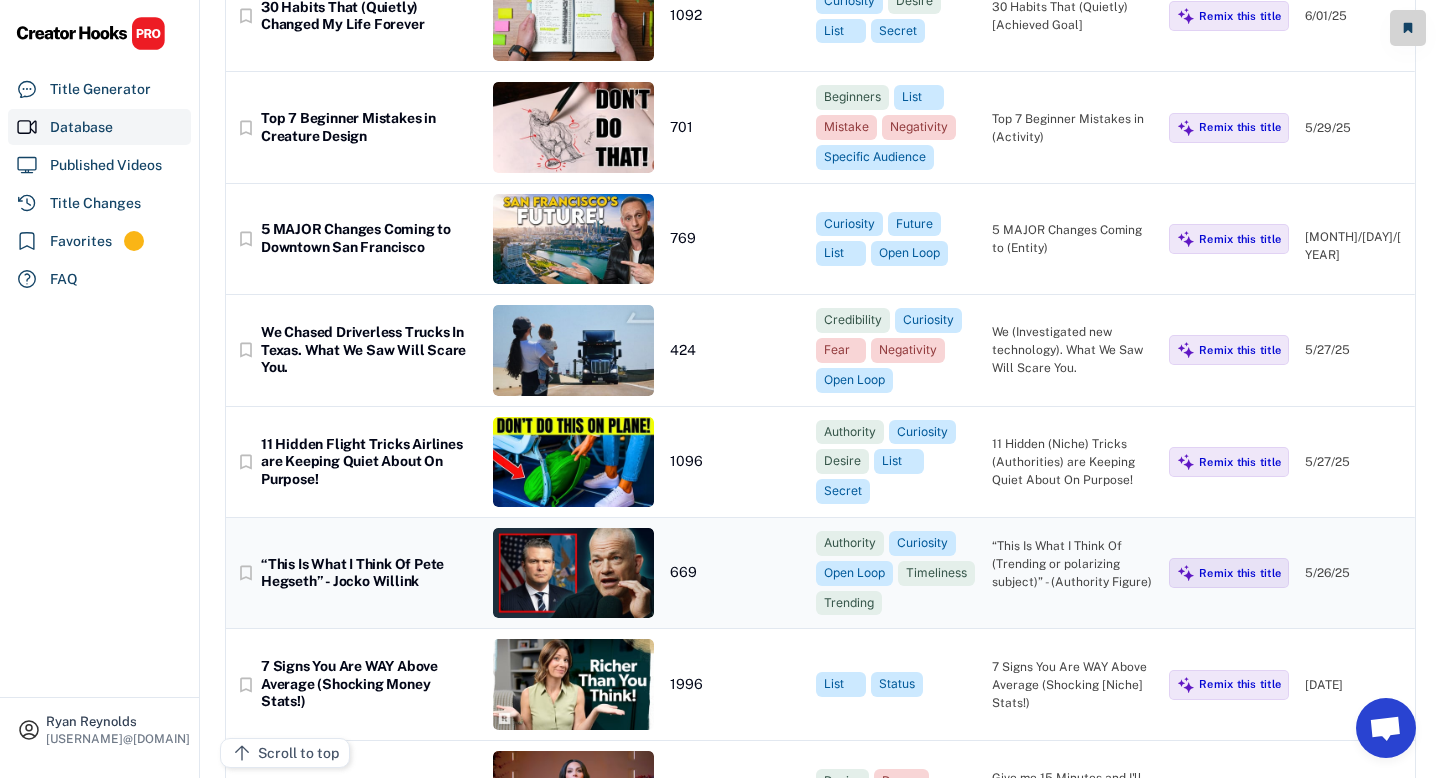 click at bounding box center [573, 573] 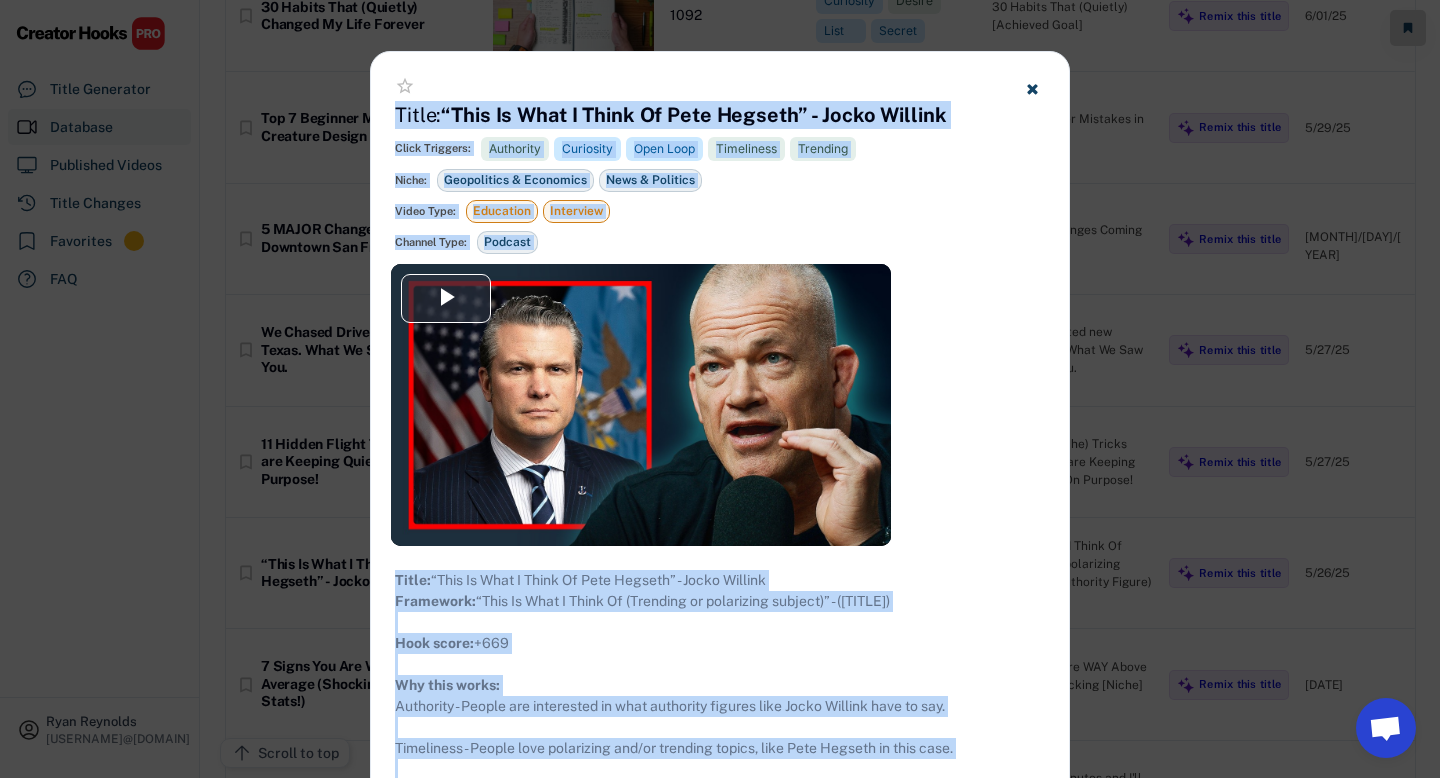 copy on "**********" 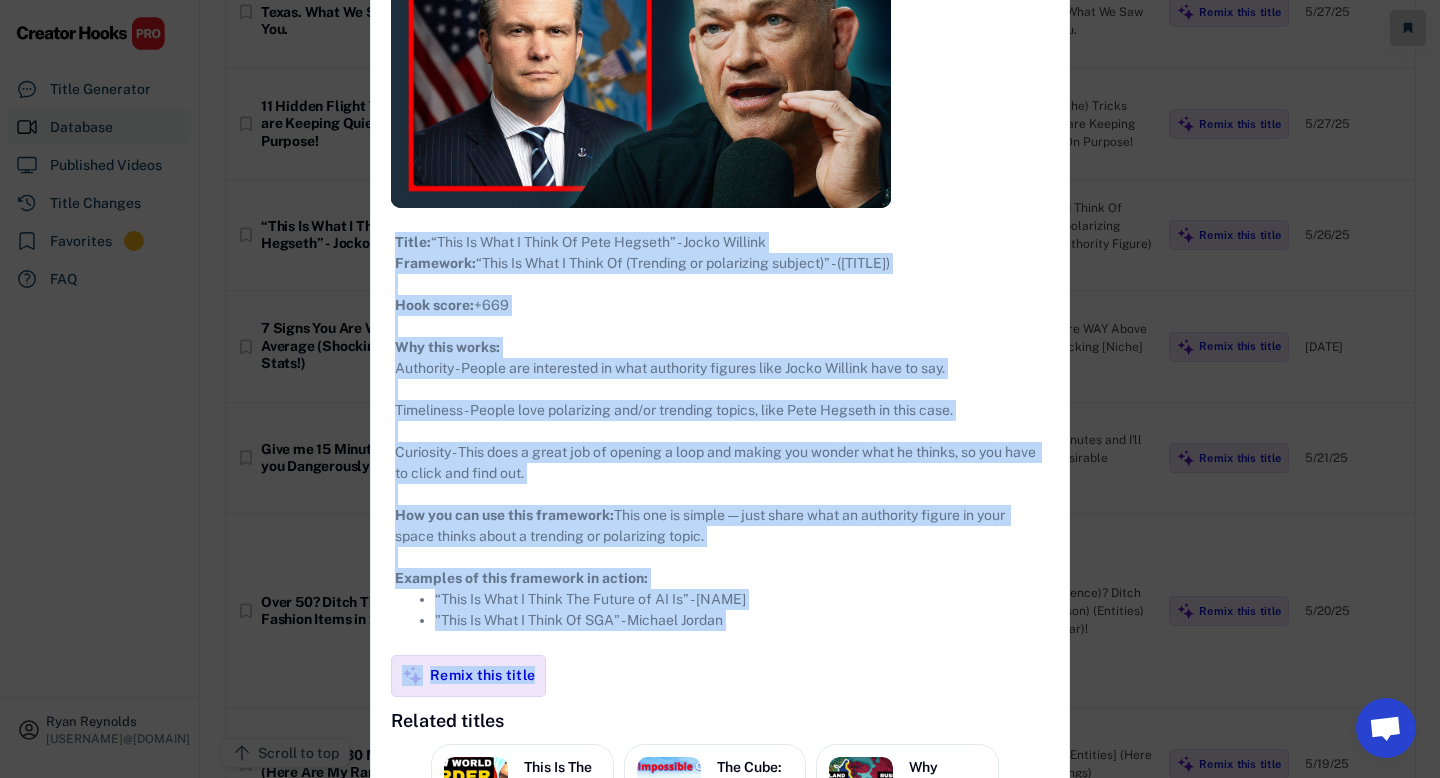 scroll, scrollTop: 946, scrollLeft: 0, axis: vertical 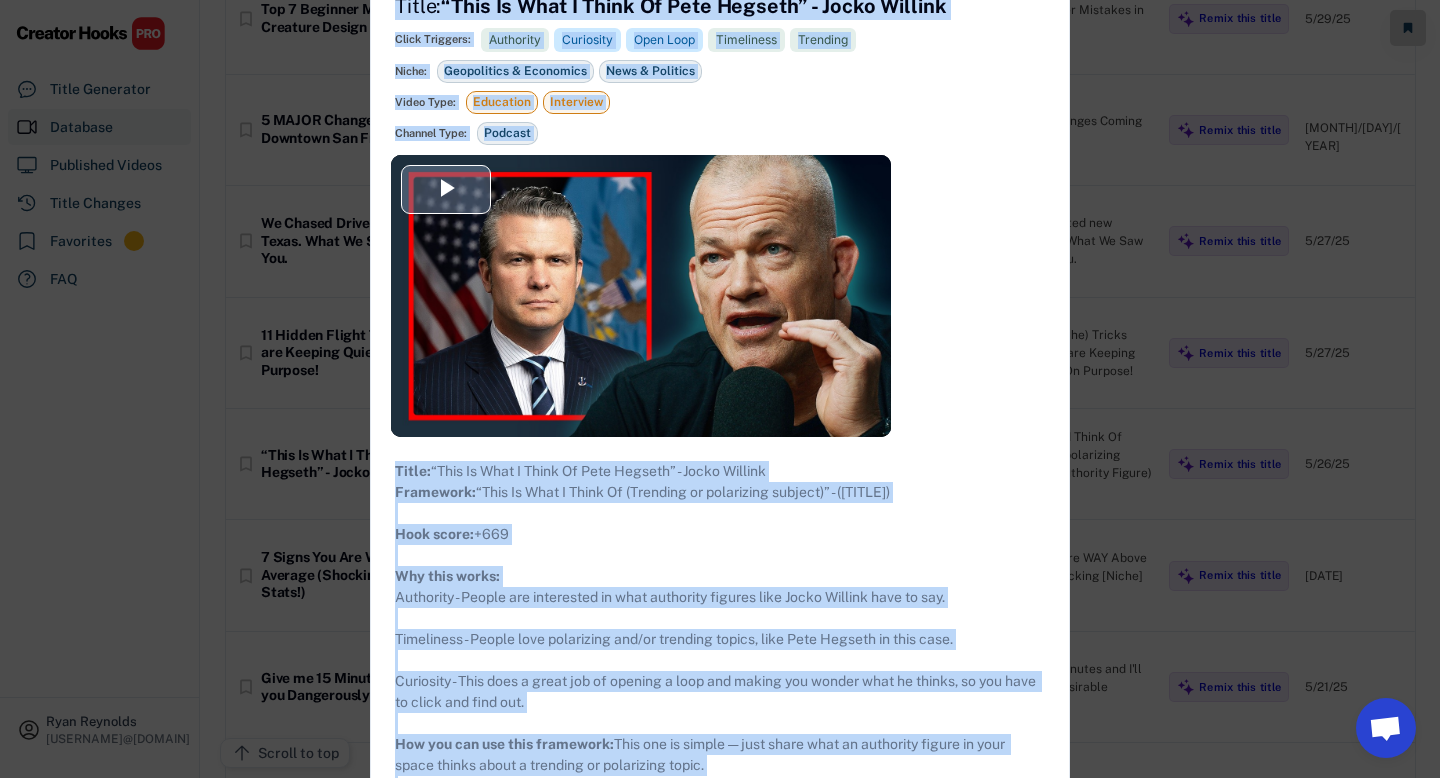 click at bounding box center (641, 295) 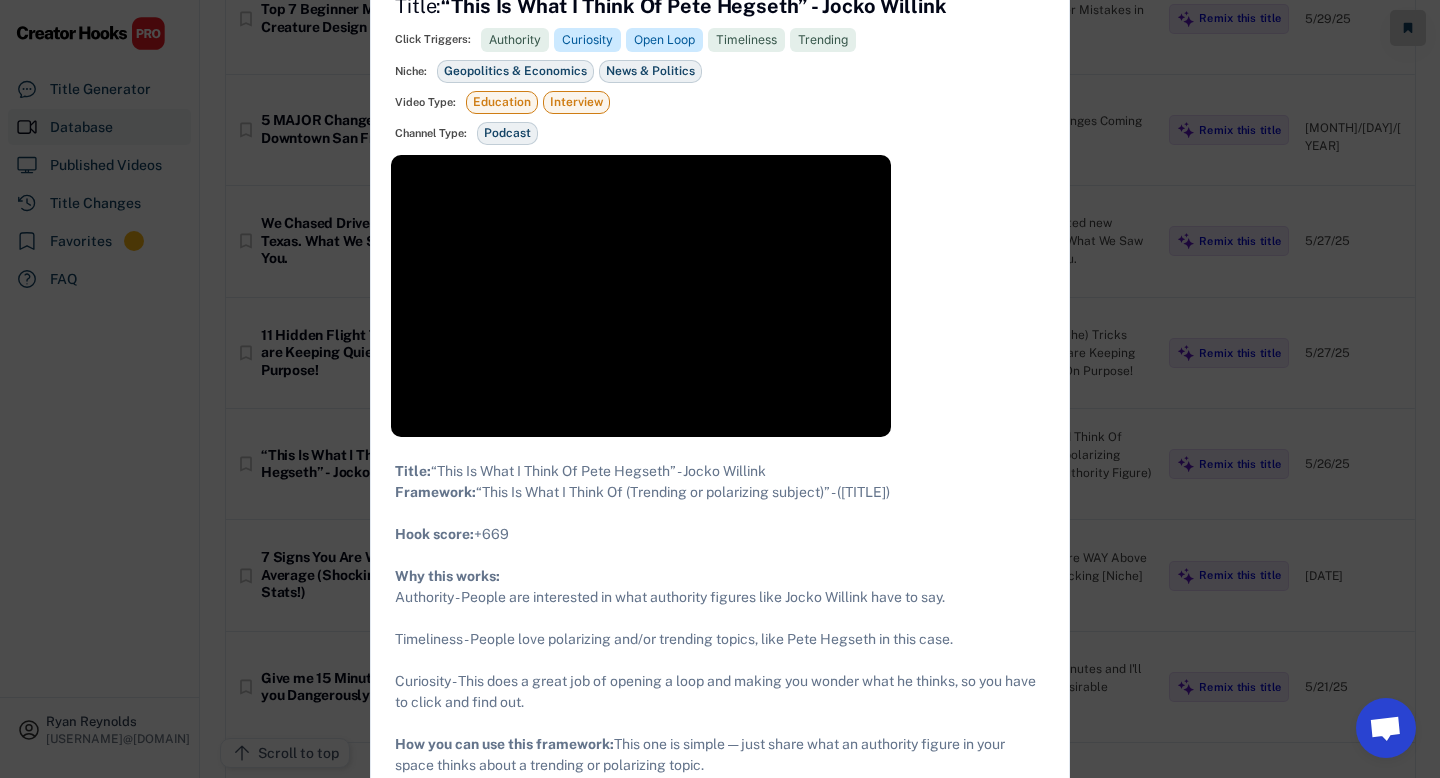 click at bounding box center [641, 295] 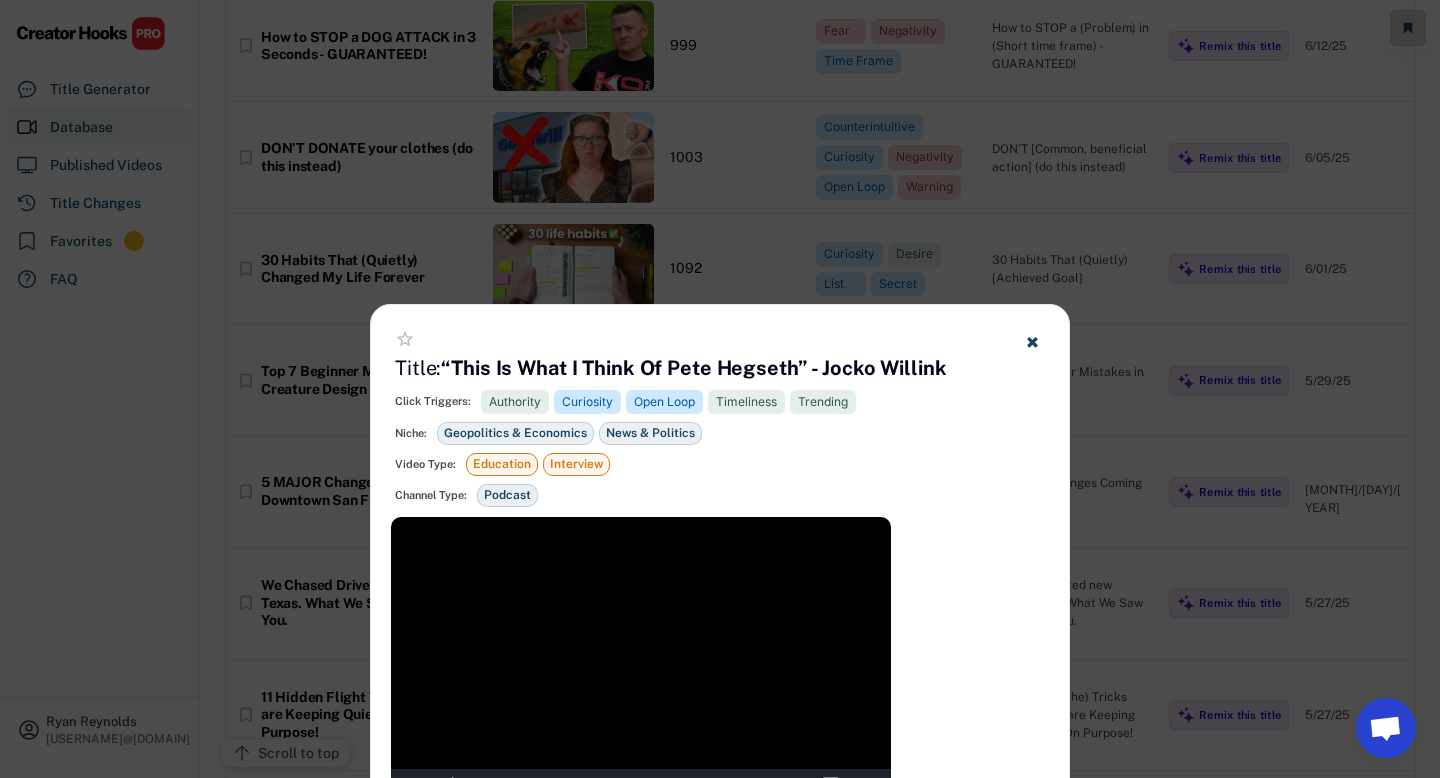 scroll, scrollTop: 621, scrollLeft: 0, axis: vertical 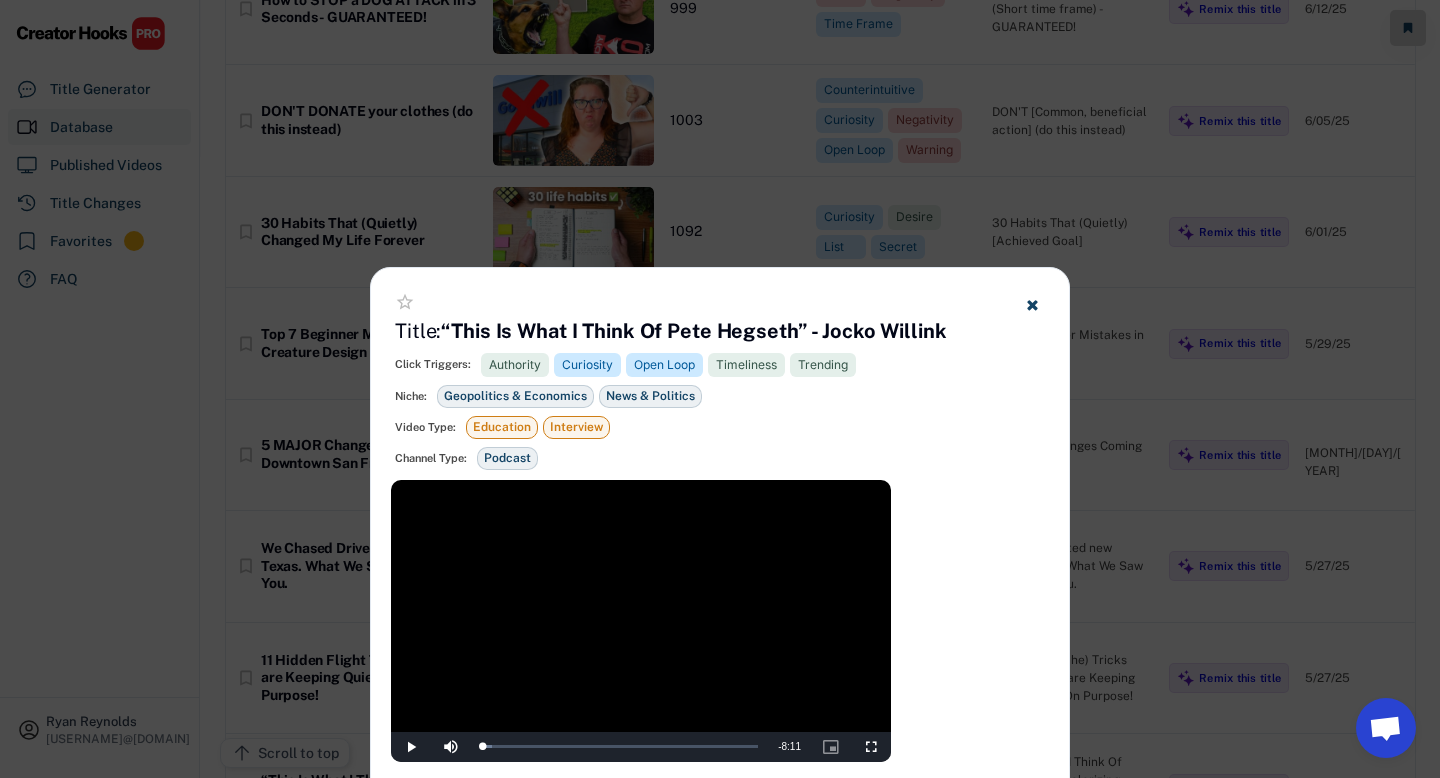 click 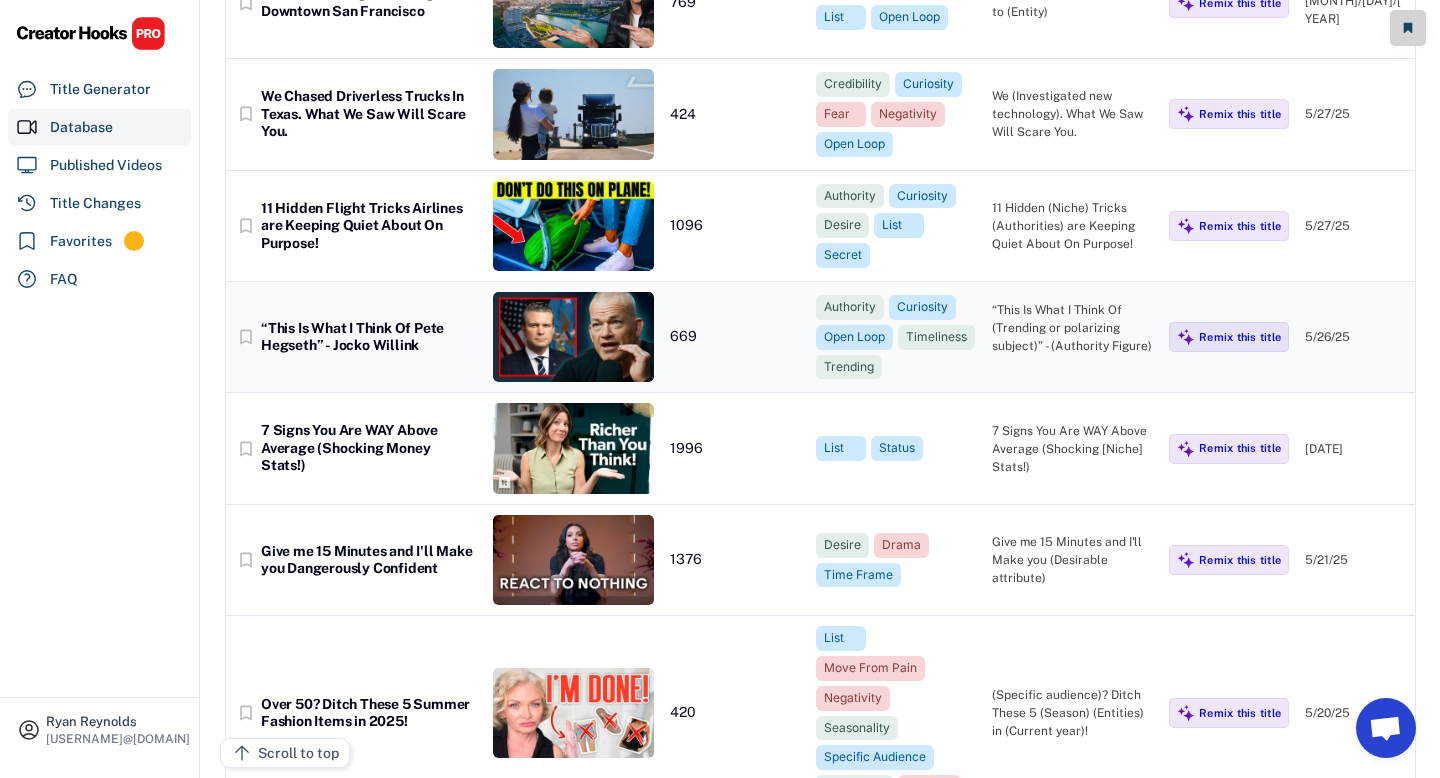 scroll, scrollTop: 1091, scrollLeft: 0, axis: vertical 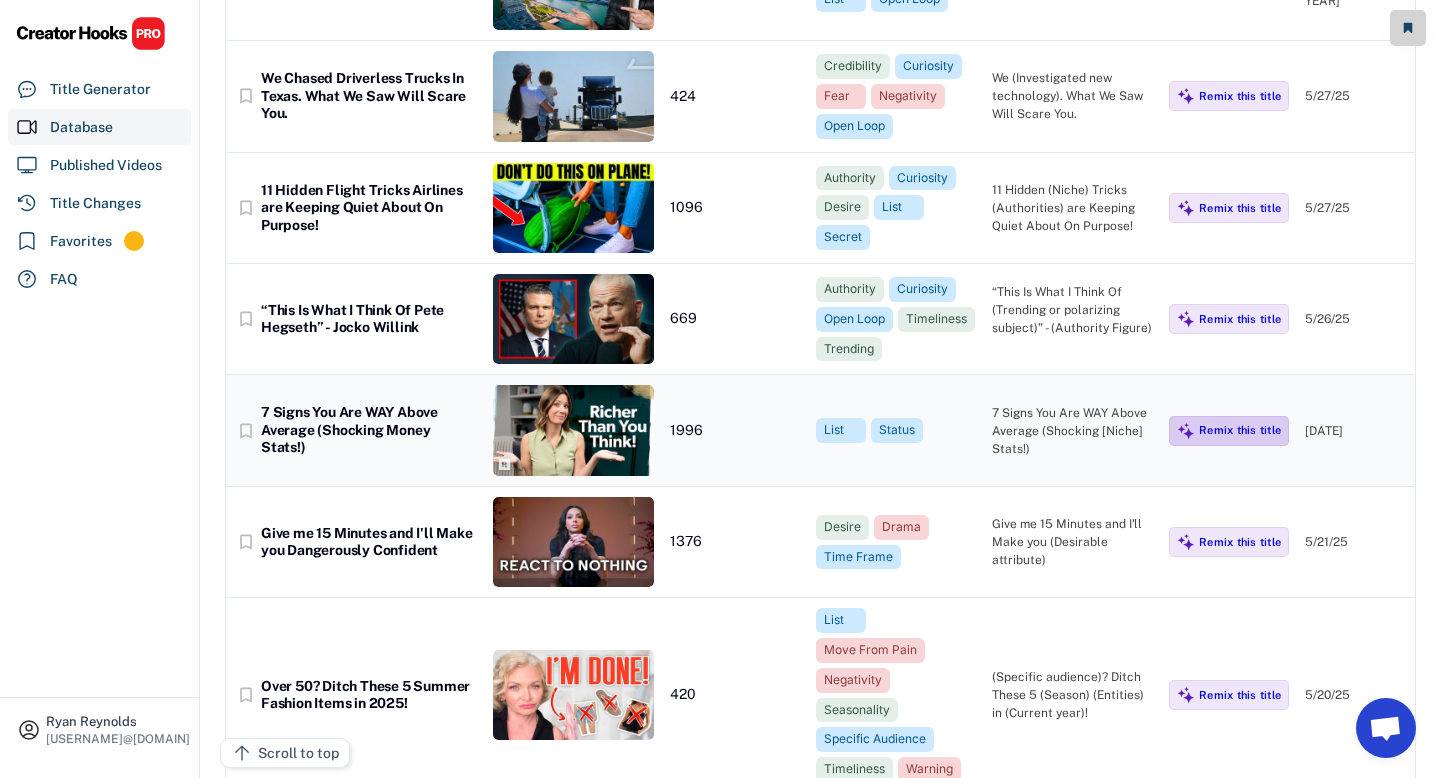 click on "Remix this title" at bounding box center (1229, 431) 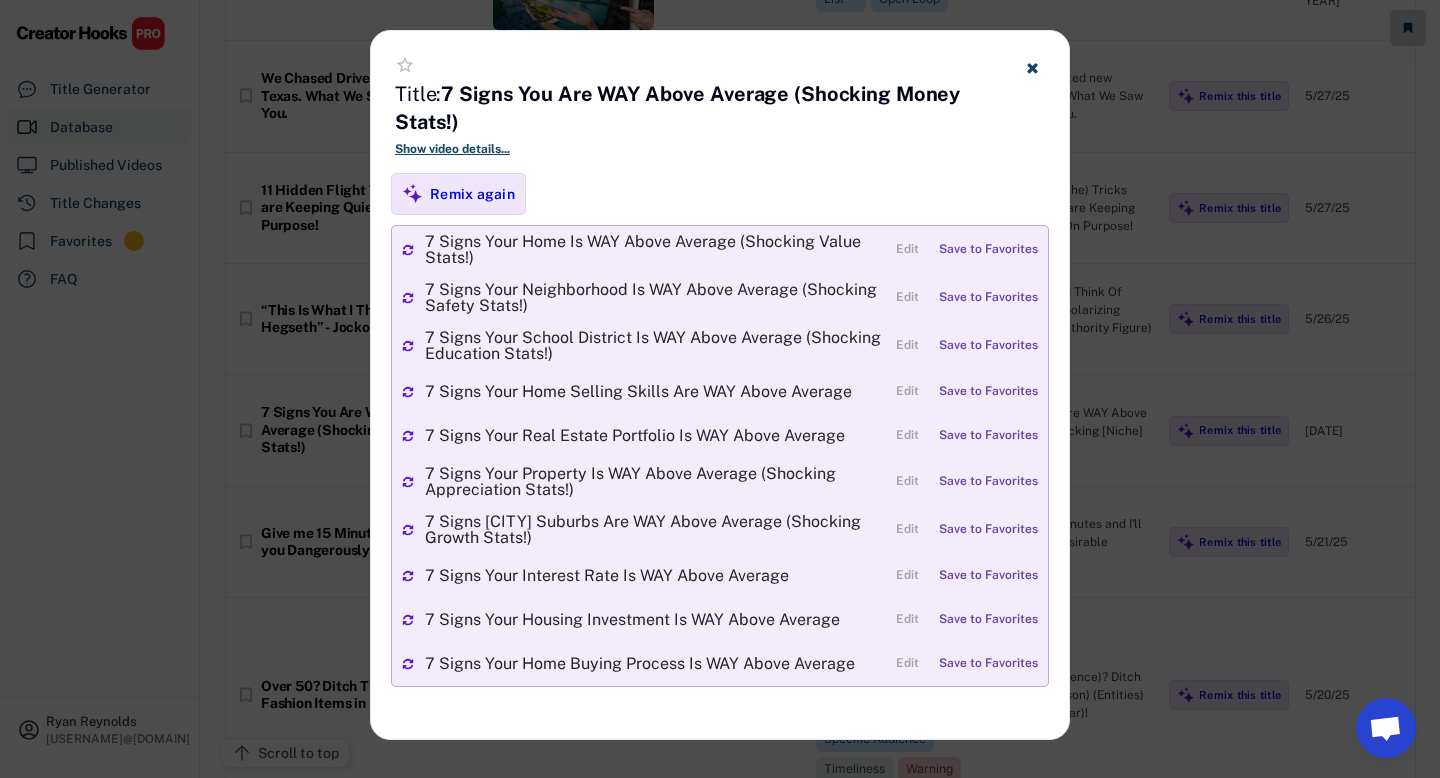 click 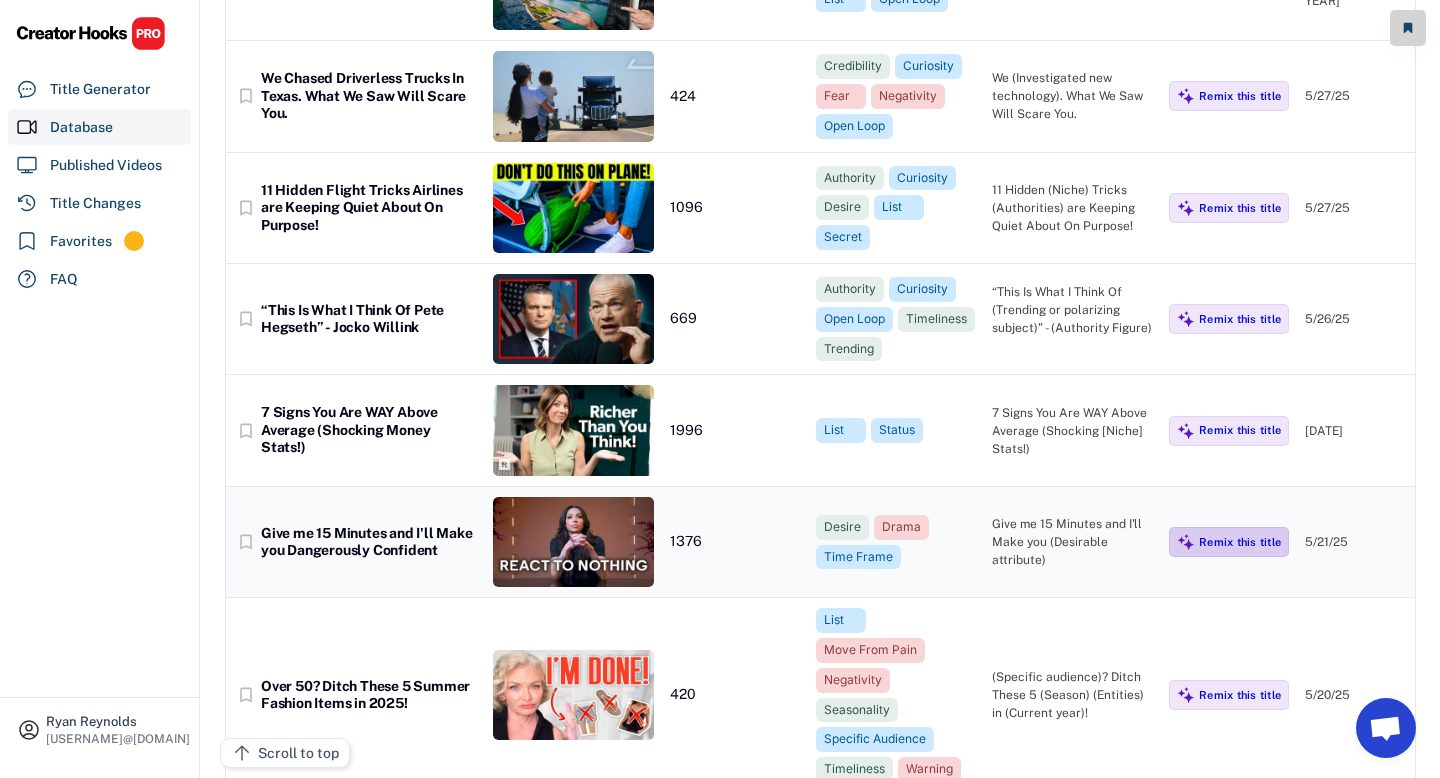 click on "Remix this title" at bounding box center [1240, 542] 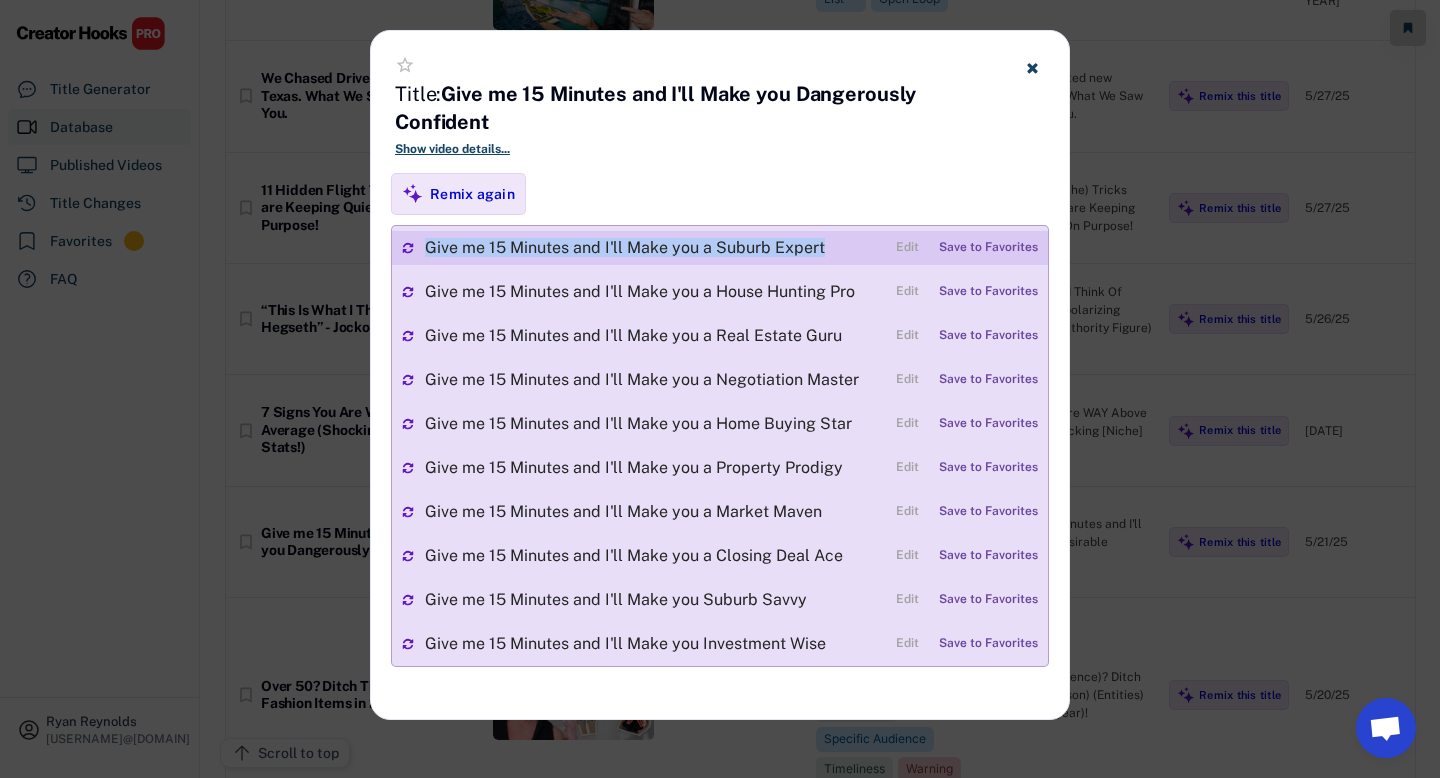 drag, startPoint x: 825, startPoint y: 251, endPoint x: 428, endPoint y: 248, distance: 397.01132 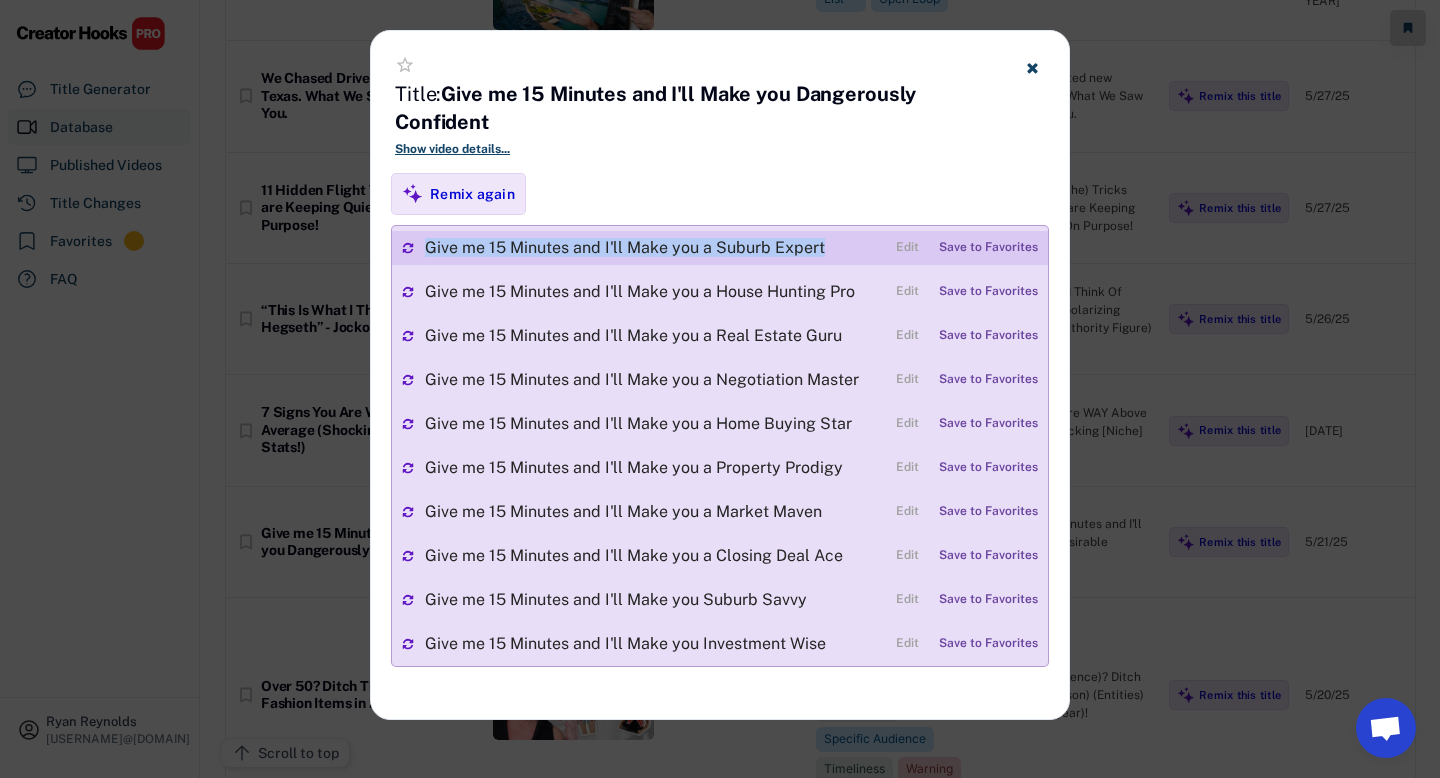copy on "Give me 15 Minutes and I'll Make you a Suburb Expert" 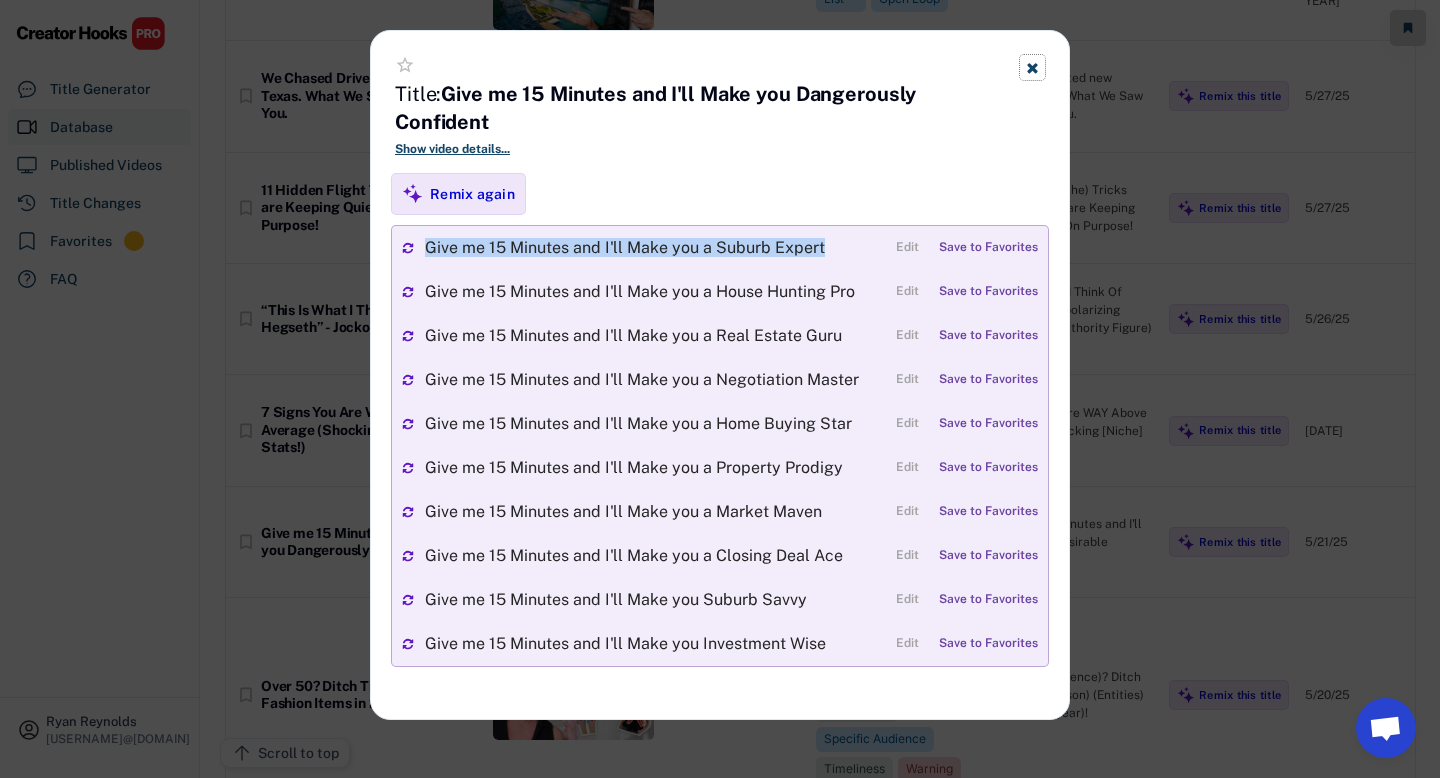 click 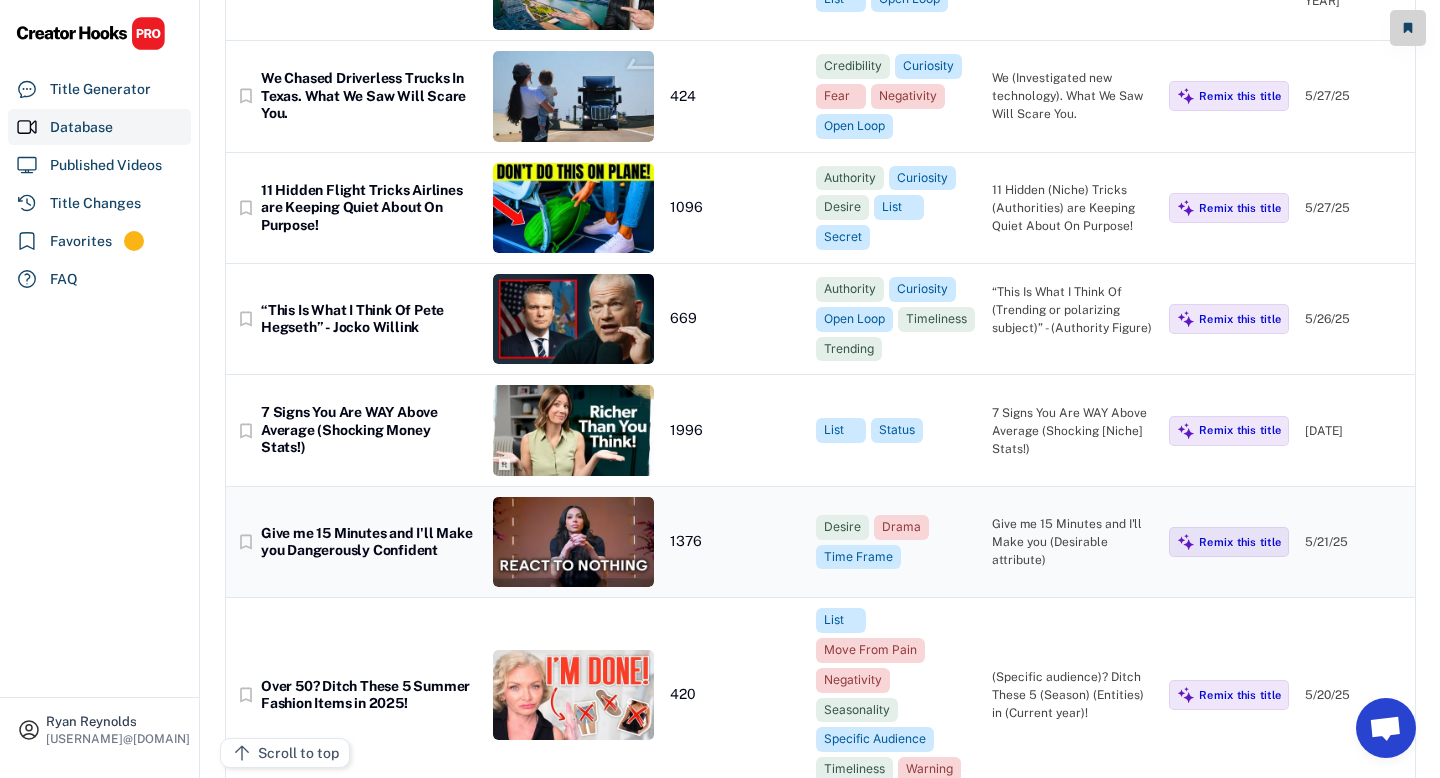 click at bounding box center (573, 542) 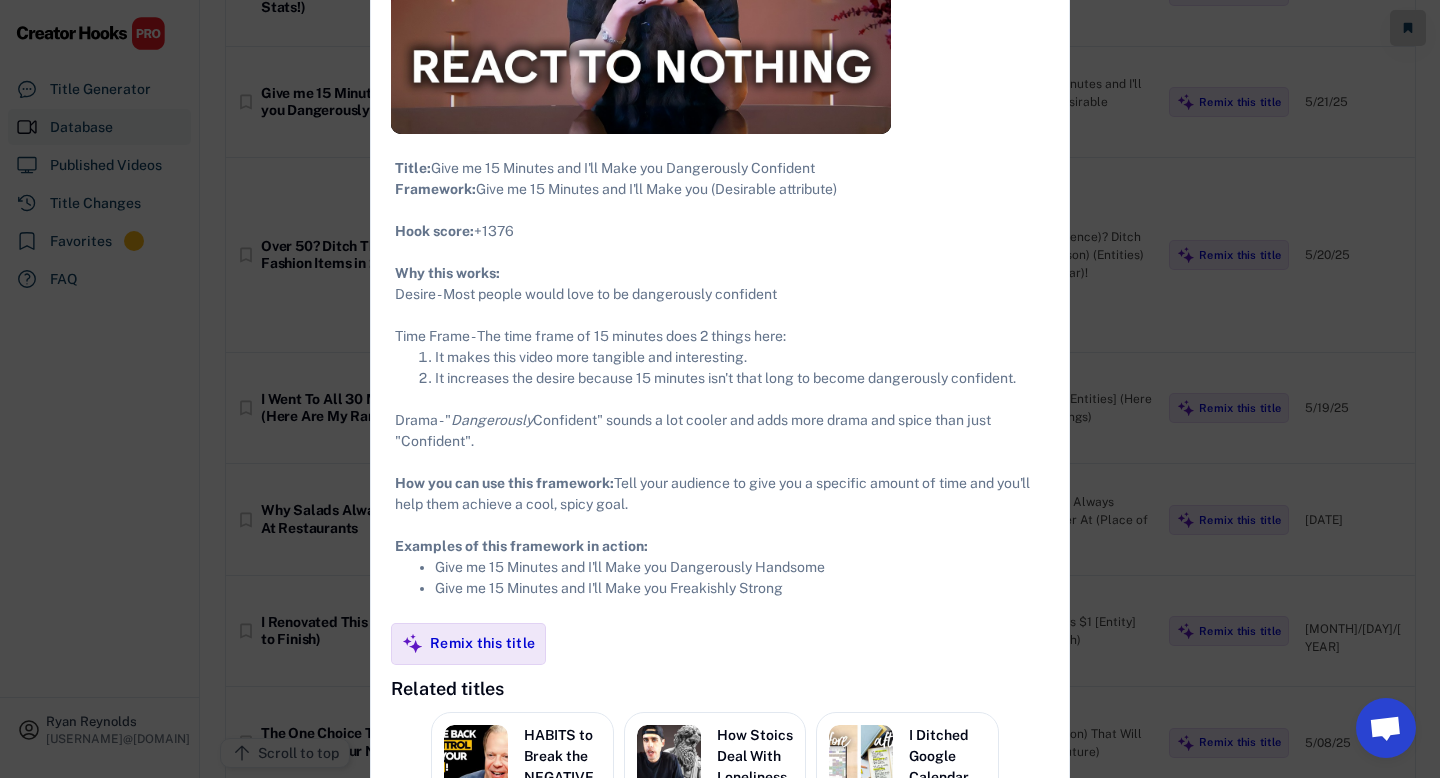 scroll, scrollTop: 1536, scrollLeft: 0, axis: vertical 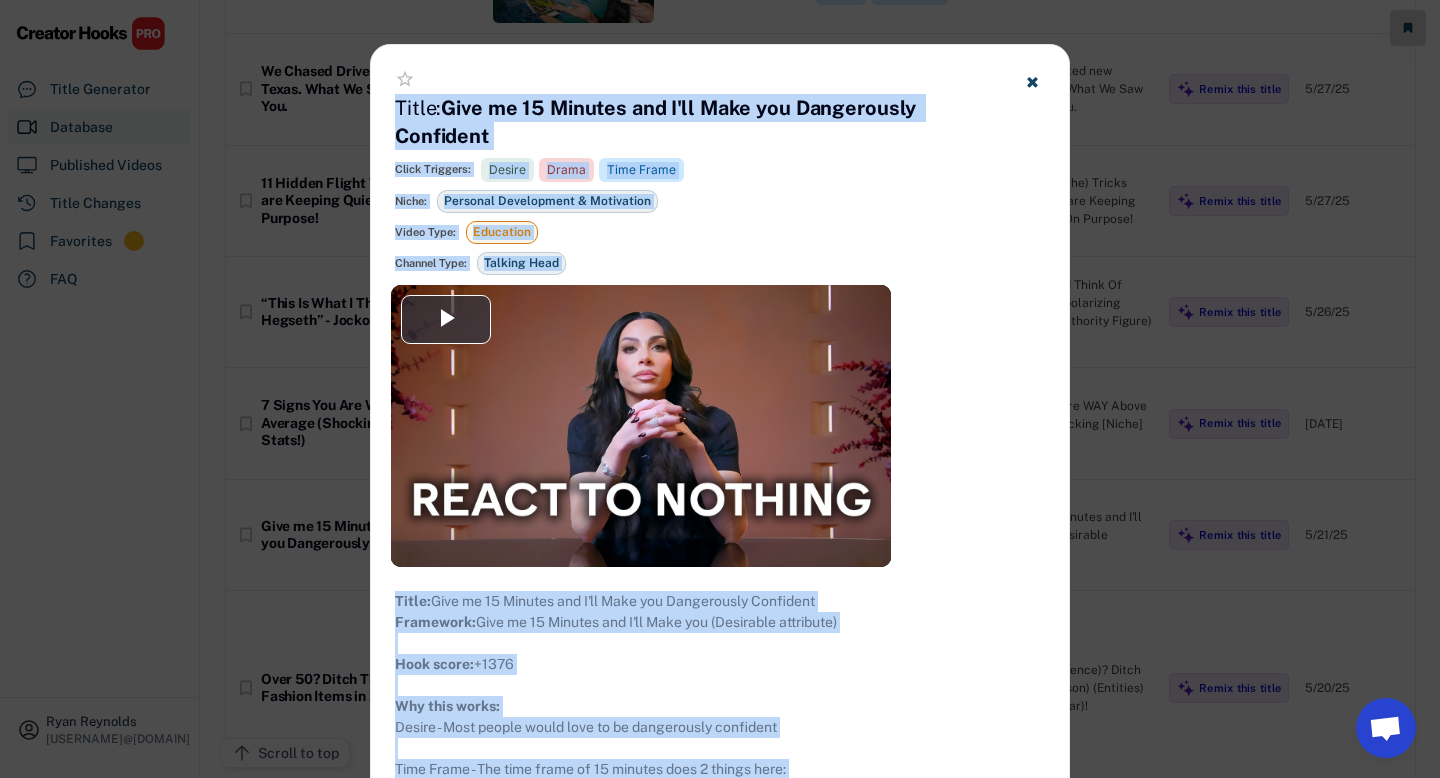 drag, startPoint x: 810, startPoint y: 604, endPoint x: 397, endPoint y: 100, distance: 651.60187 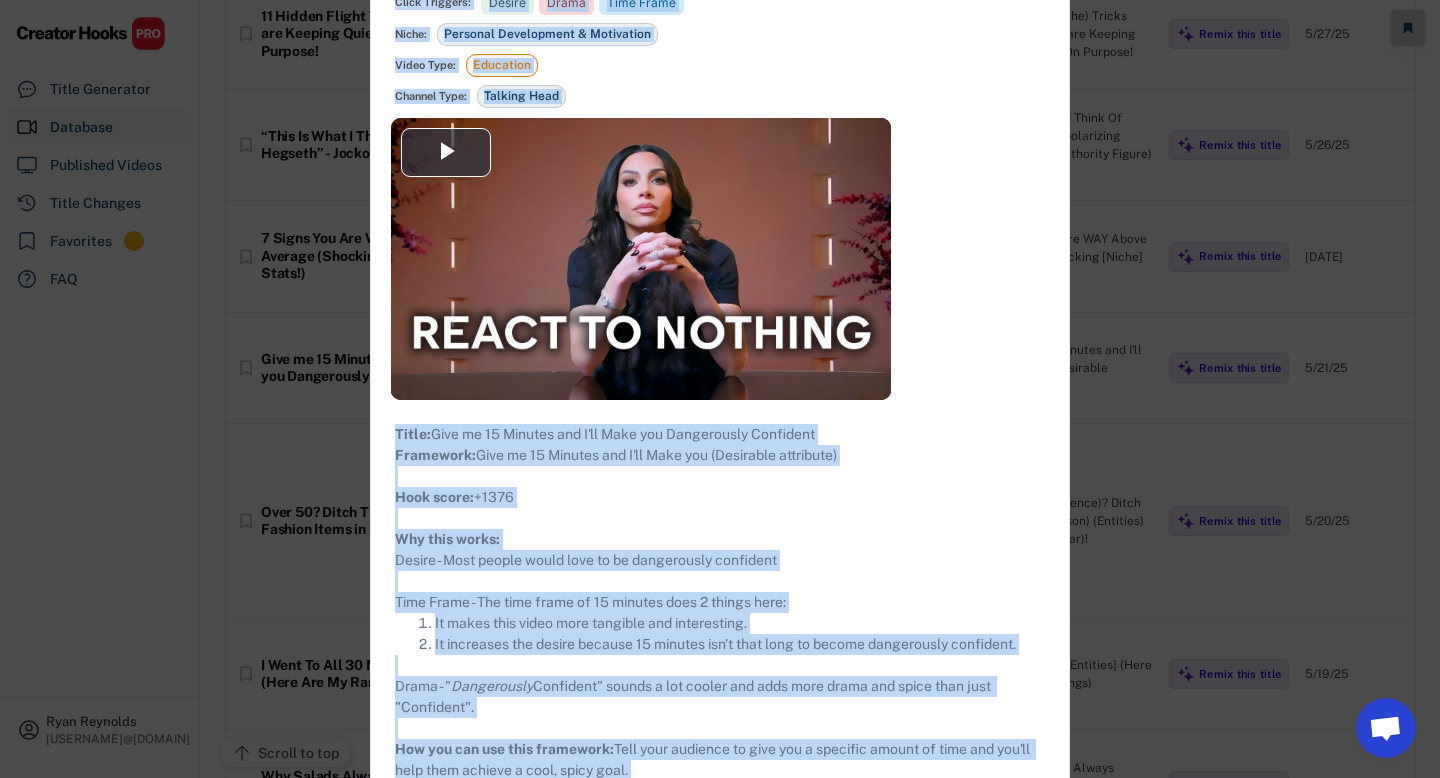 scroll, scrollTop: 1263, scrollLeft: 0, axis: vertical 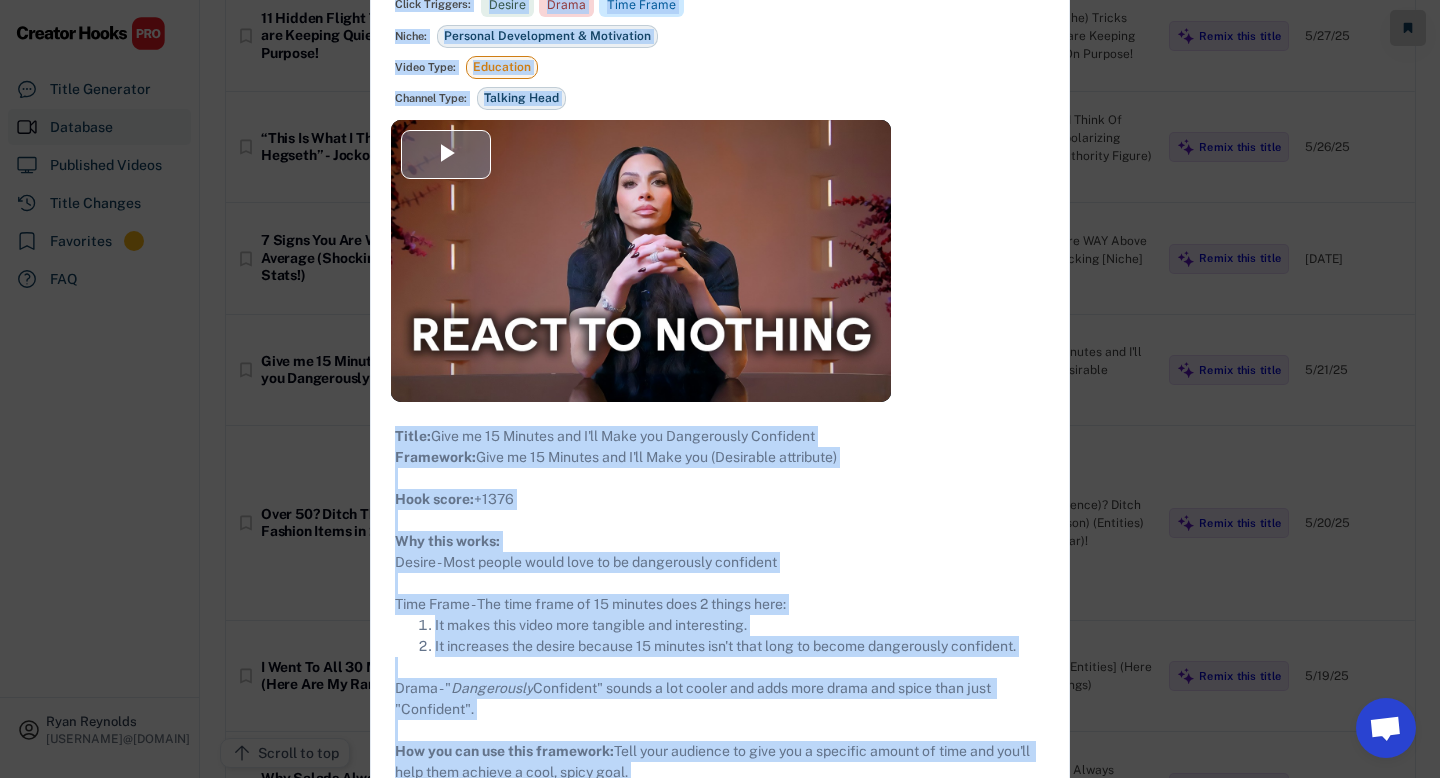 click at bounding box center (641, 260) 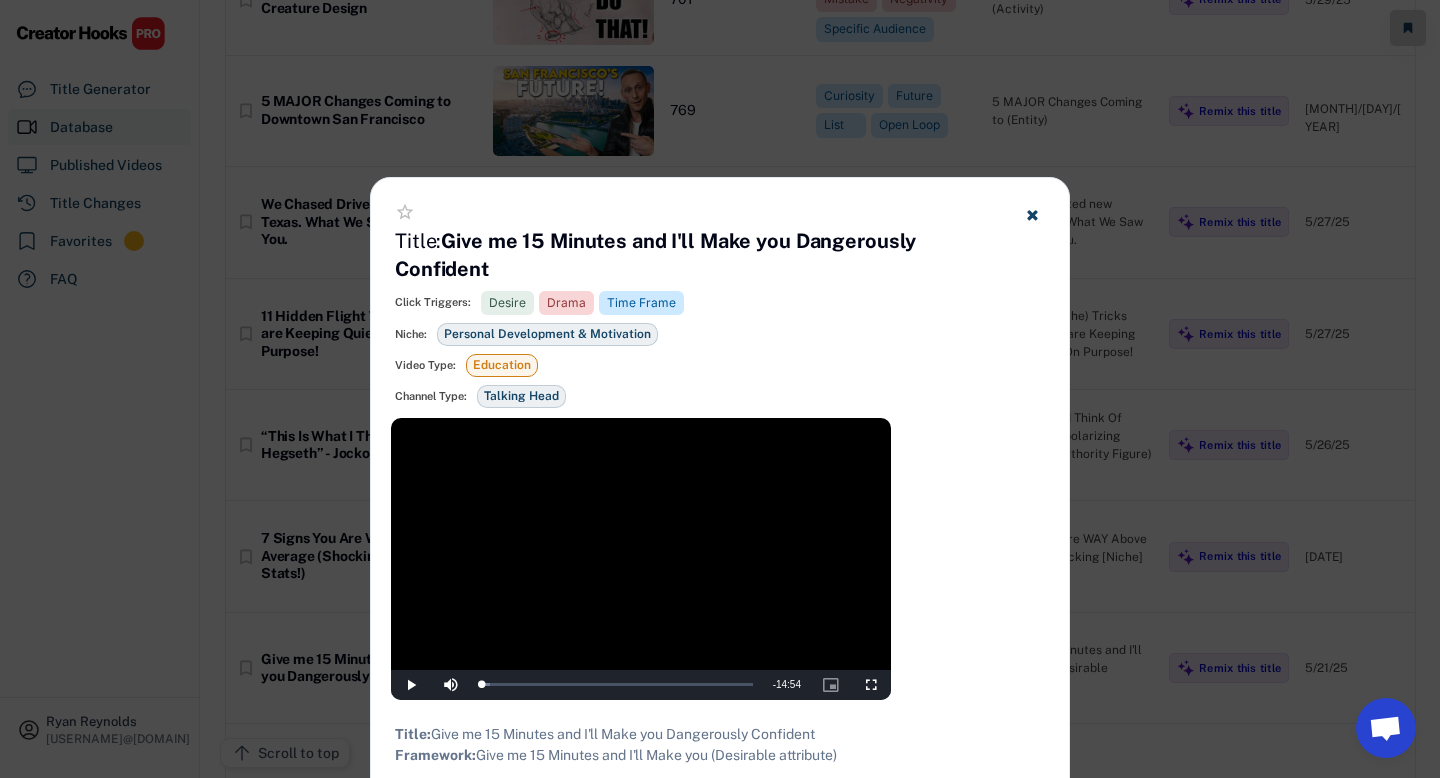 scroll, scrollTop: 1079, scrollLeft: 0, axis: vertical 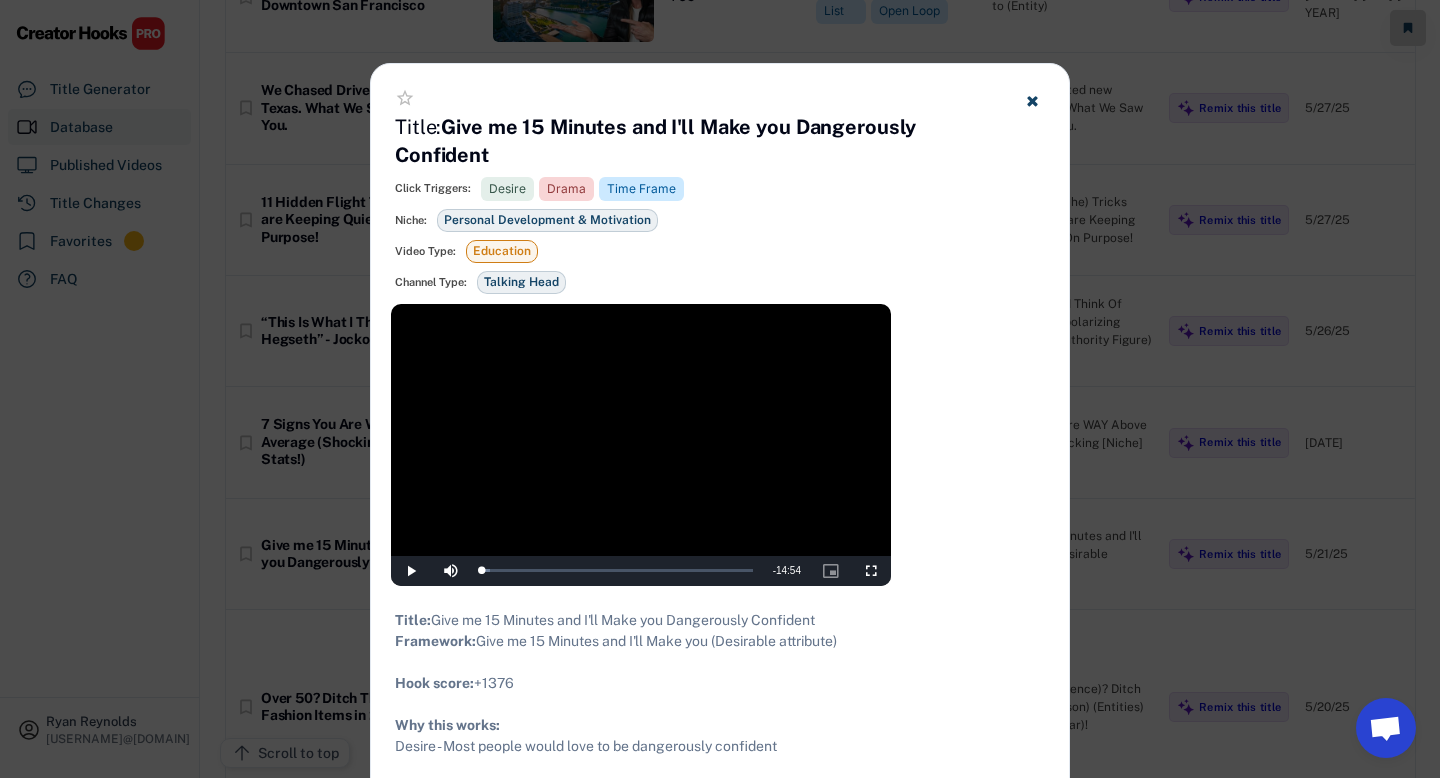 click at bounding box center [1032, 100] 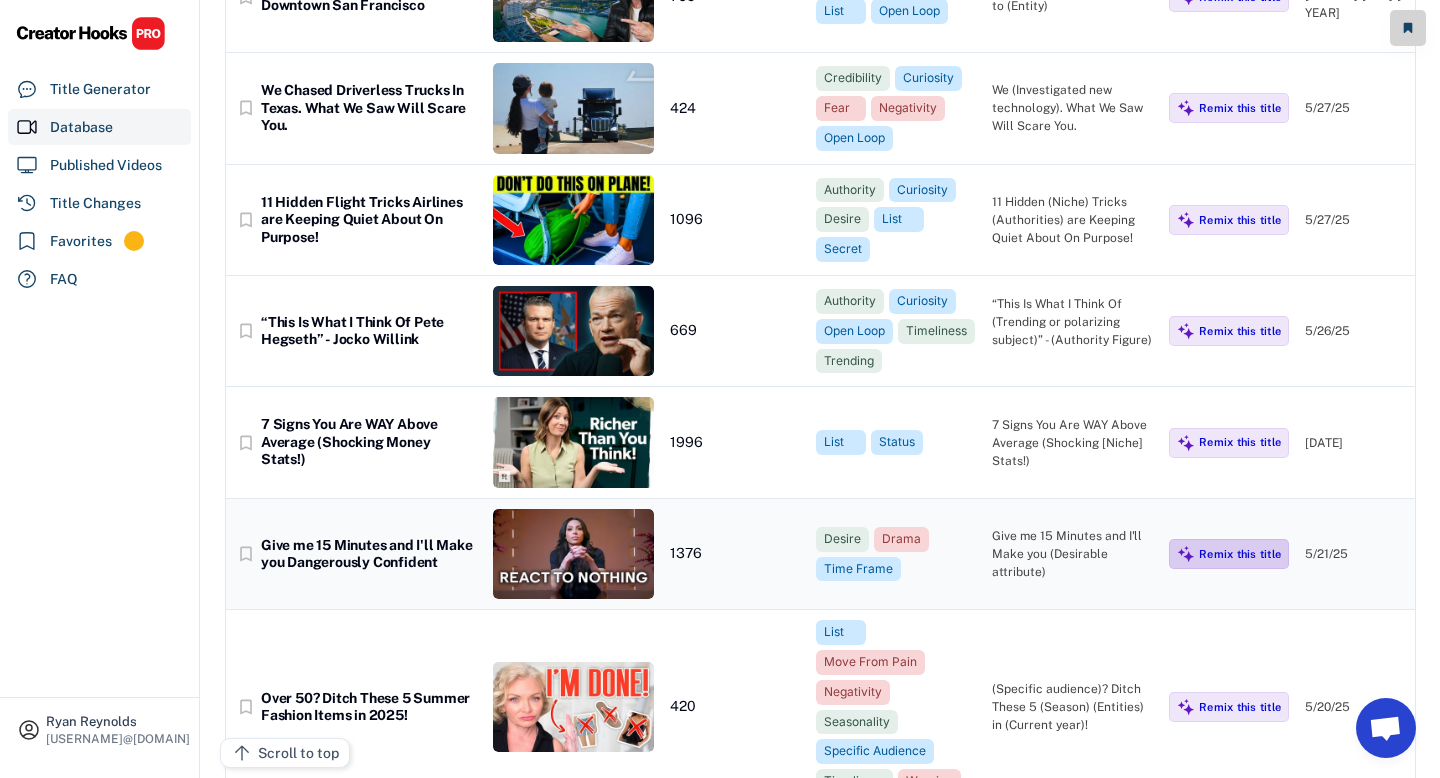 click on "Remix this title" at bounding box center (1240, 554) 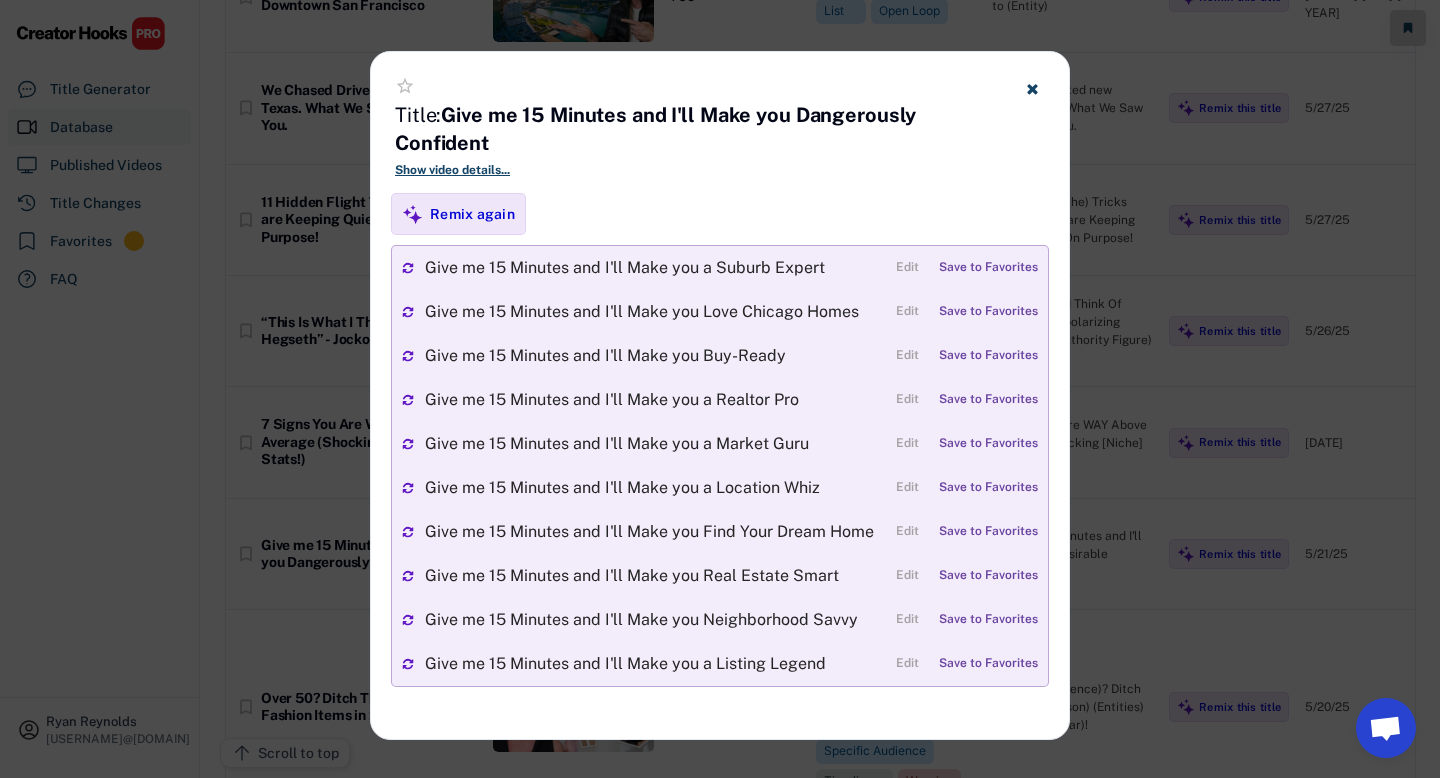 click 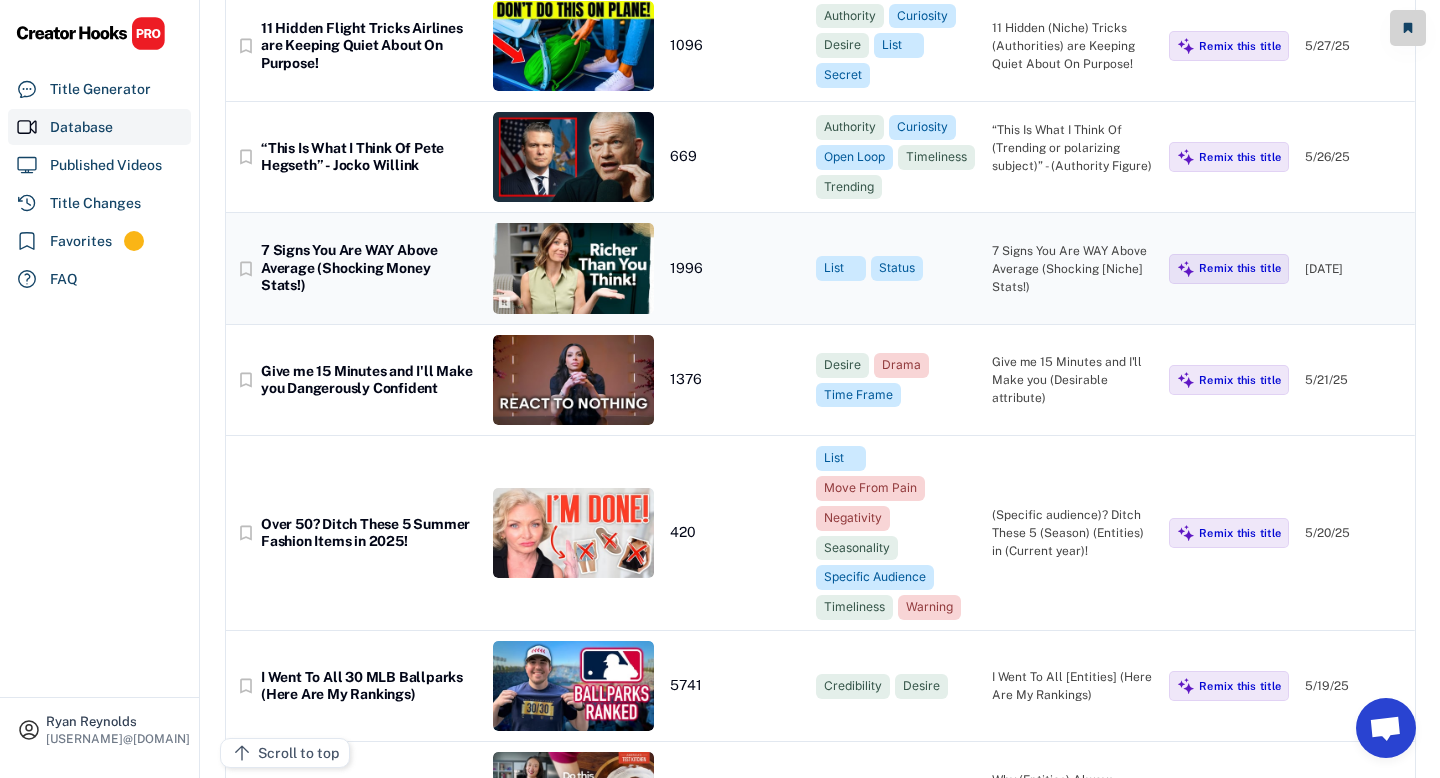 scroll, scrollTop: 1258, scrollLeft: 0, axis: vertical 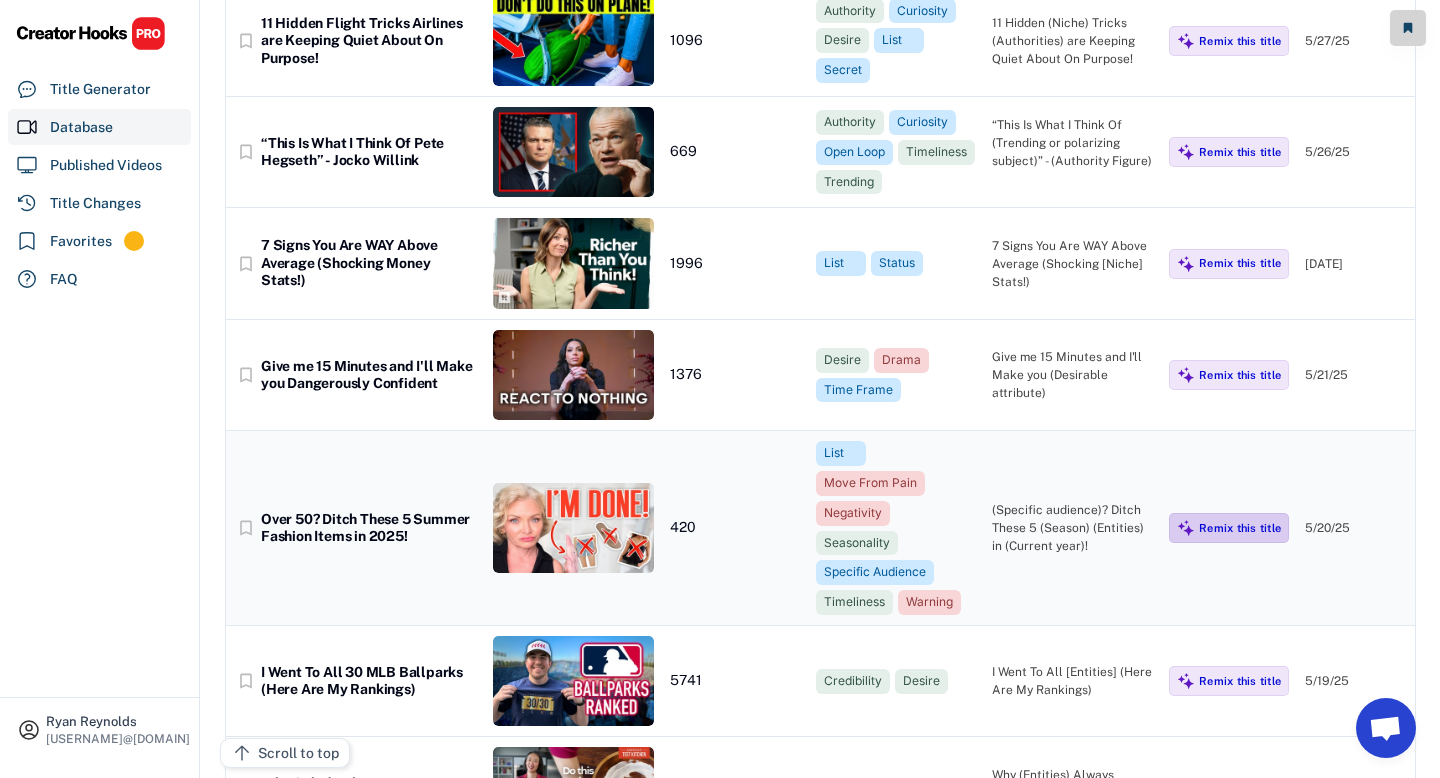 click on "Remix this title" at bounding box center (1229, 528) 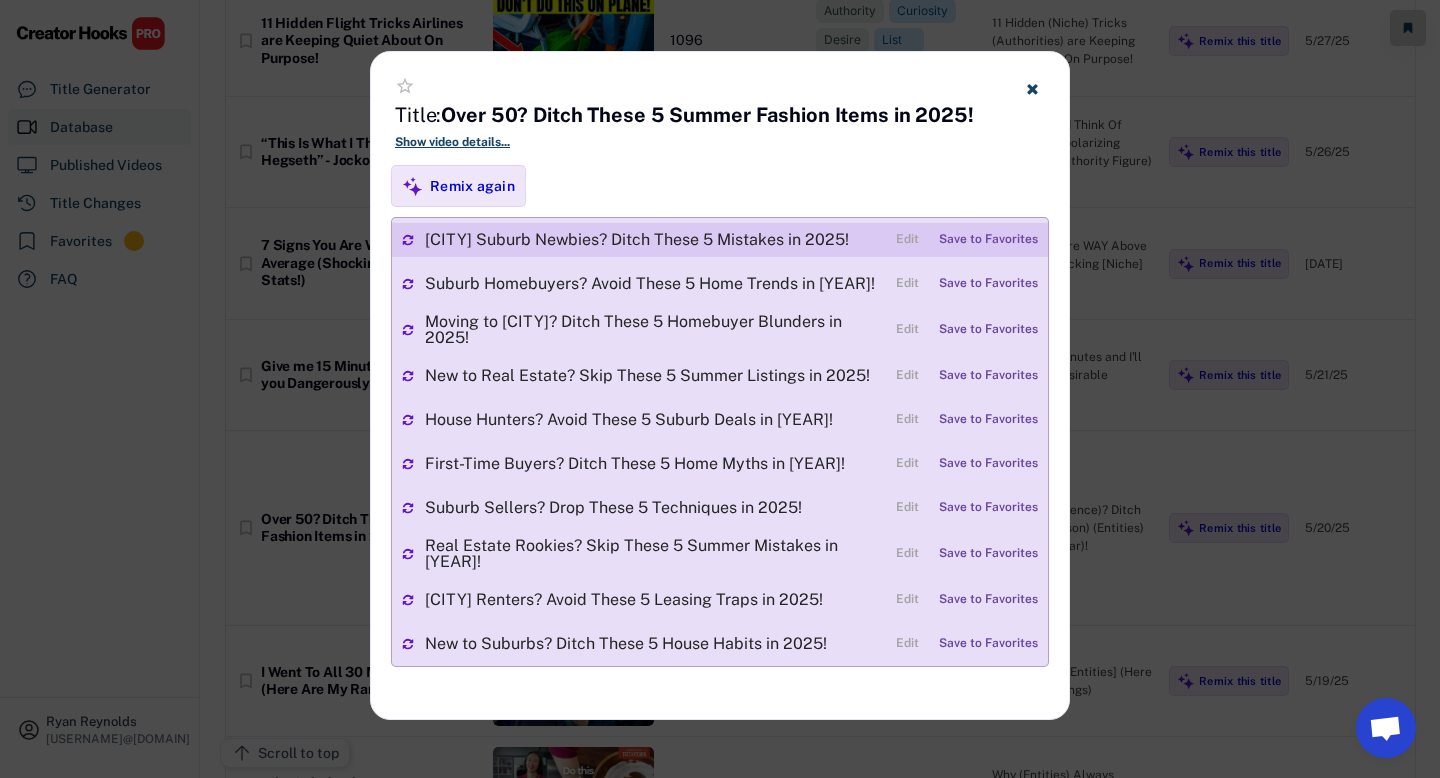 drag, startPoint x: 862, startPoint y: 241, endPoint x: 422, endPoint y: 241, distance: 440 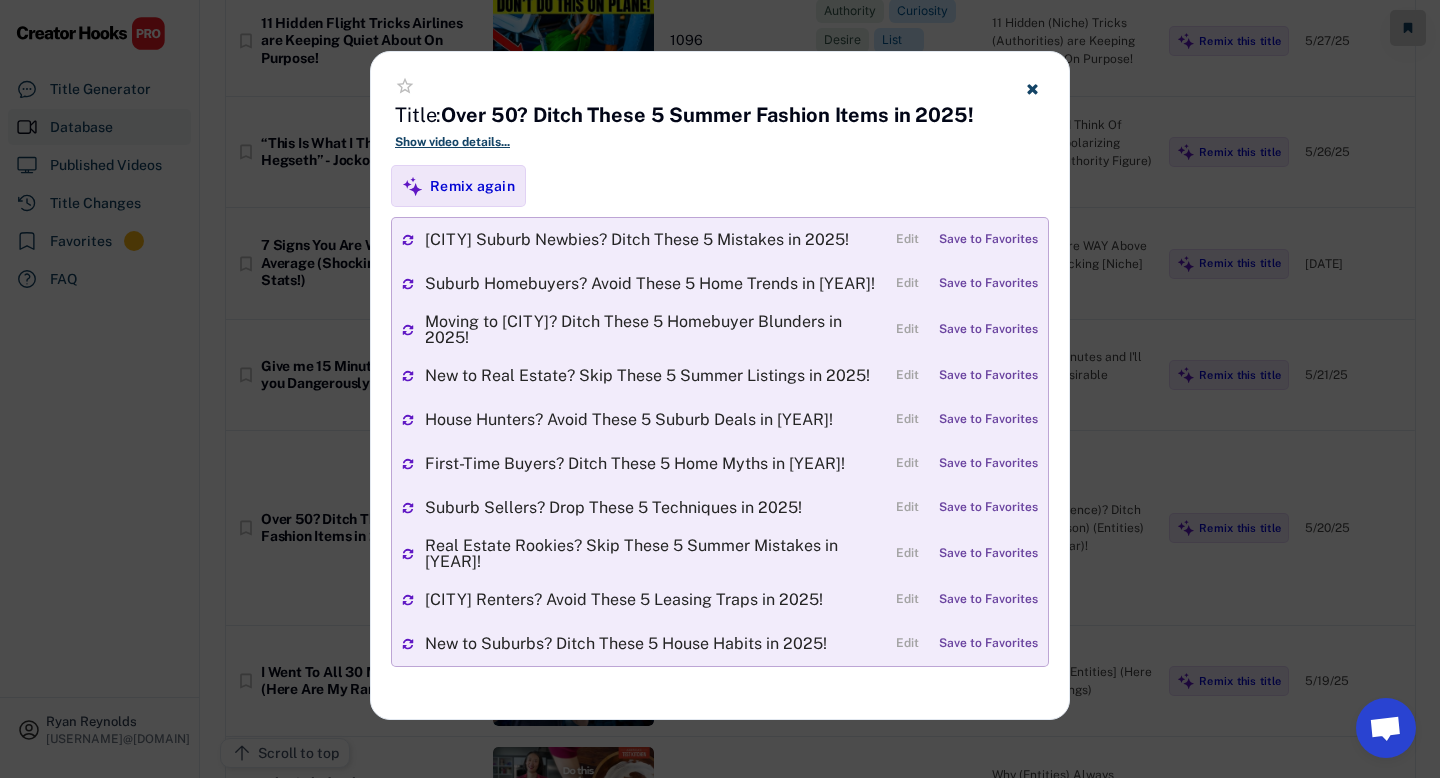 click 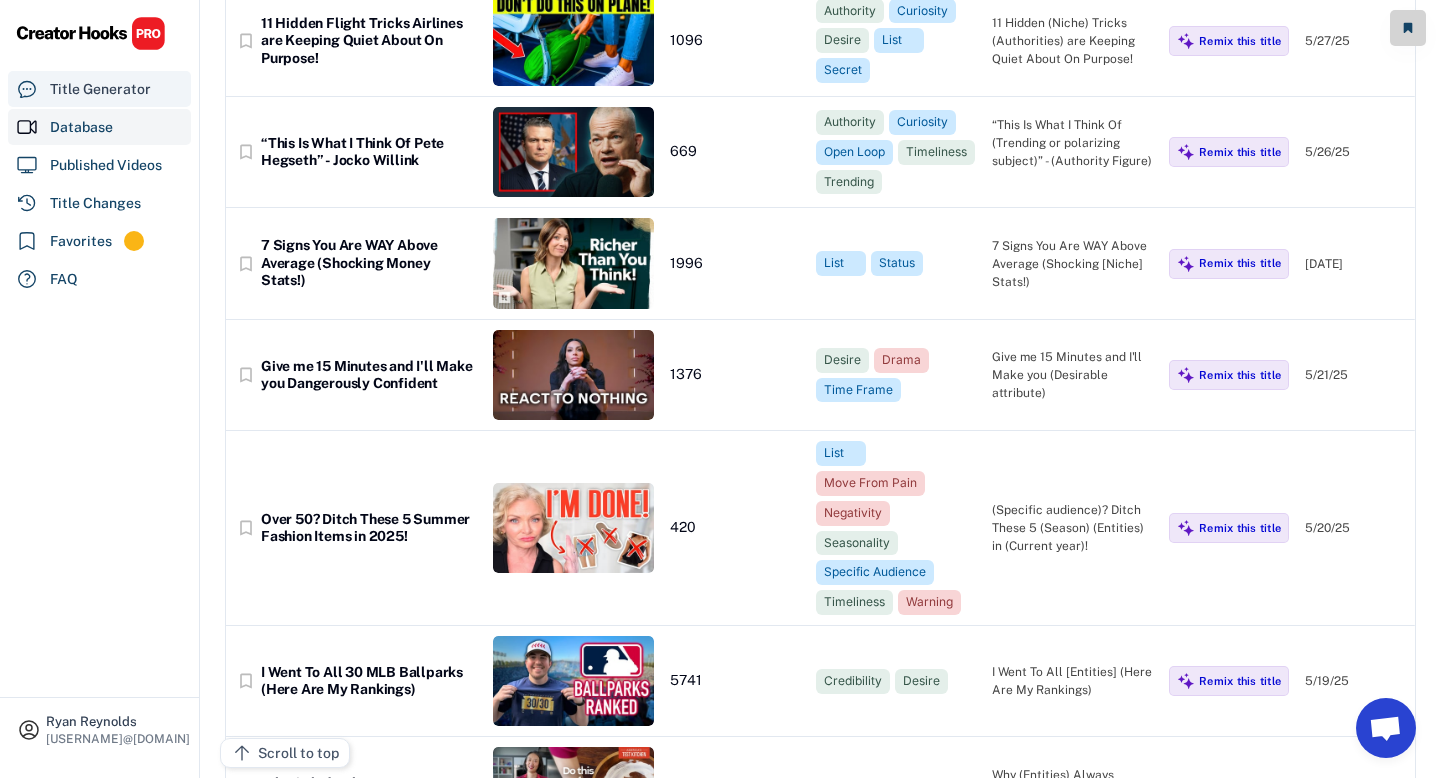 click on "Title Generator" at bounding box center [100, 89] 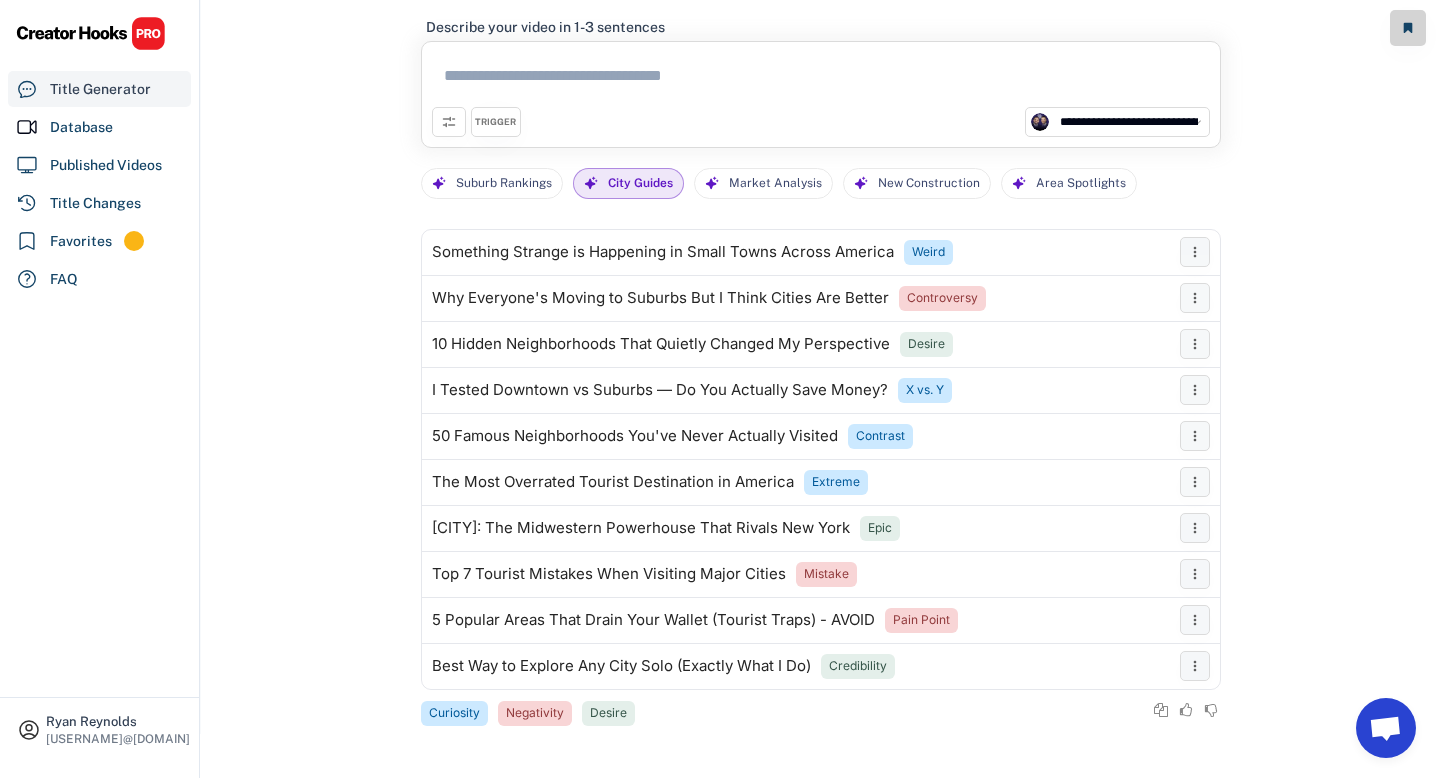 scroll, scrollTop: 44, scrollLeft: 0, axis: vertical 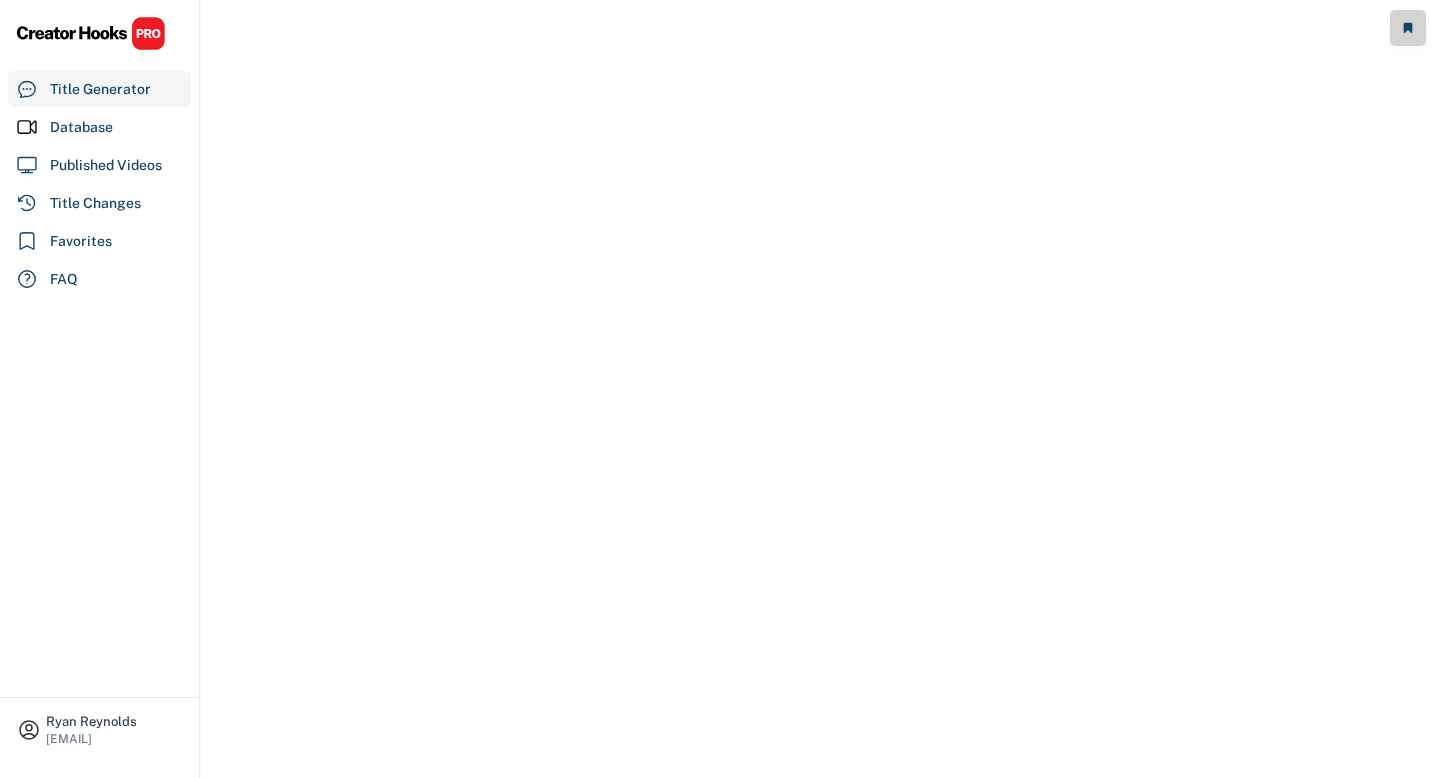 select on "**********" 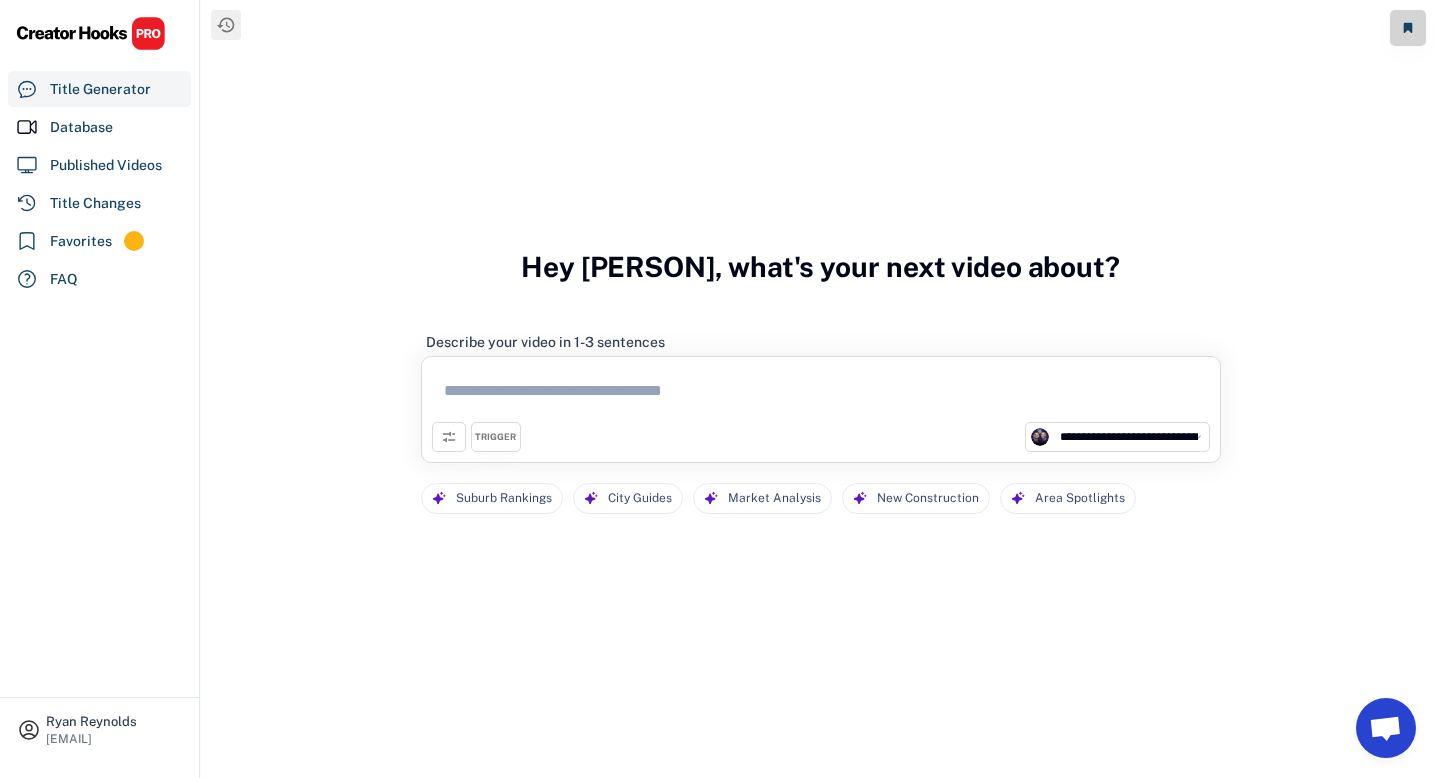 click at bounding box center [821, 394] 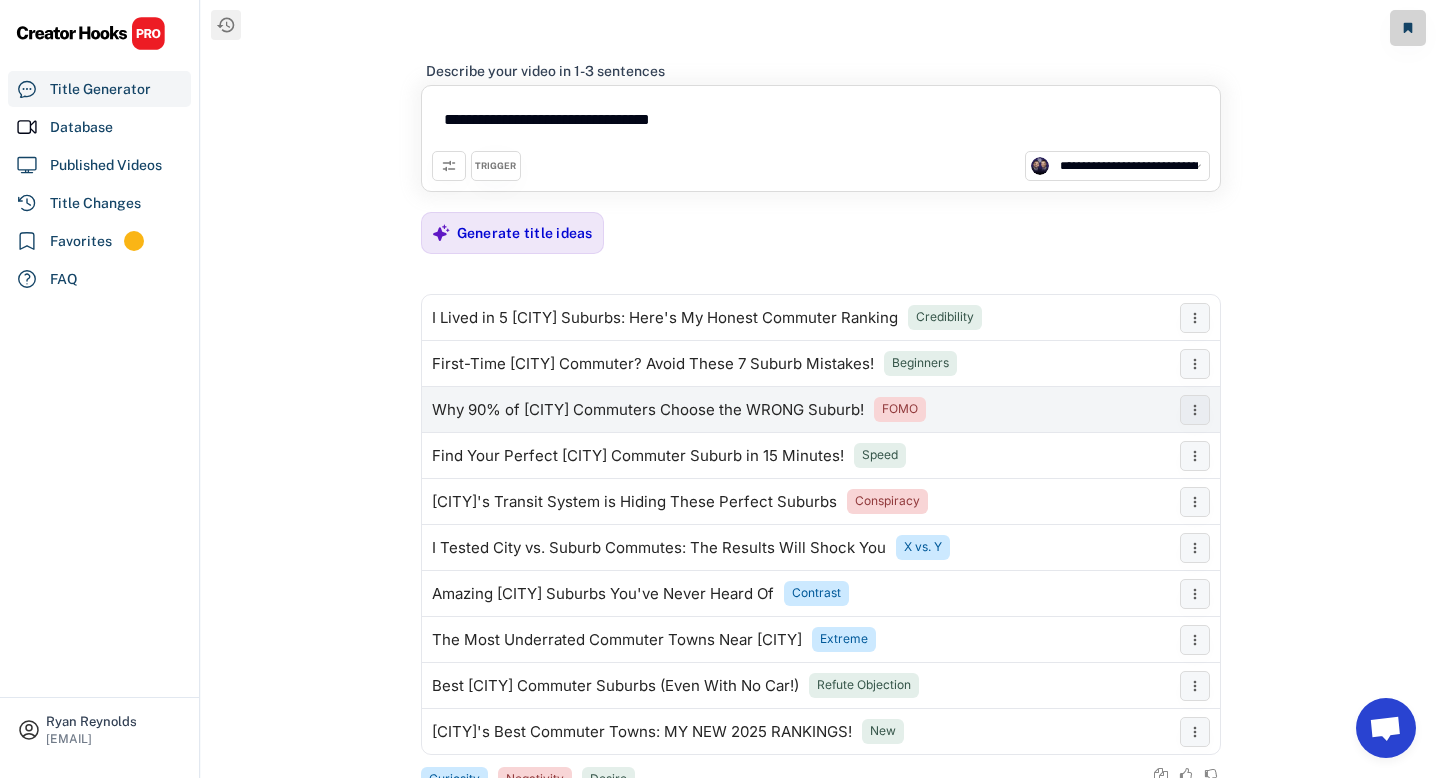 type on "**********" 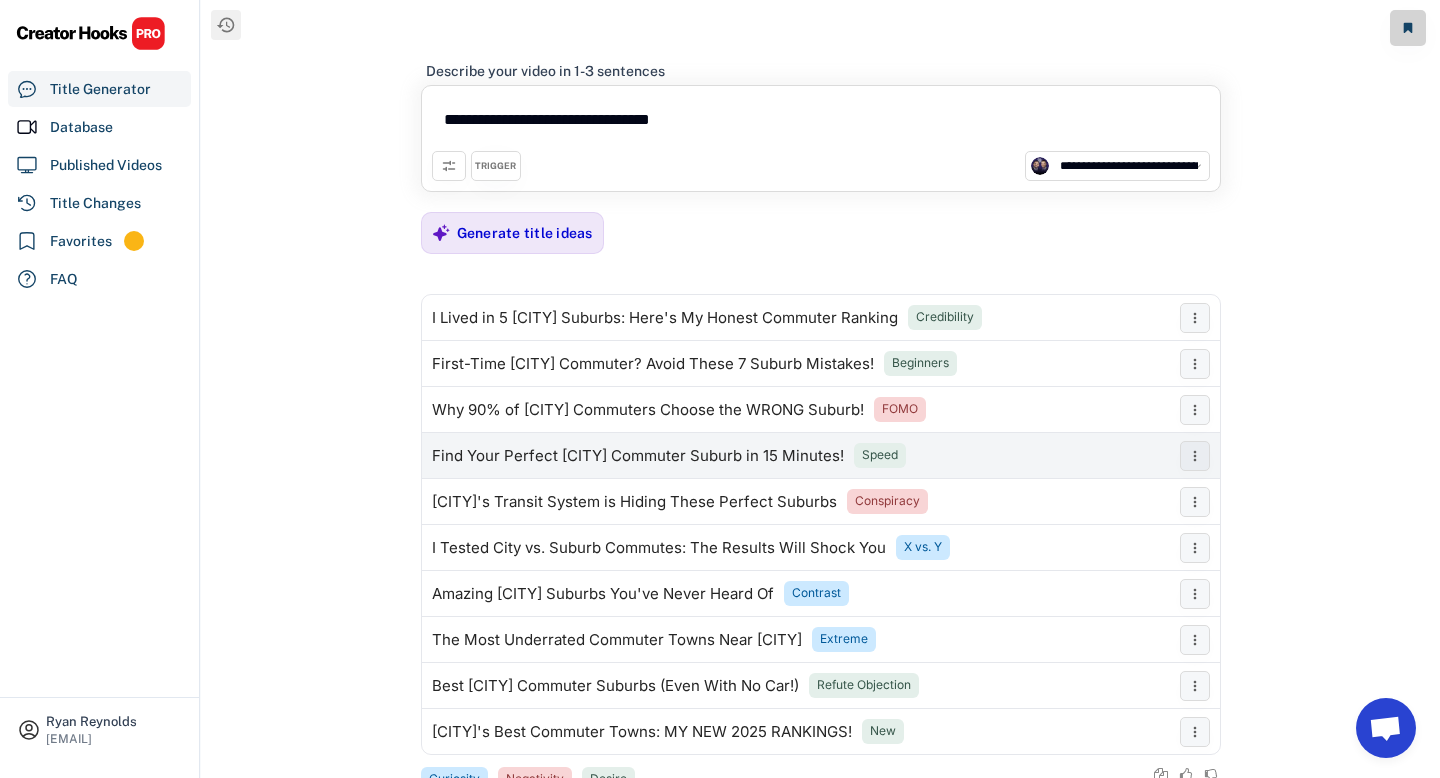 click on "Find Your Perfect [CITY] Commuter Suburb in 15 Minutes!" at bounding box center [638, 456] 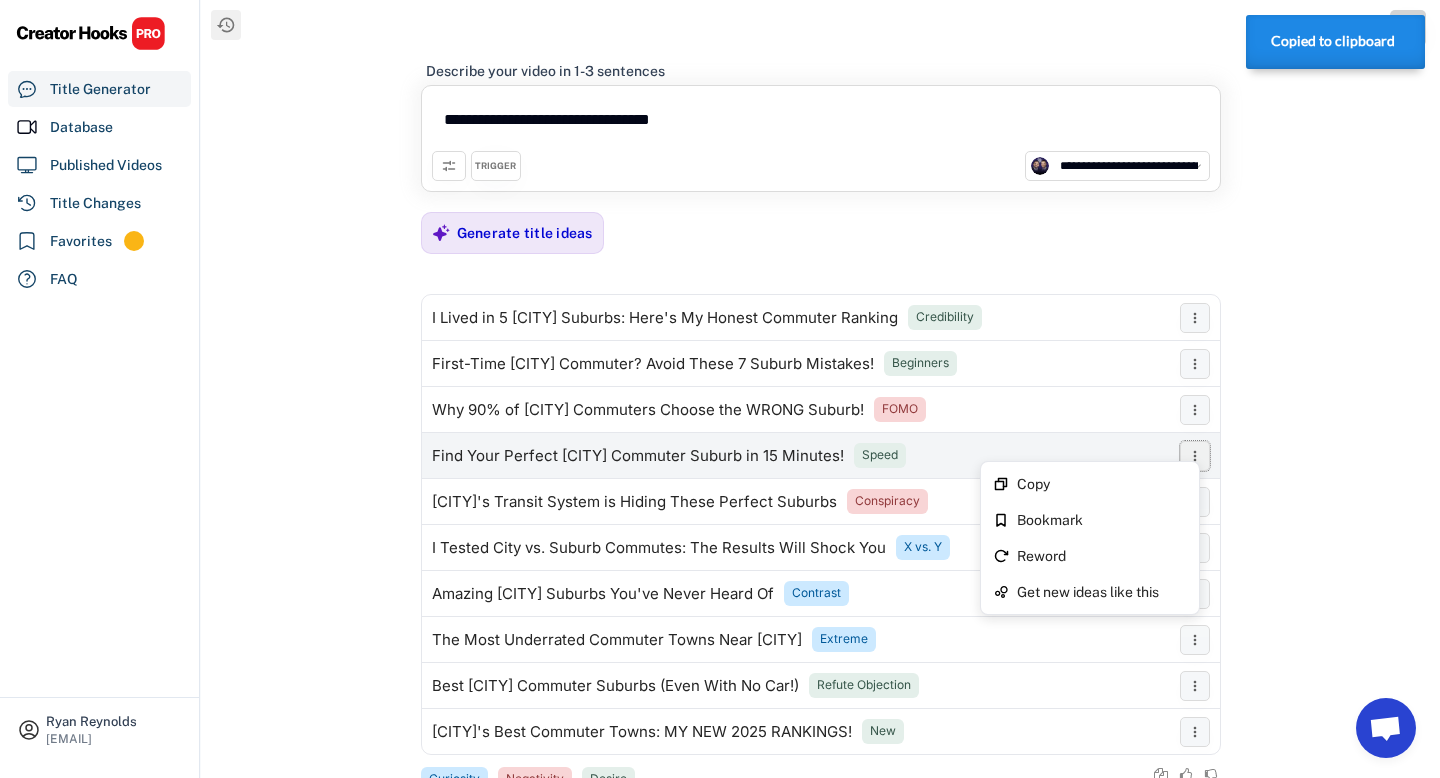 click at bounding box center (1195, 456) 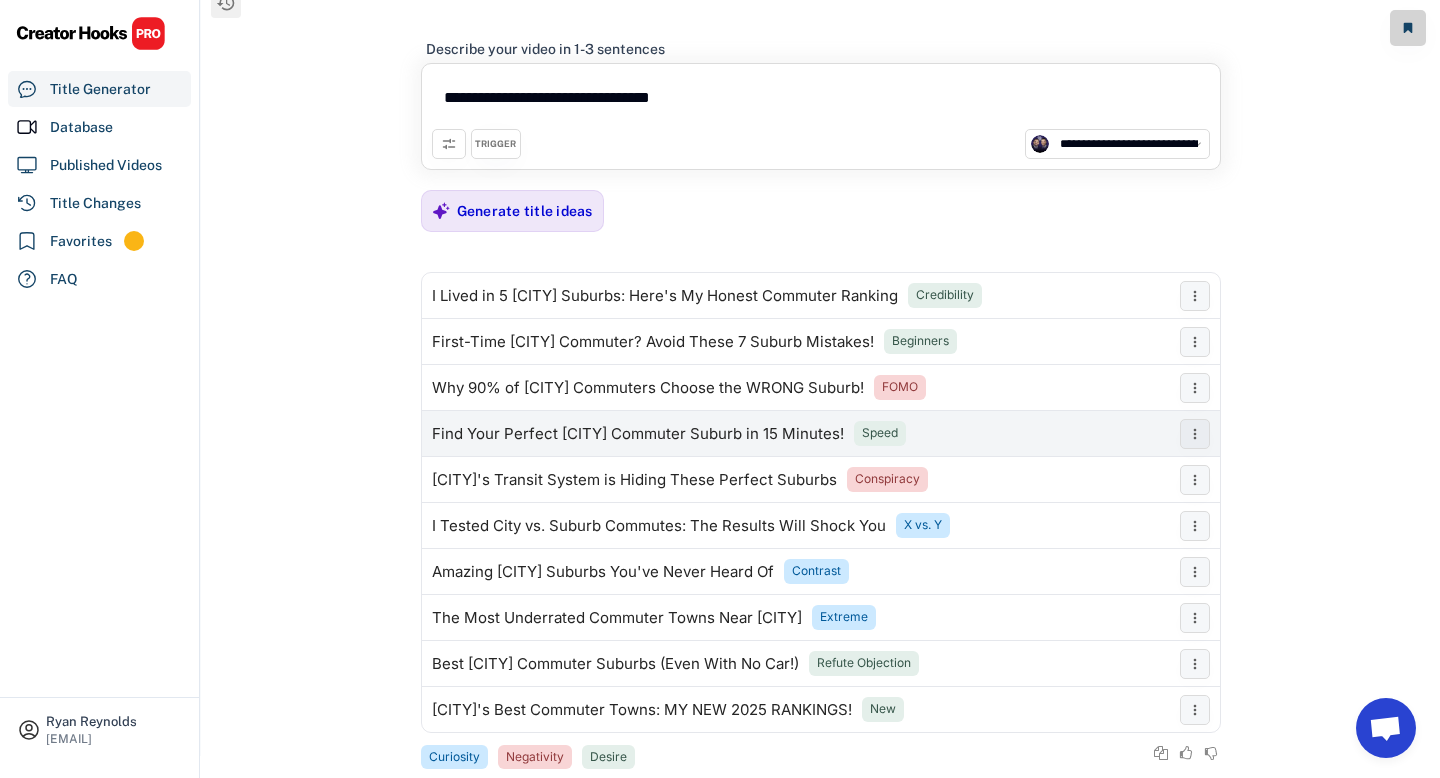 scroll, scrollTop: 28, scrollLeft: 0, axis: vertical 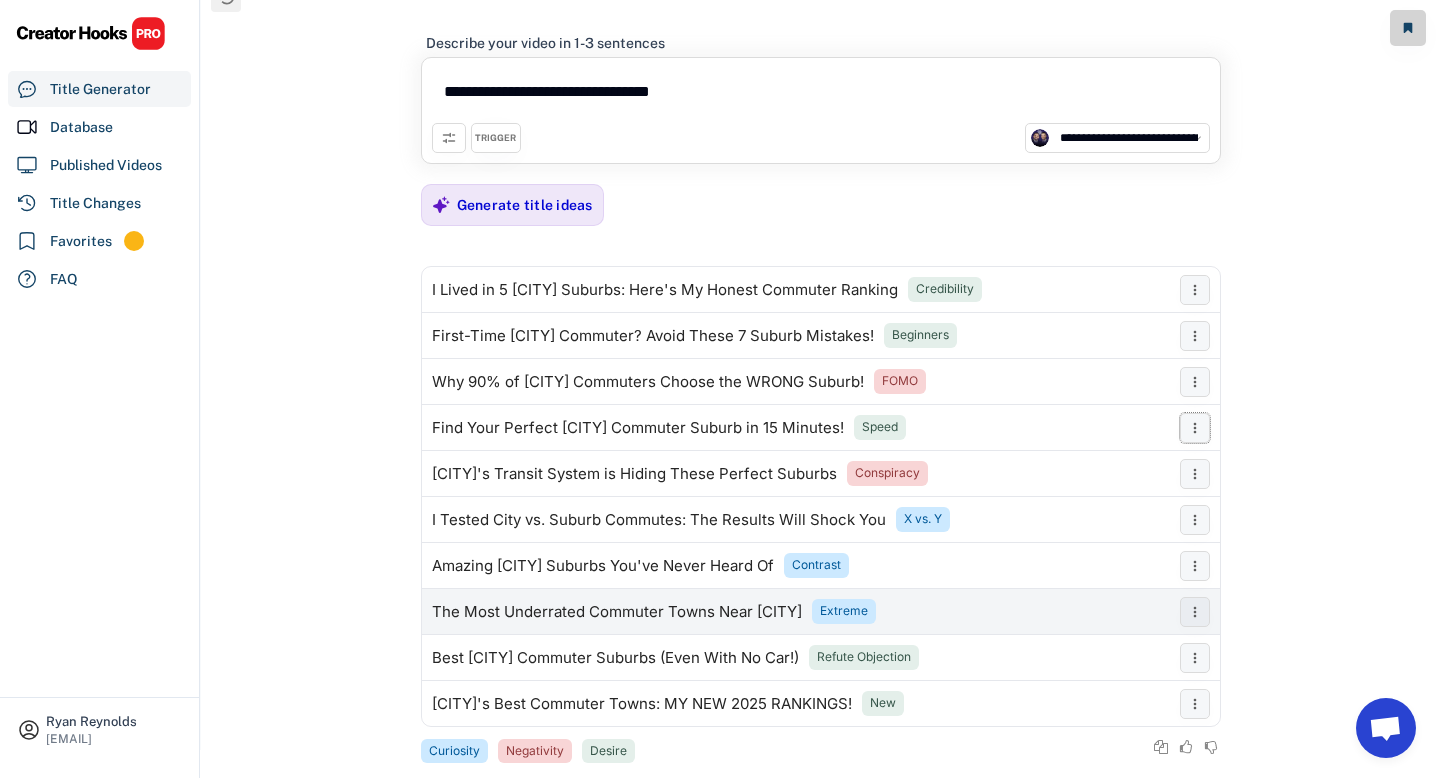 click on "The Most Underrated Commuter Towns Near [CITY]" at bounding box center (617, 612) 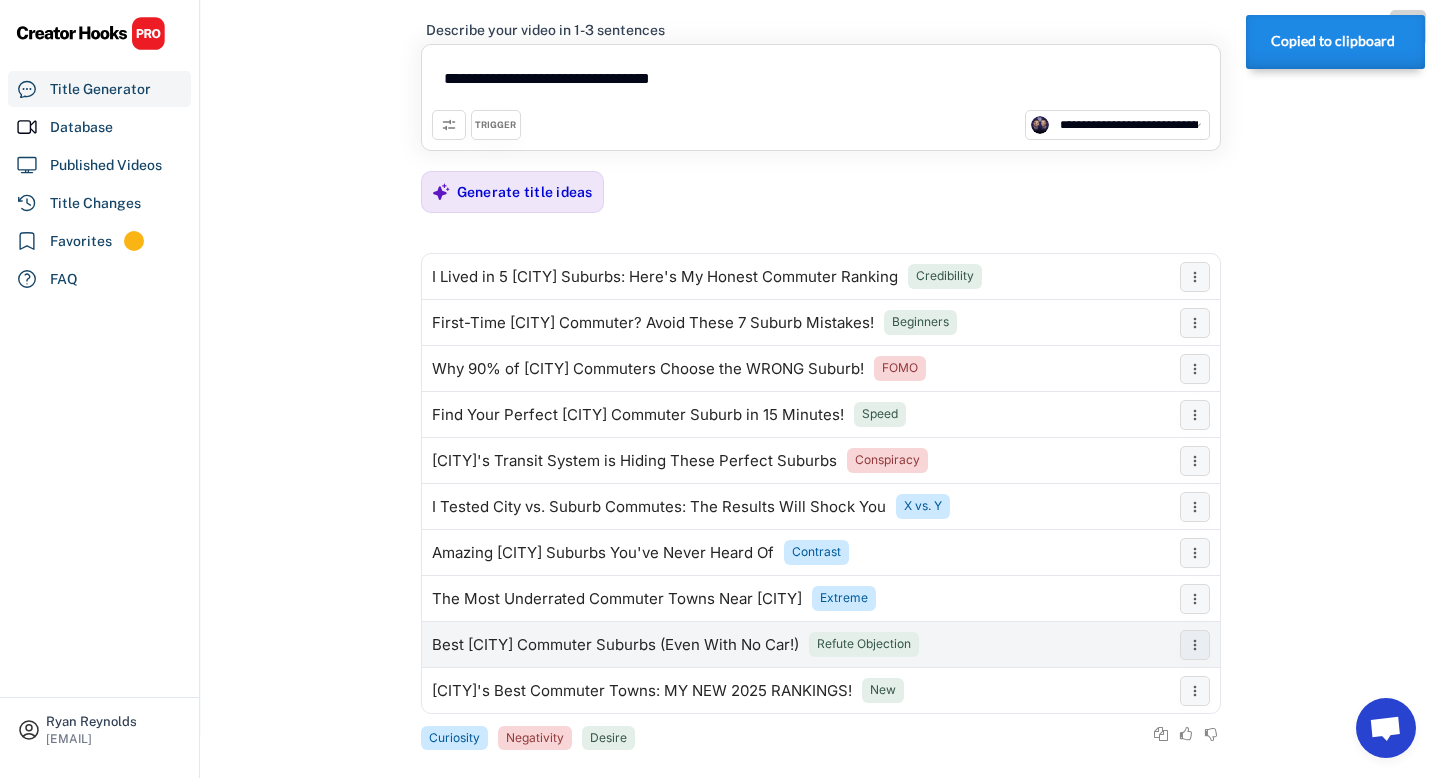 scroll, scrollTop: 65, scrollLeft: 0, axis: vertical 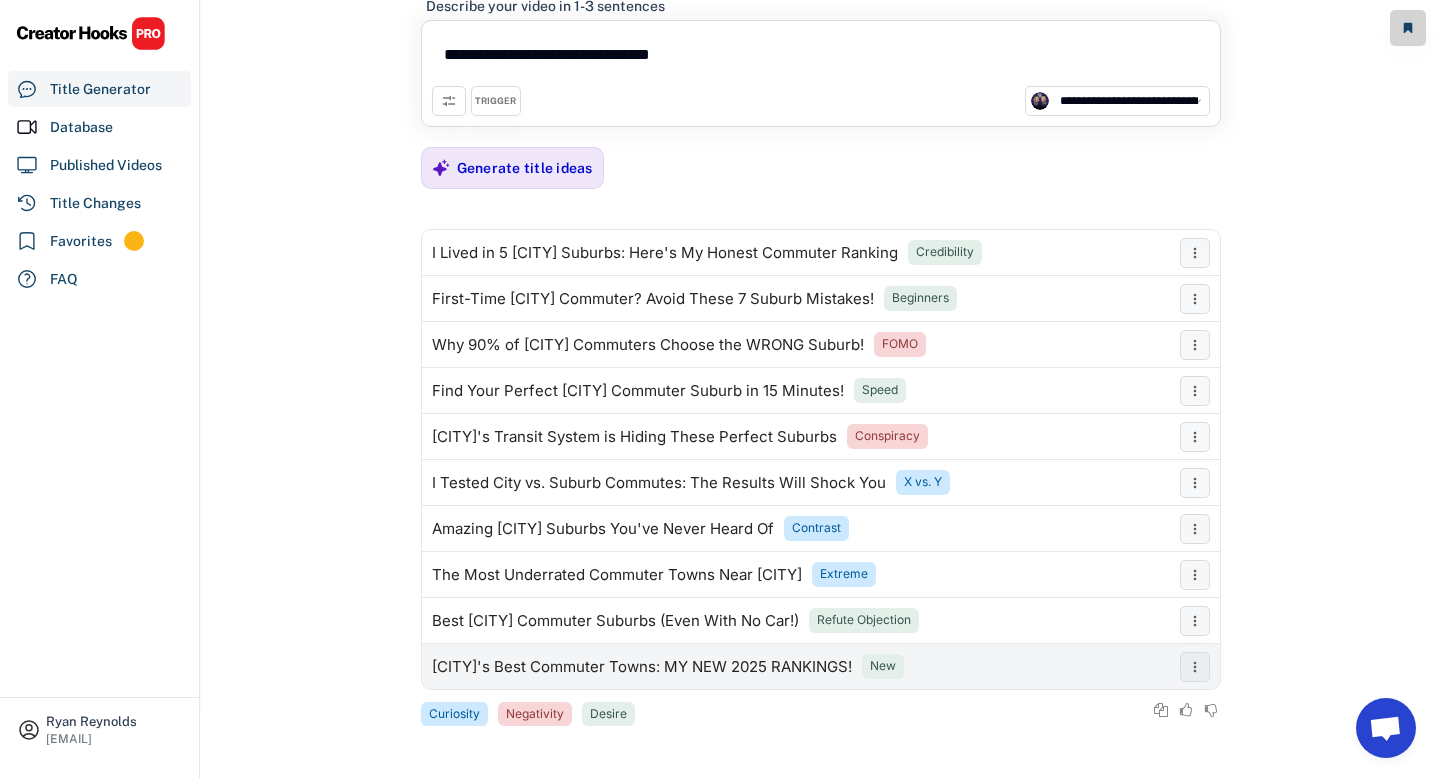 click on "[CITY]'s Best Commuter Towns: MY NEW 2025 RANKINGS!" at bounding box center (642, 667) 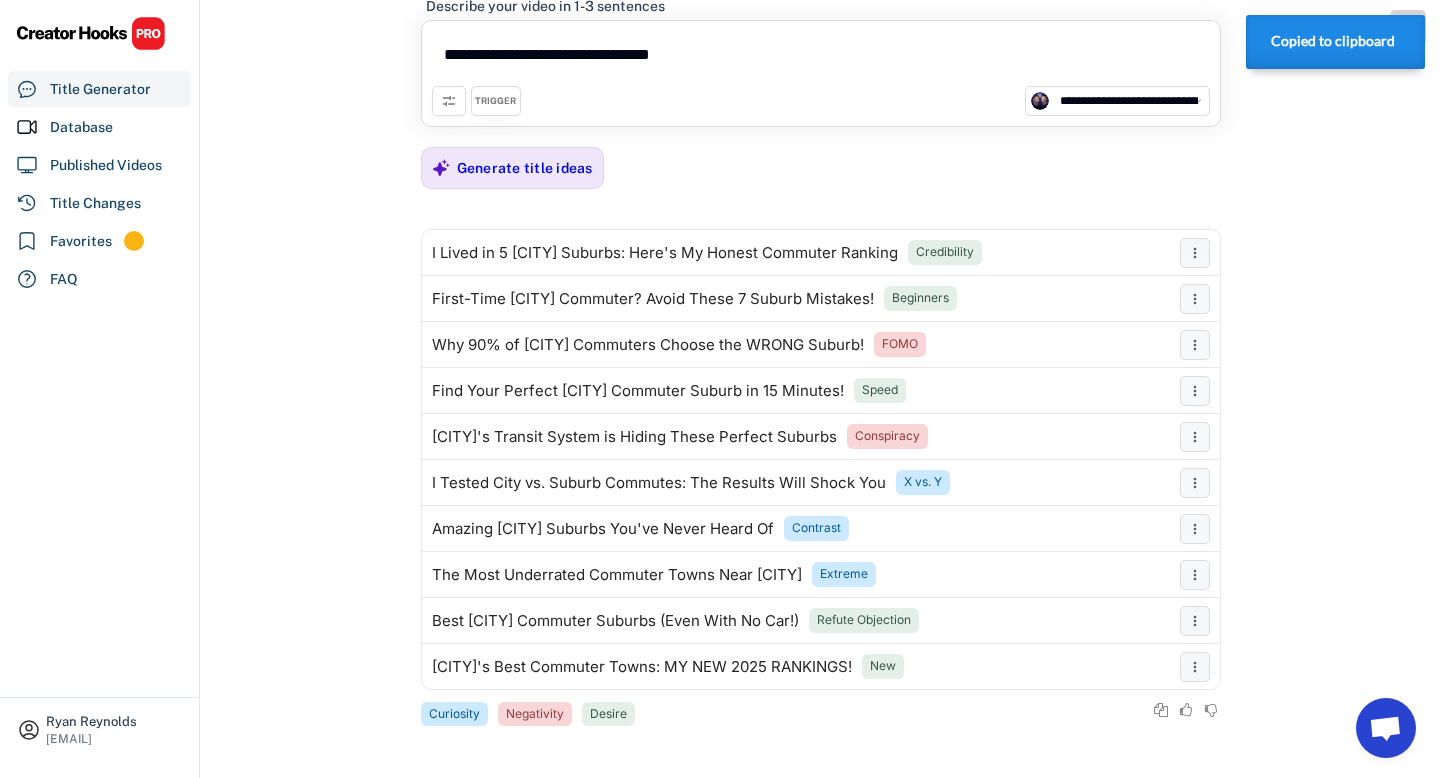 scroll, scrollTop: 0, scrollLeft: 0, axis: both 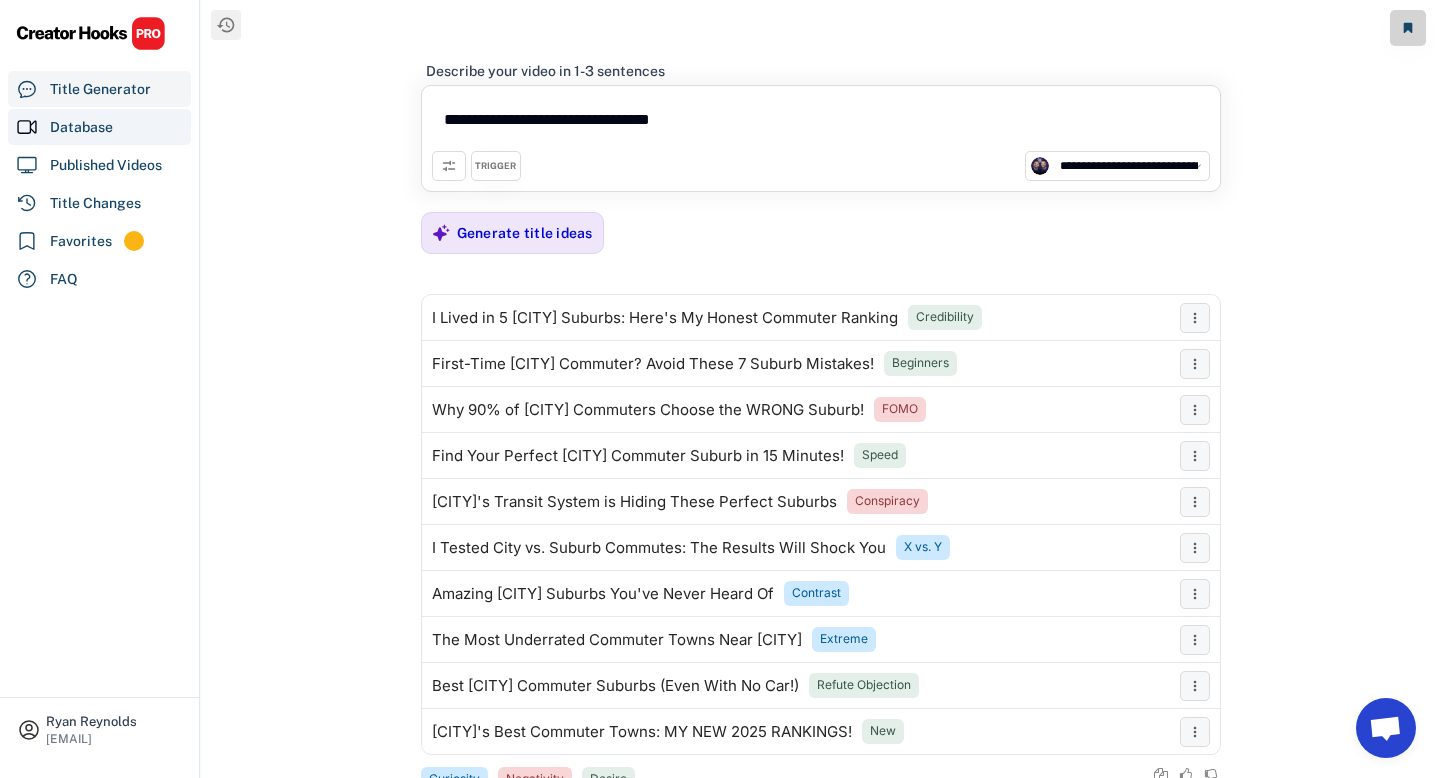 click on "Database" at bounding box center (81, 127) 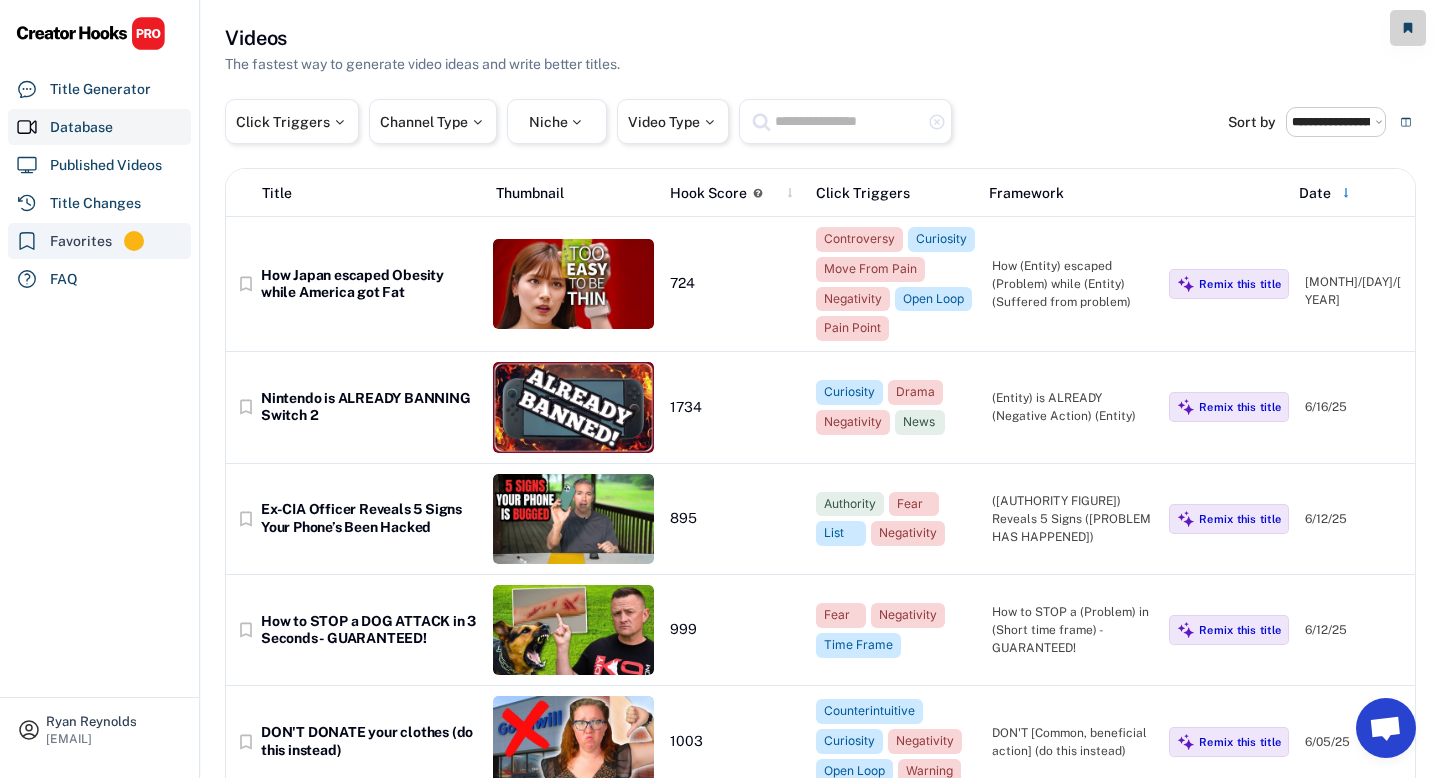 click on "Favorites" at bounding box center [81, 241] 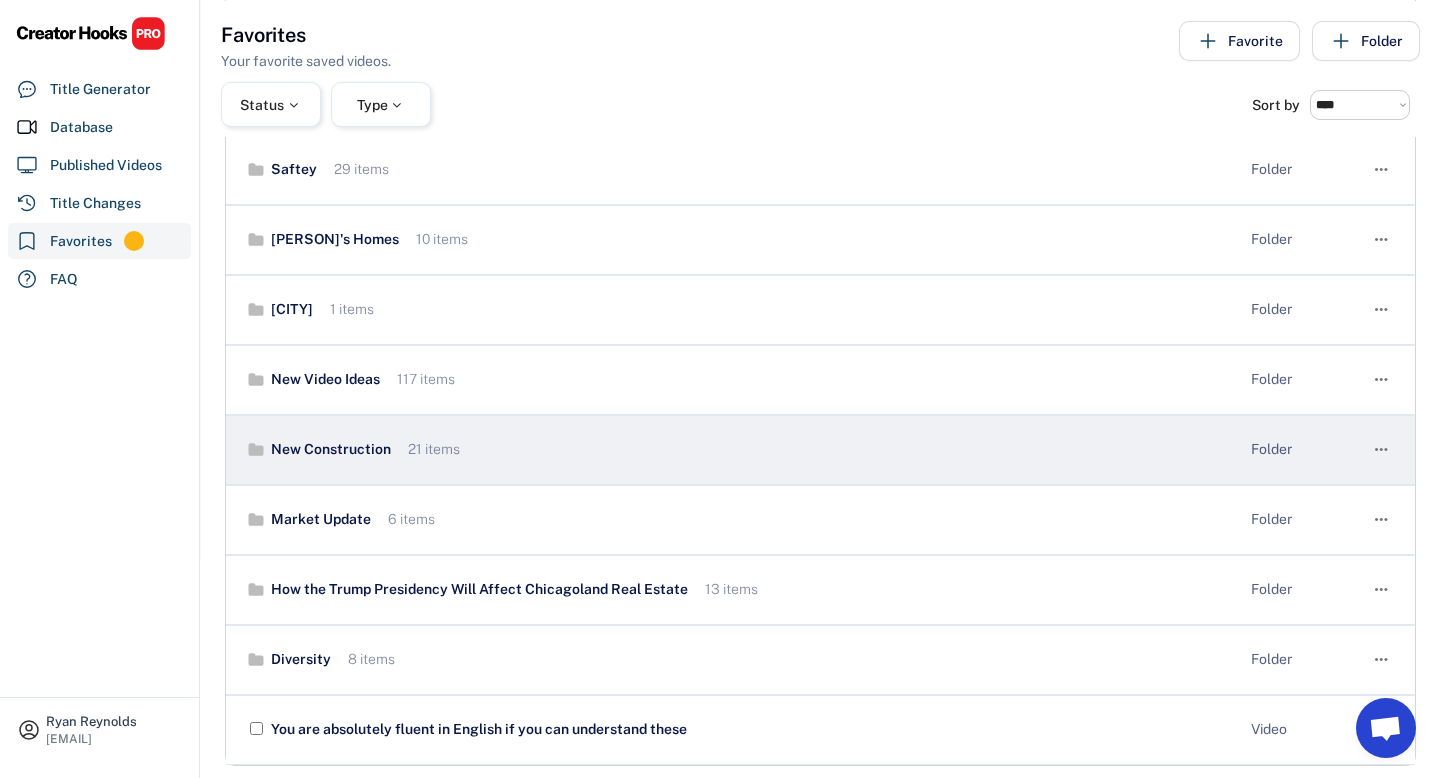 scroll, scrollTop: 229, scrollLeft: 0, axis: vertical 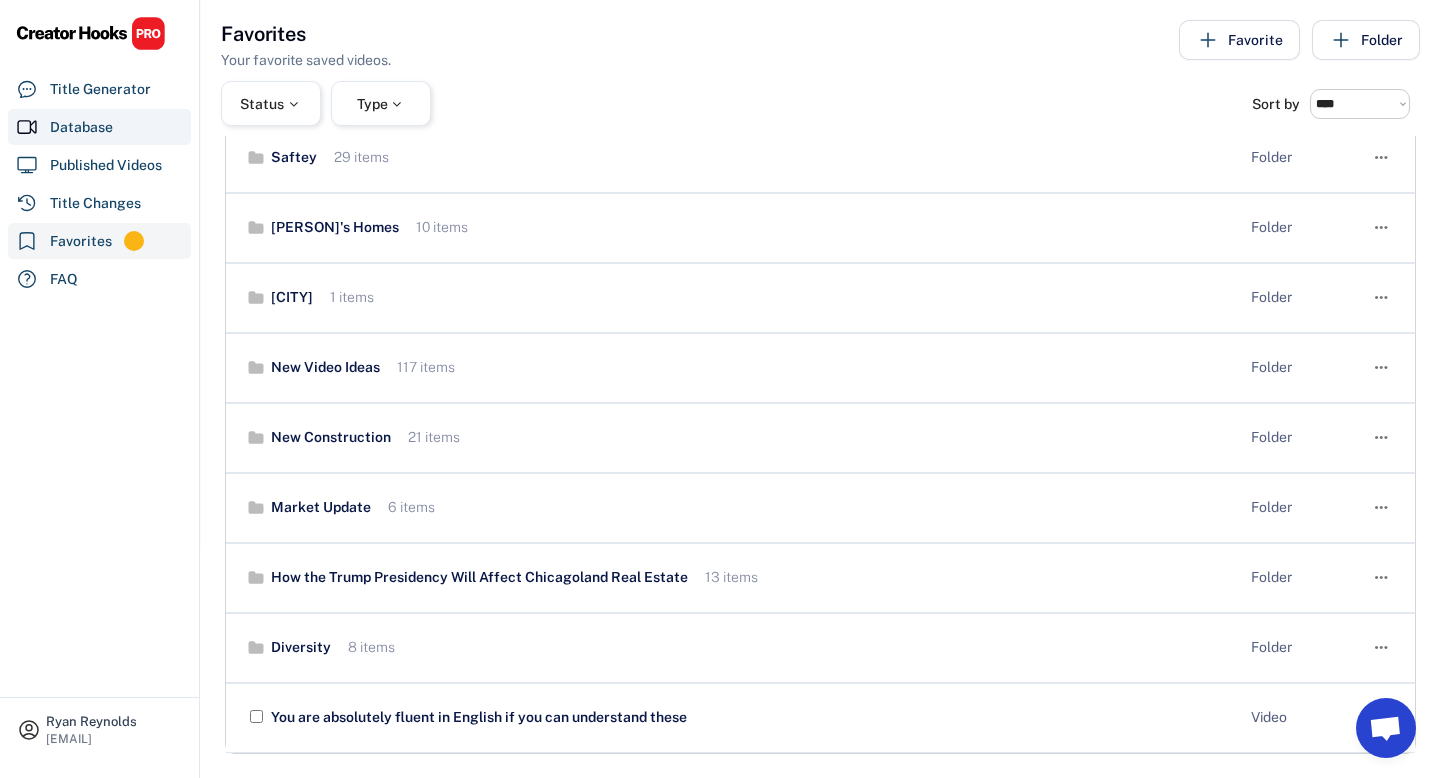 click on "Database" at bounding box center [99, 127] 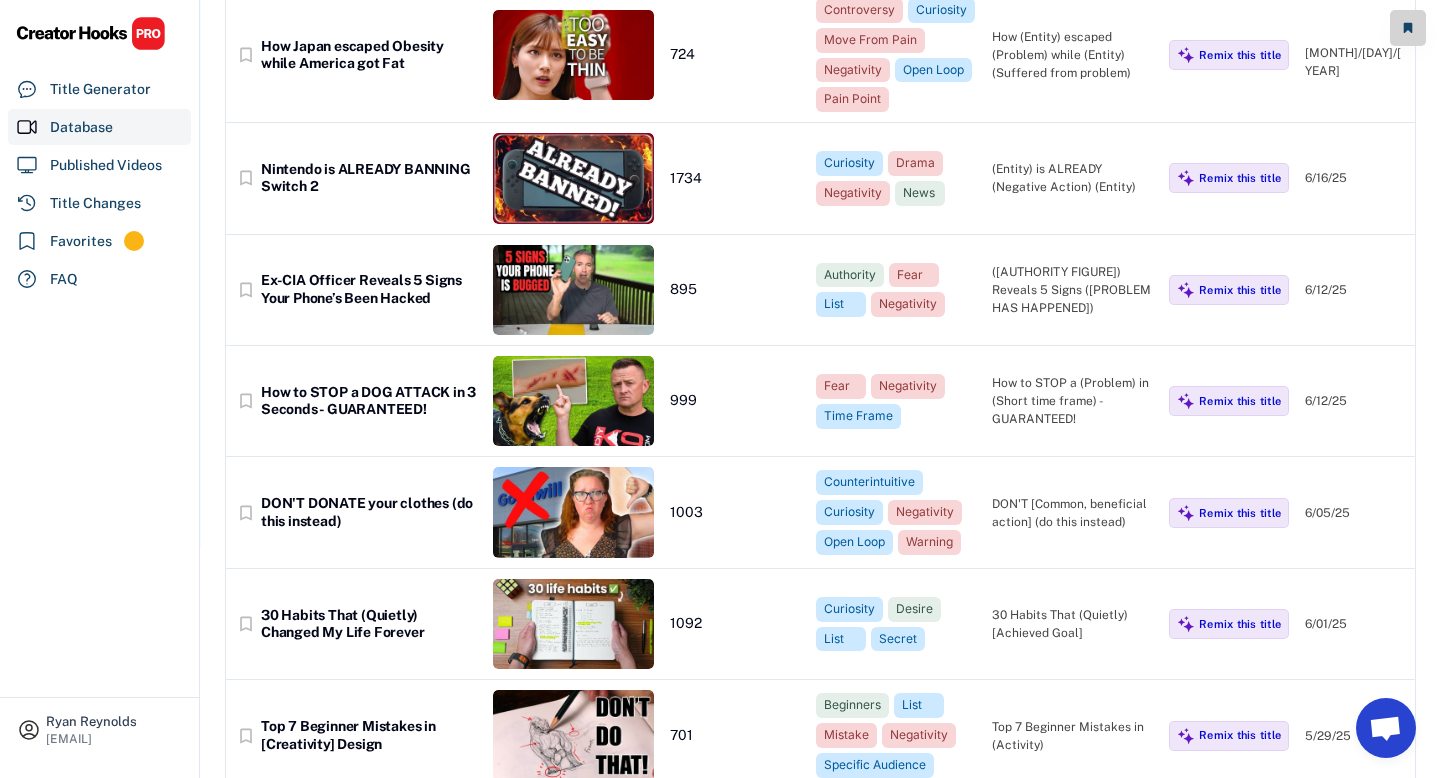 scroll, scrollTop: 0, scrollLeft: 0, axis: both 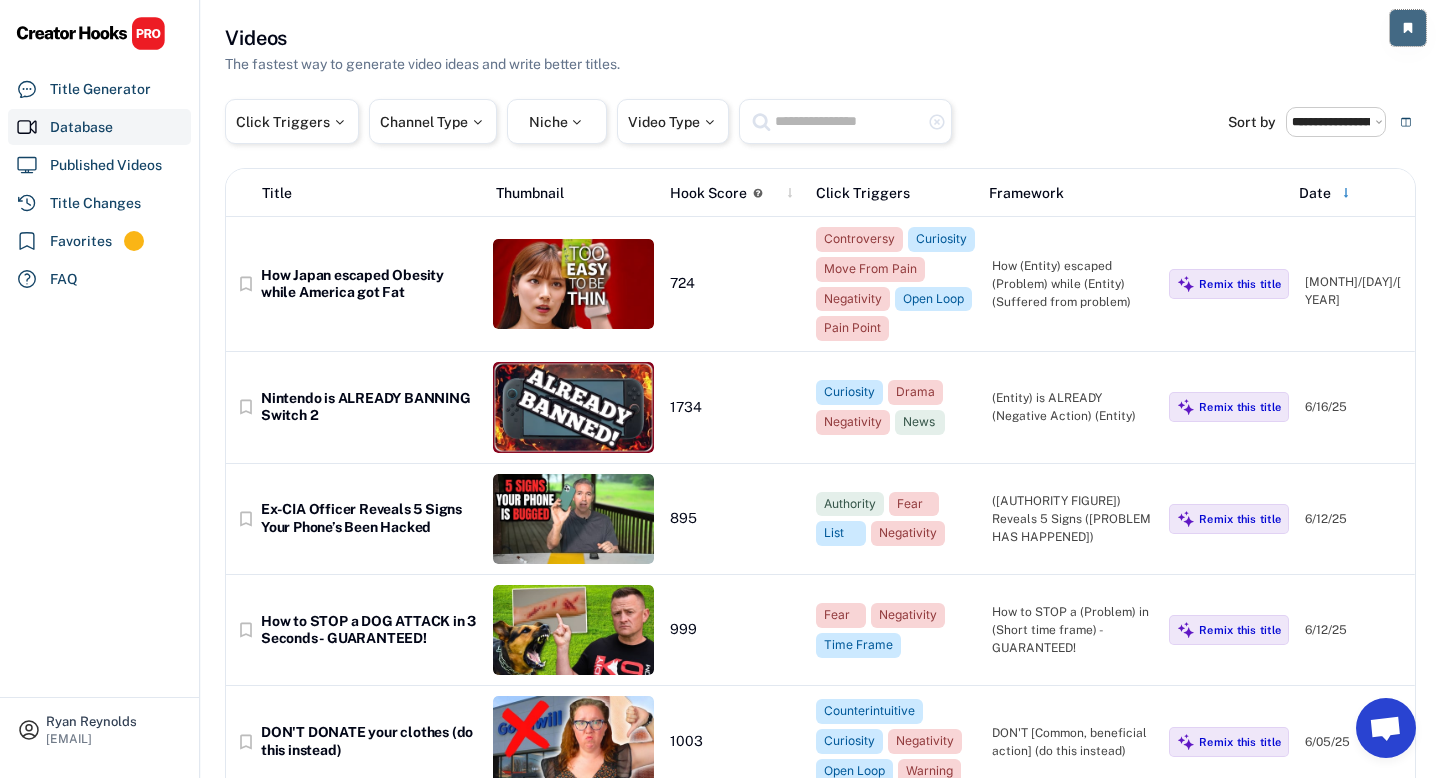 click at bounding box center (1408, 28) 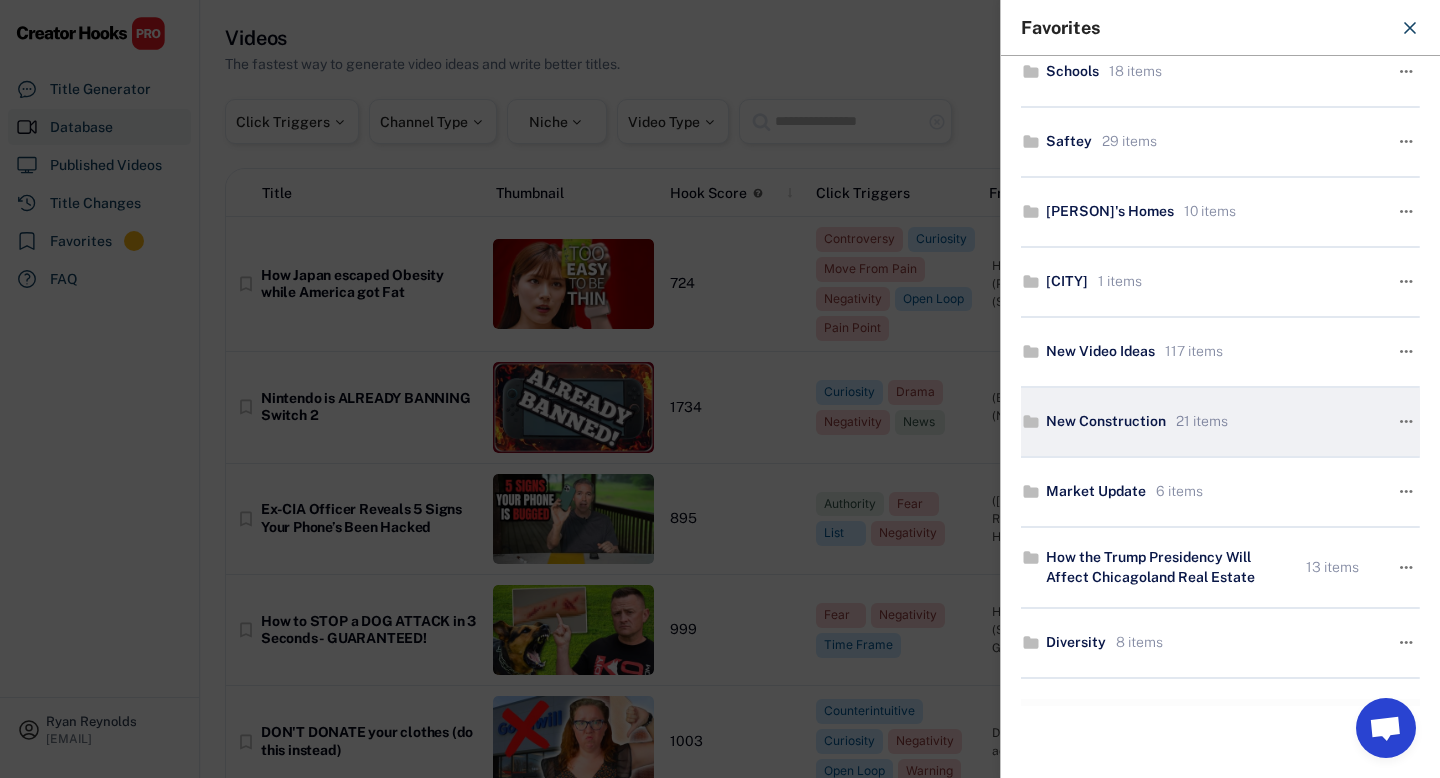 scroll, scrollTop: 0, scrollLeft: 0, axis: both 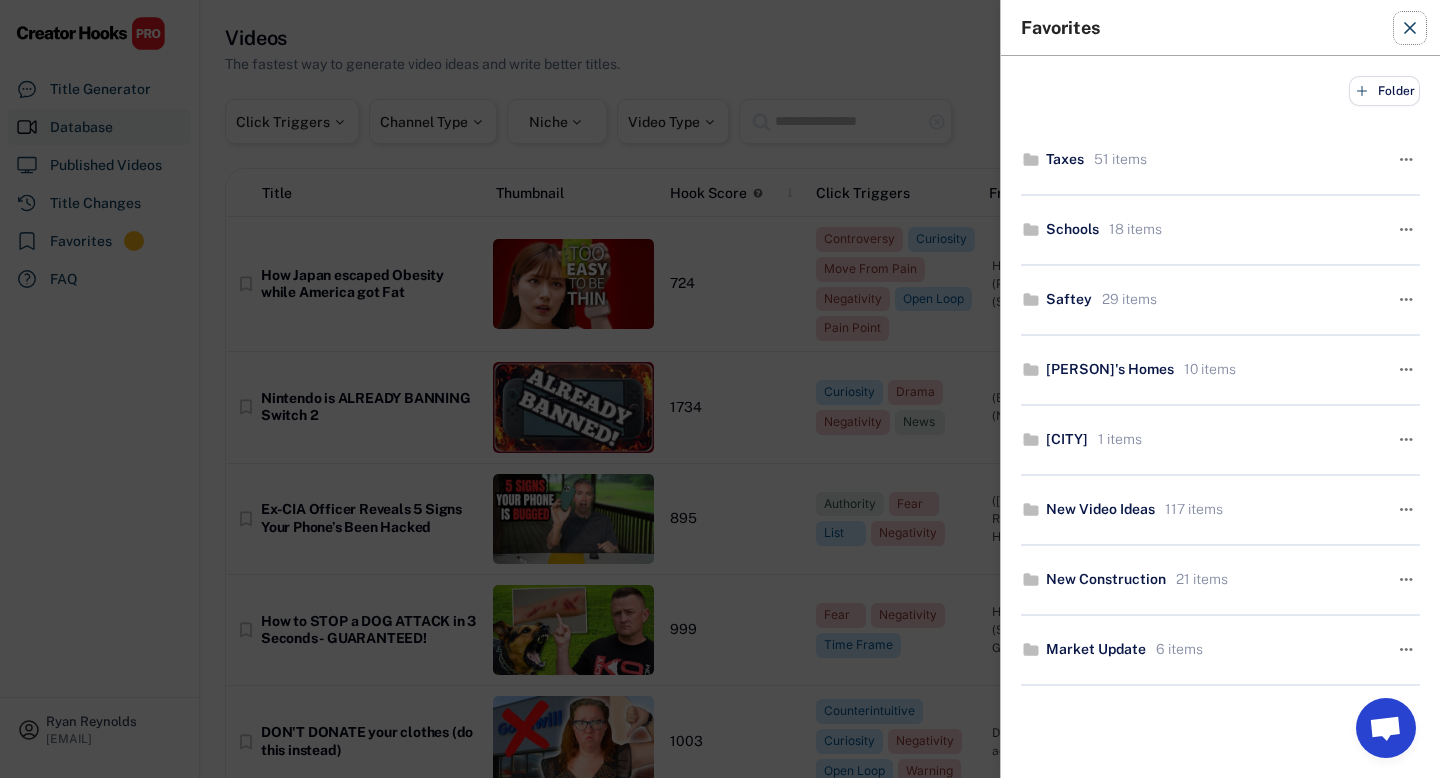 click at bounding box center (1410, 28) 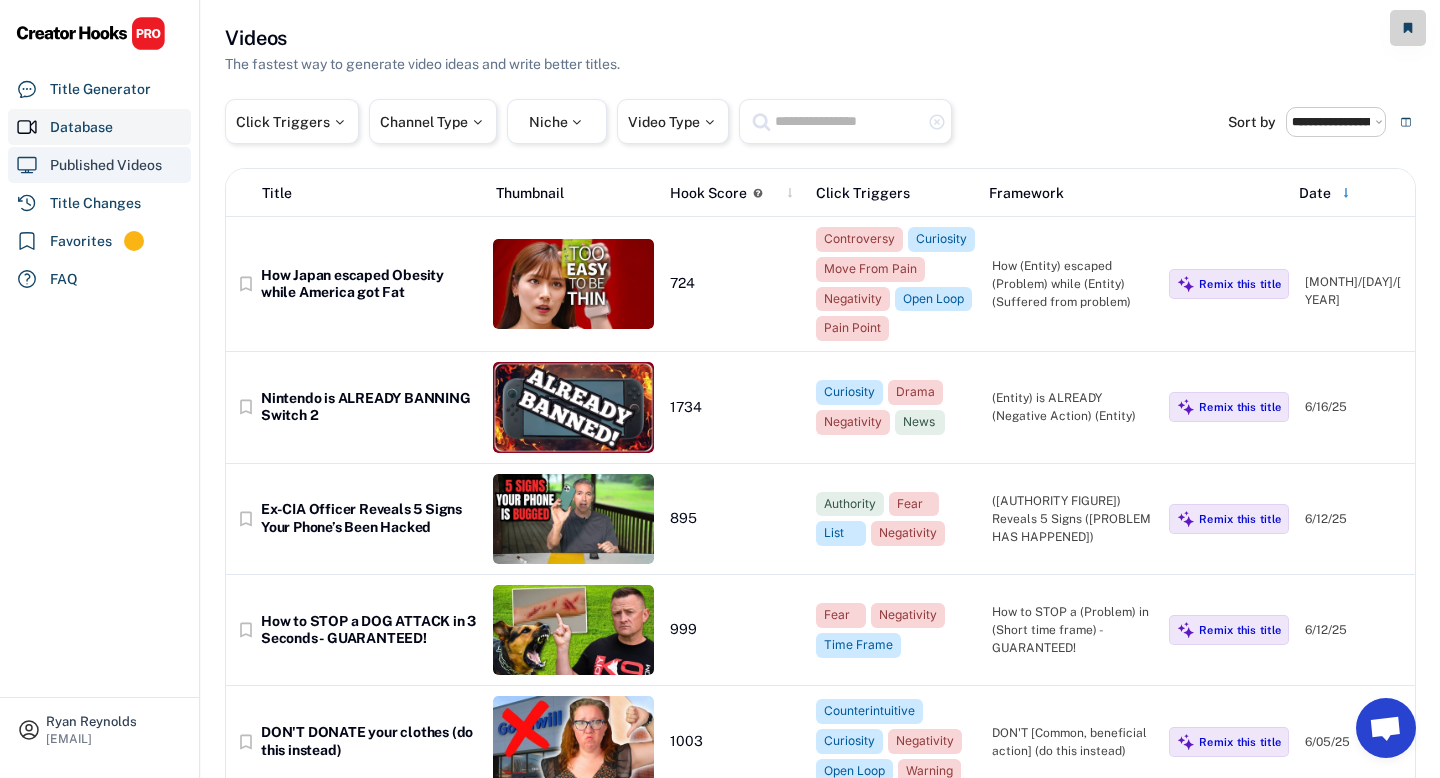 click on "Published Videos" at bounding box center [106, 165] 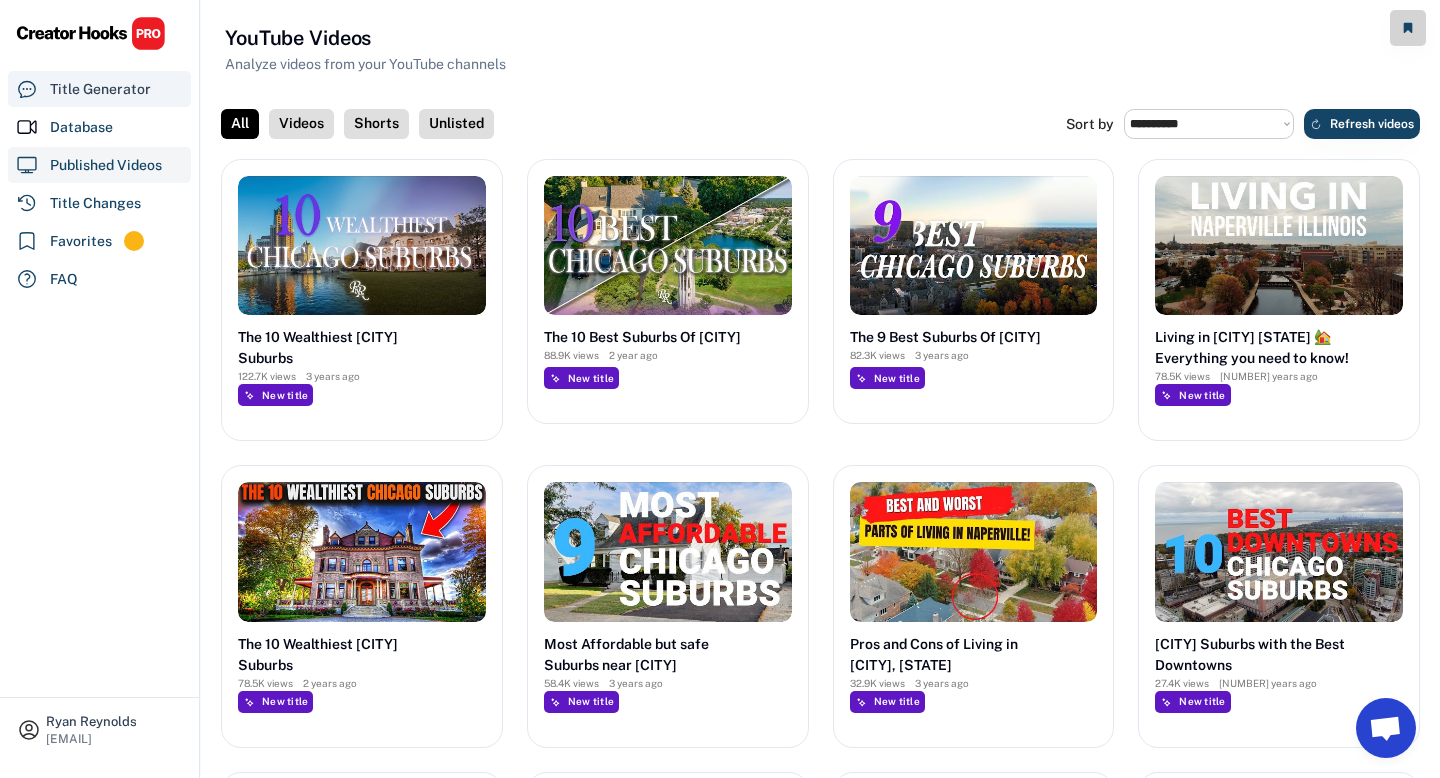 click on "Title Generator" at bounding box center (100, 89) 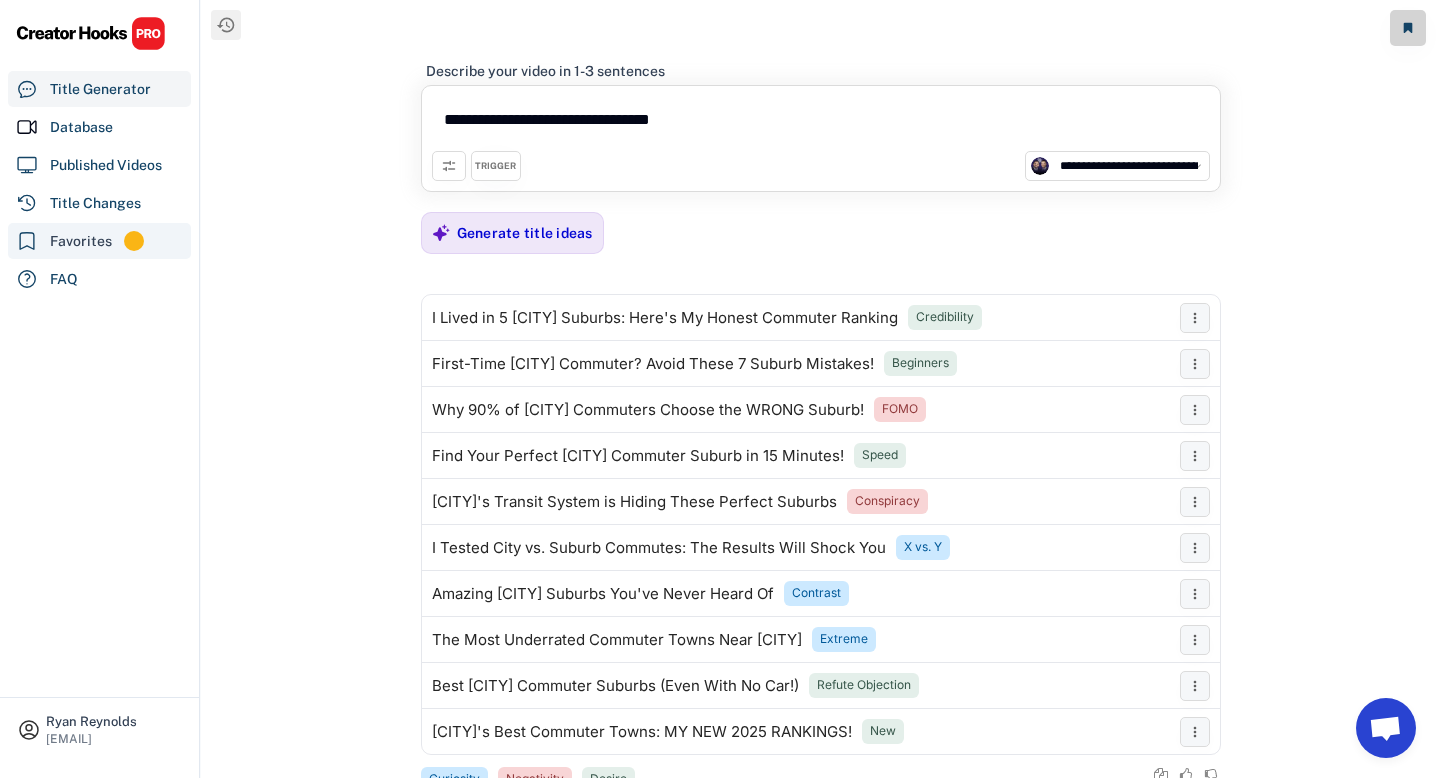 click on "Favorites" at bounding box center (81, 241) 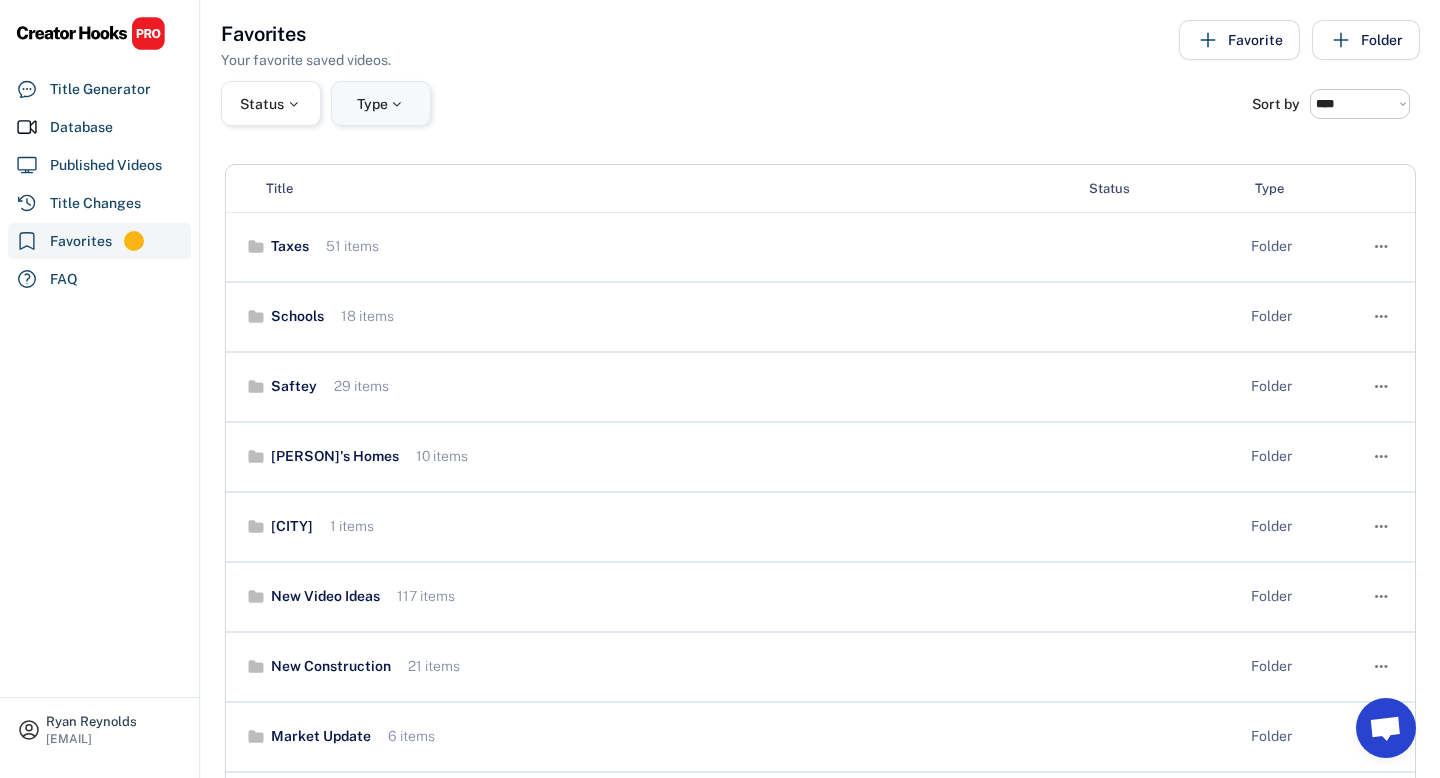 click on "Type" at bounding box center [381, 103] 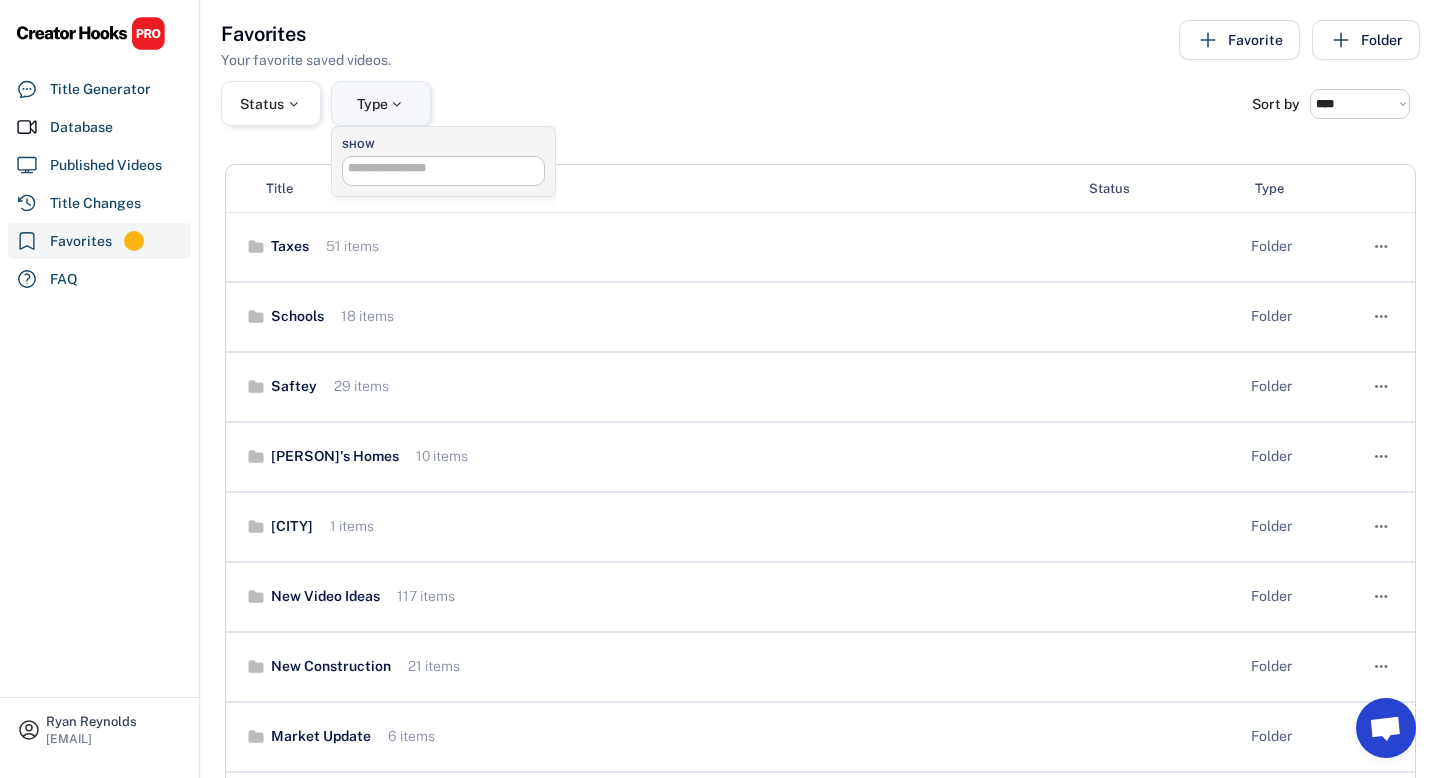 click on "Type" at bounding box center (381, 103) 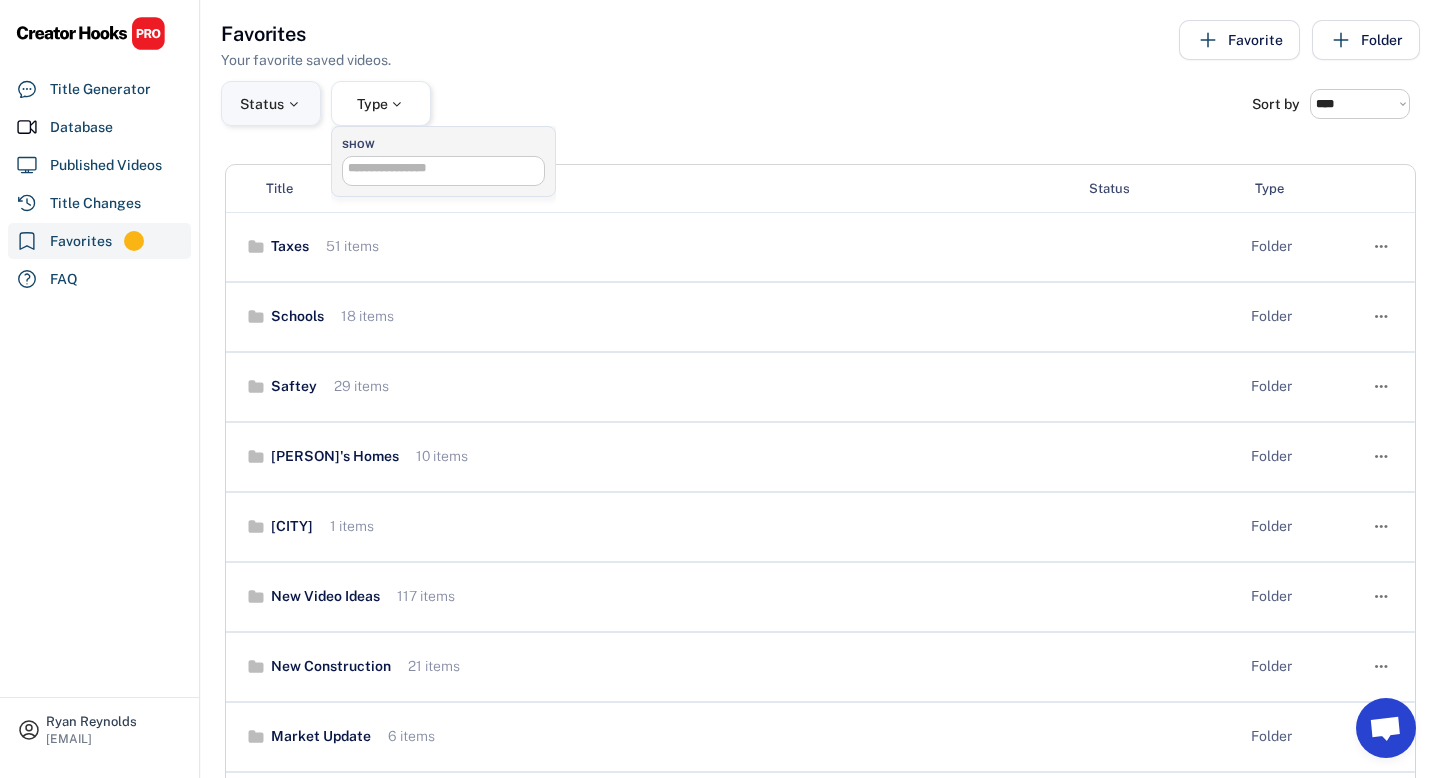 click on "Status" at bounding box center [271, 103] 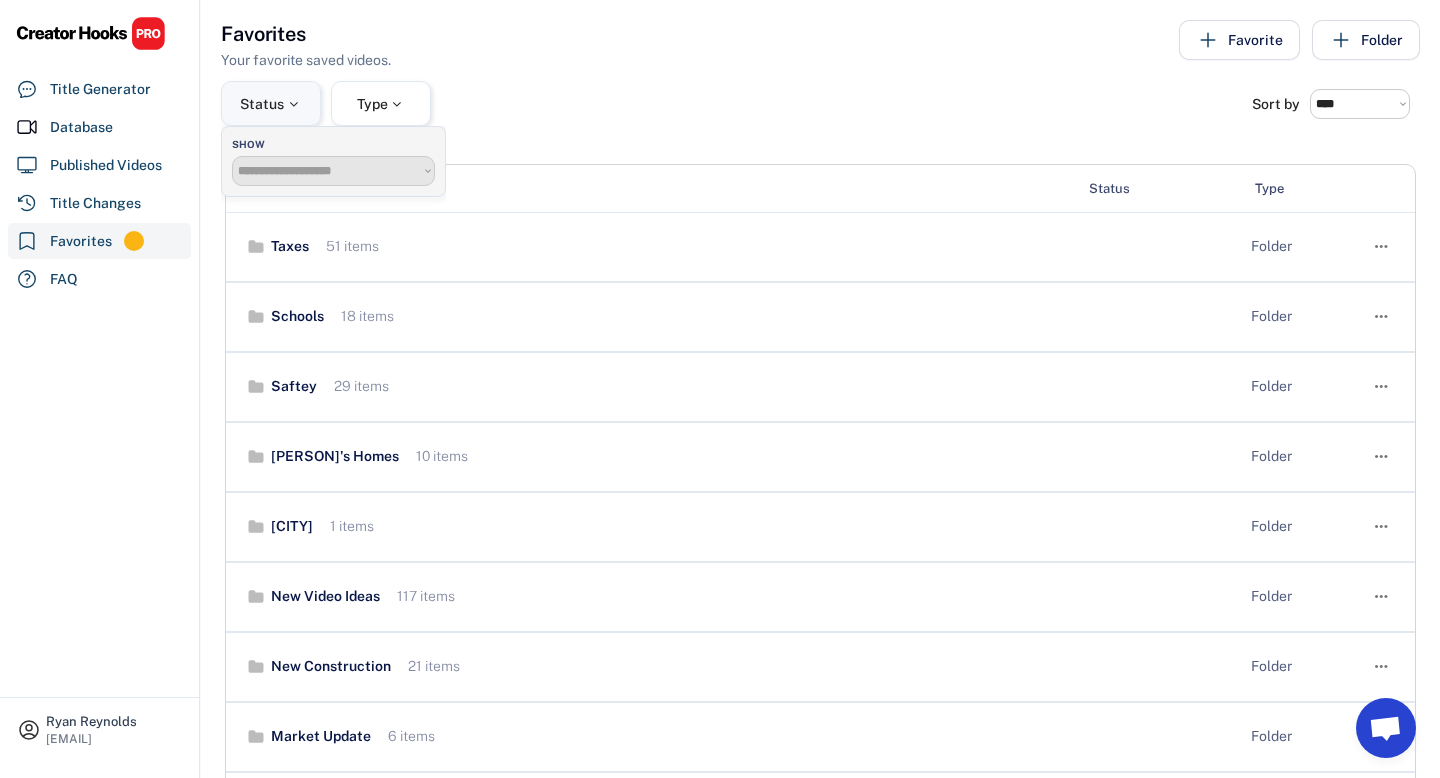 click on "Status" at bounding box center [271, 103] 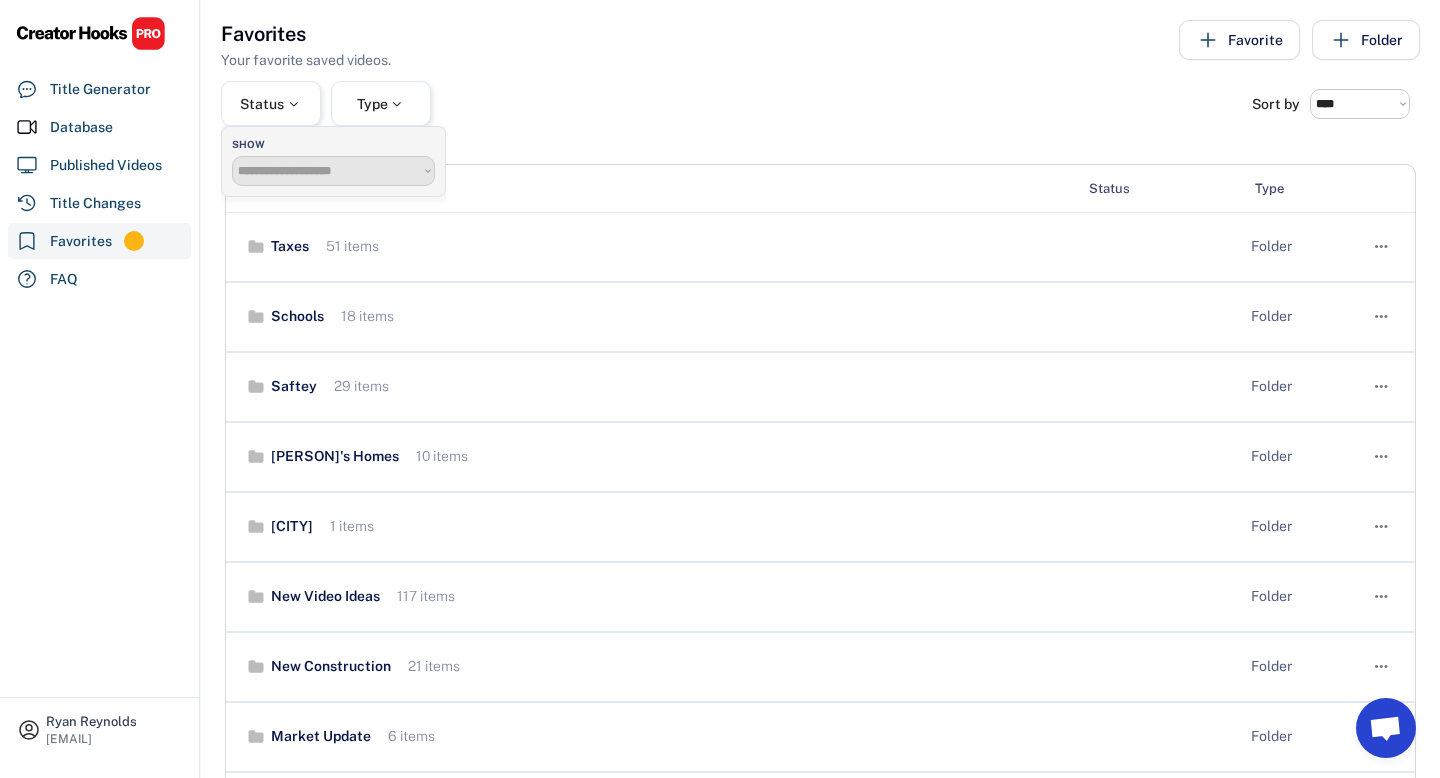 click on "Favorites Your favorite saved videos. Favorite Folder" at bounding box center (820, 45) 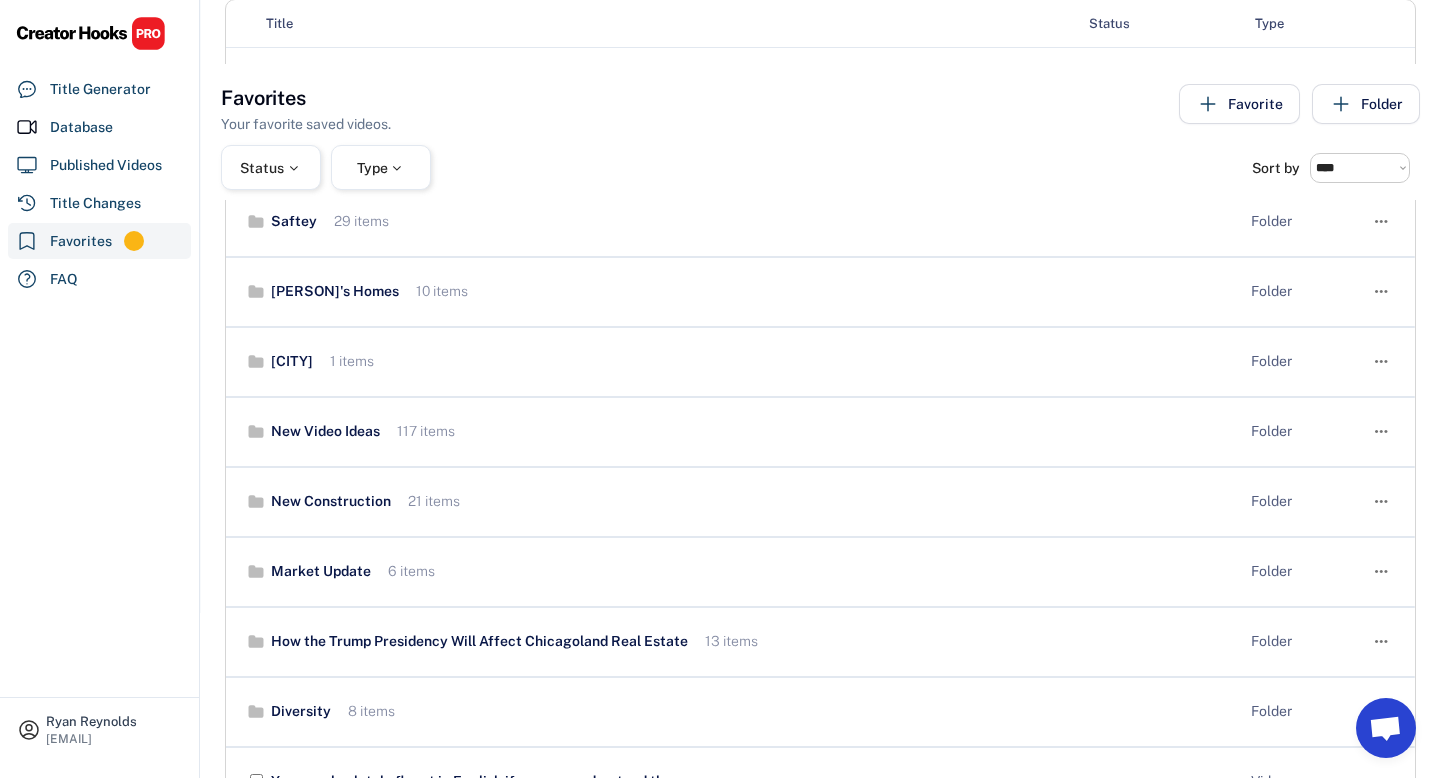 scroll, scrollTop: 229, scrollLeft: 0, axis: vertical 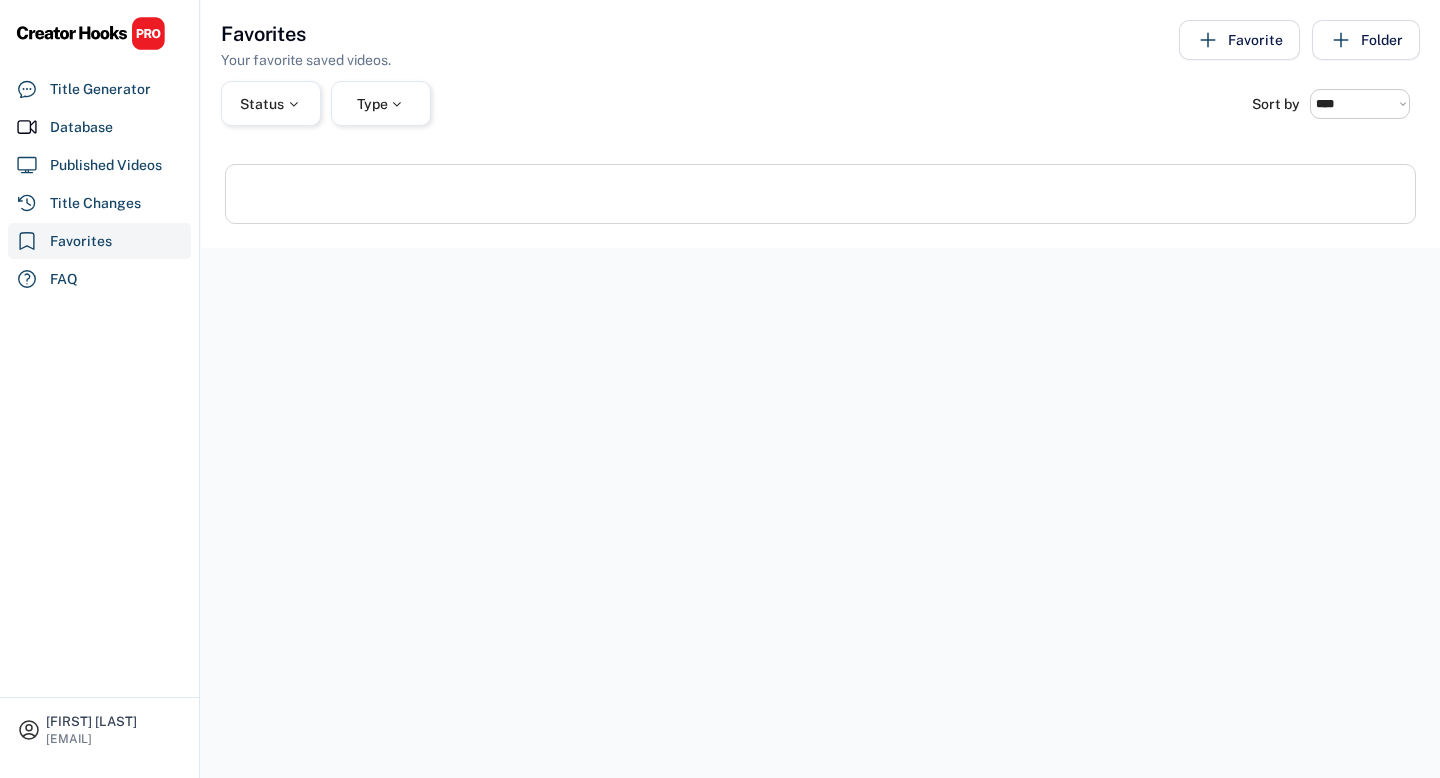 select on "******" 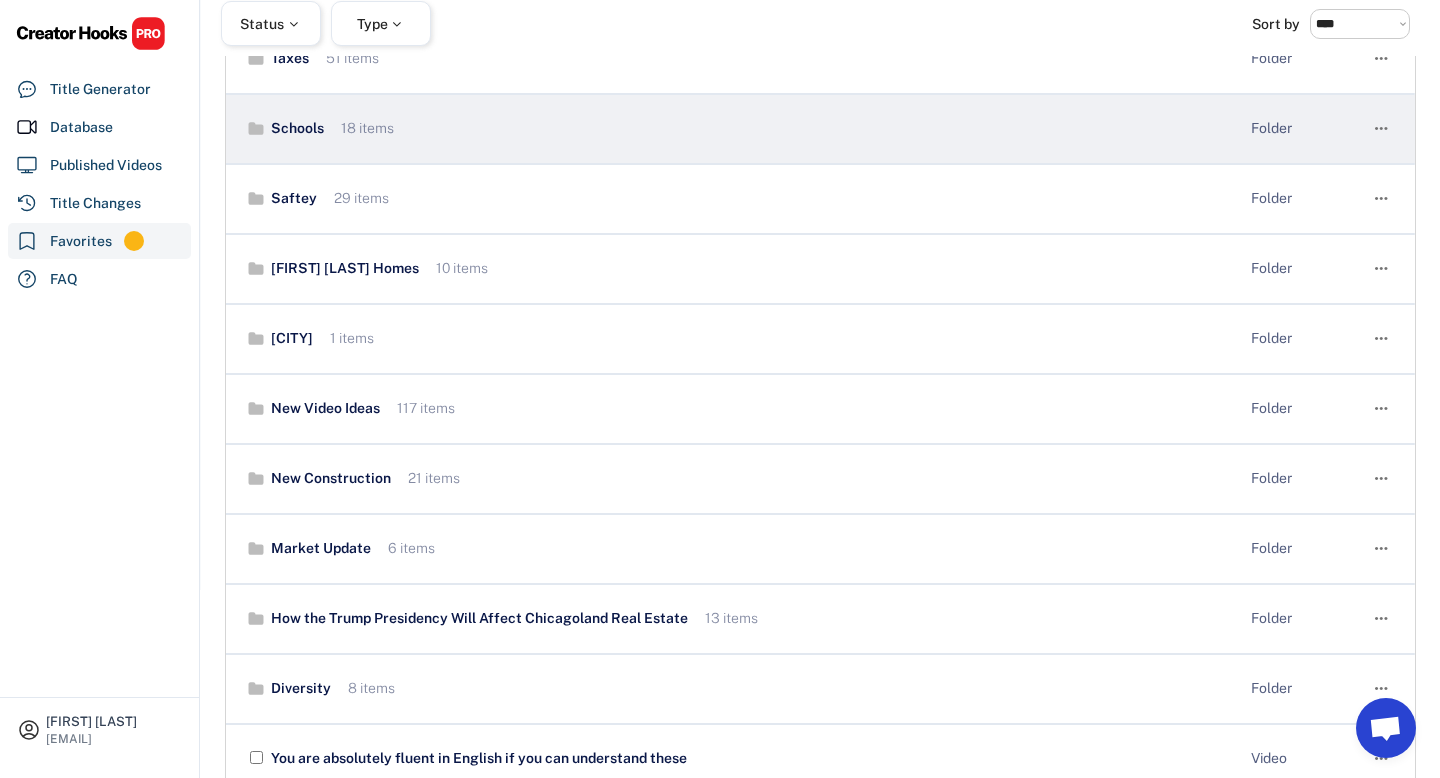 scroll, scrollTop: 229, scrollLeft: 0, axis: vertical 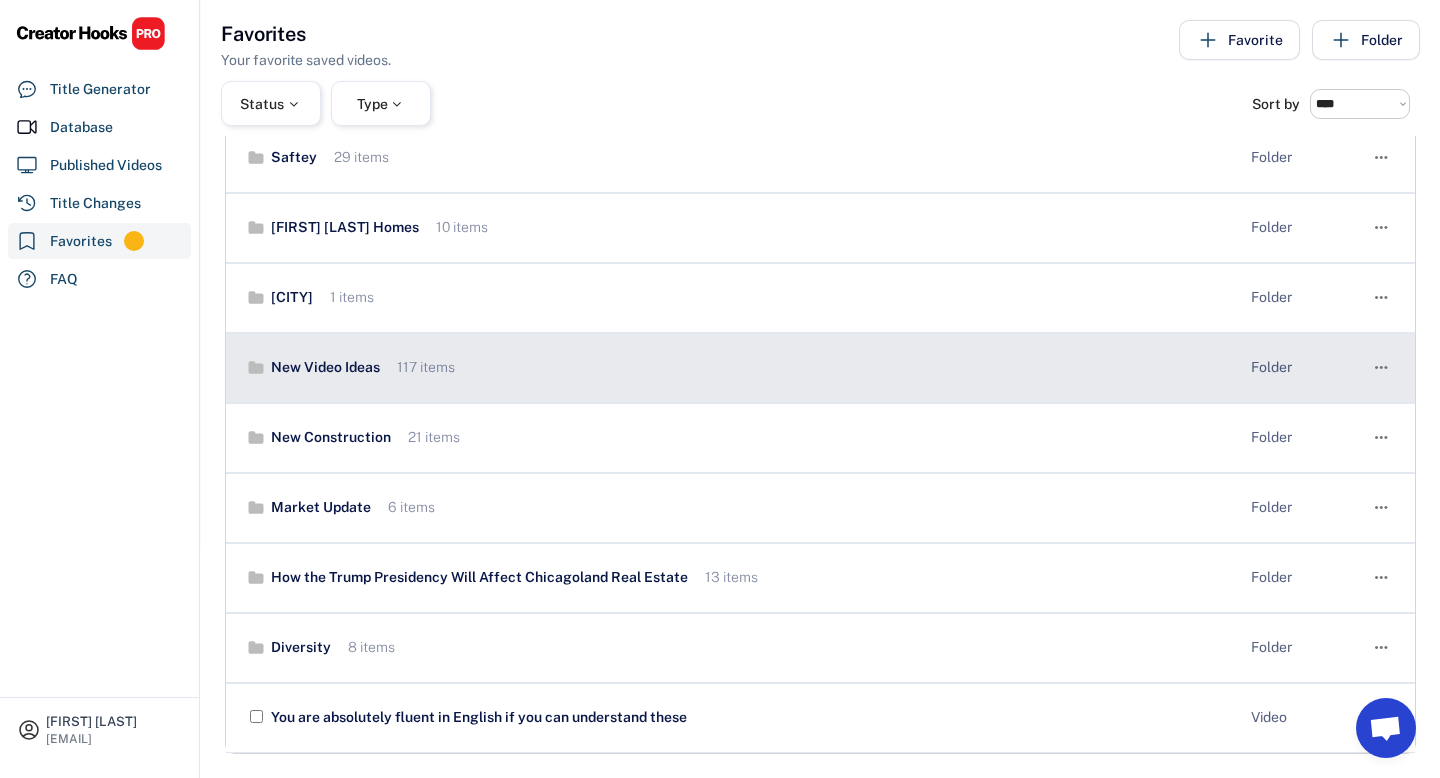 click on "New Video Ideas 117 items  Folder
" at bounding box center [820, 368] 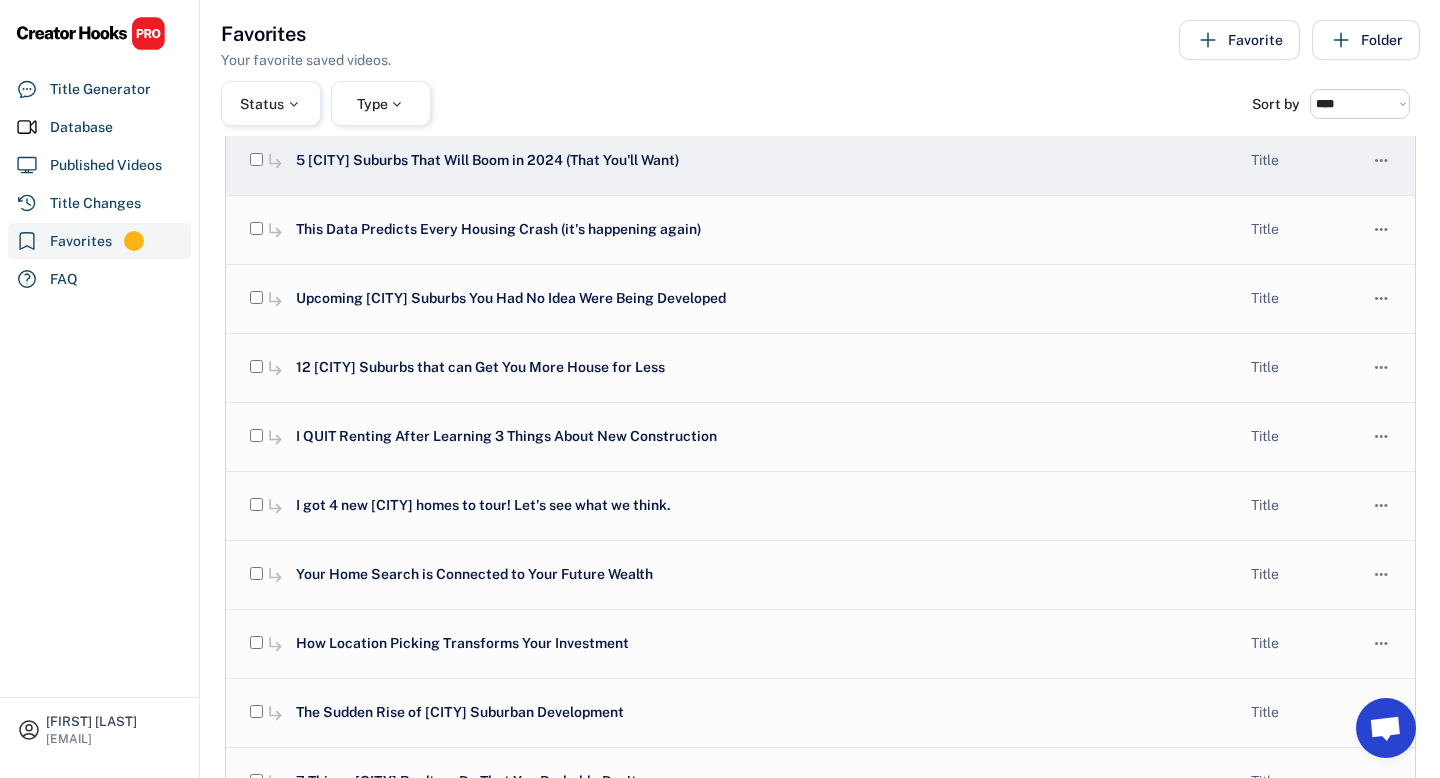 scroll, scrollTop: 8302, scrollLeft: 0, axis: vertical 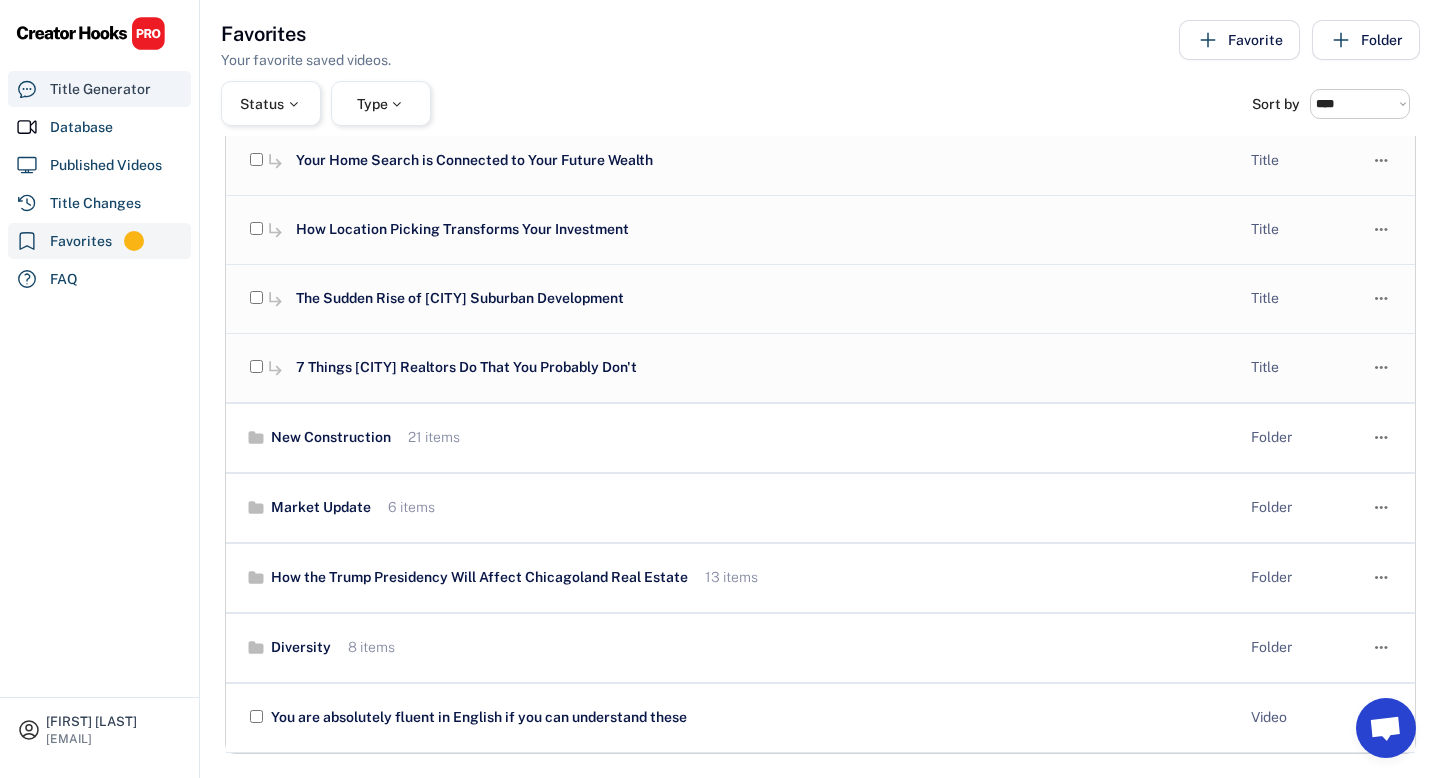 click on "Title Generator" at bounding box center (100, 89) 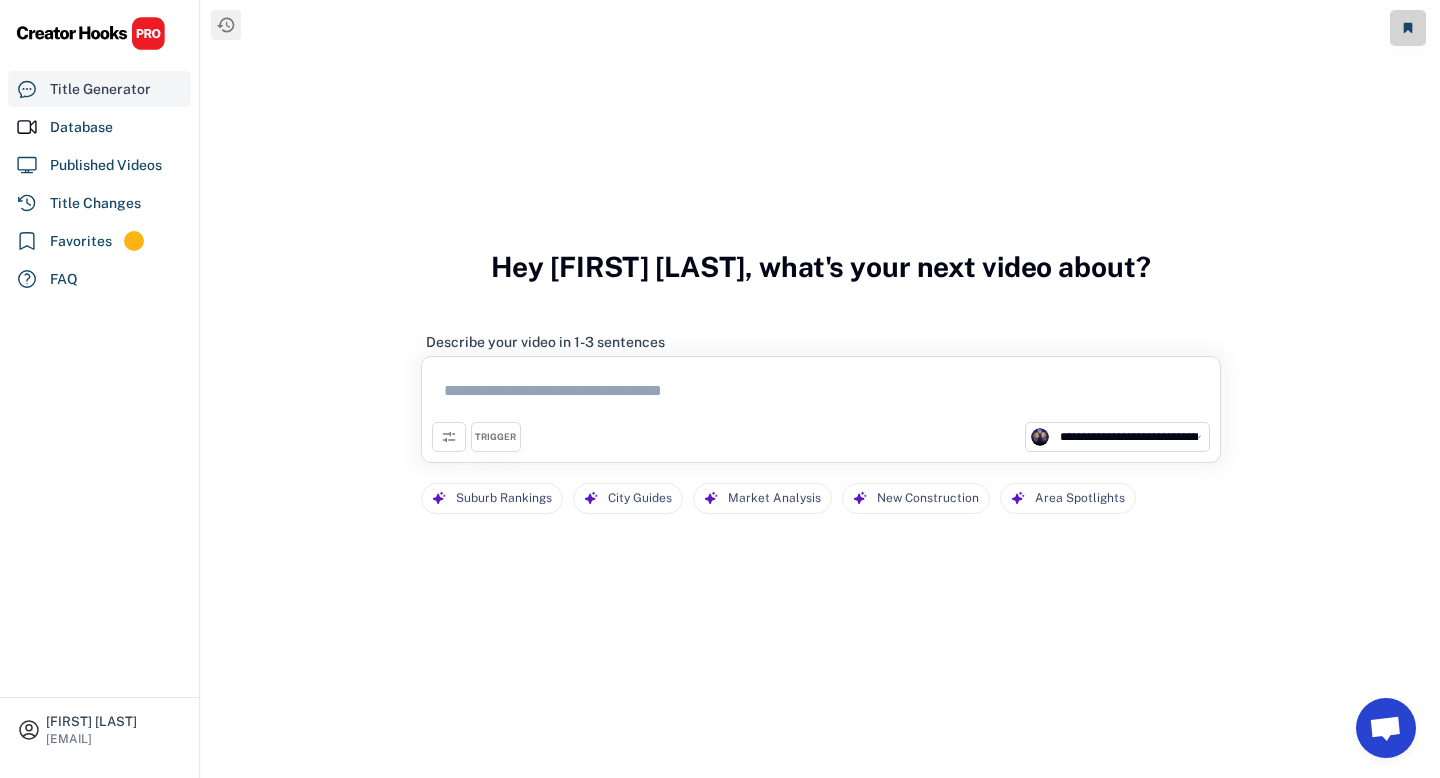 scroll, scrollTop: 0, scrollLeft: 0, axis: both 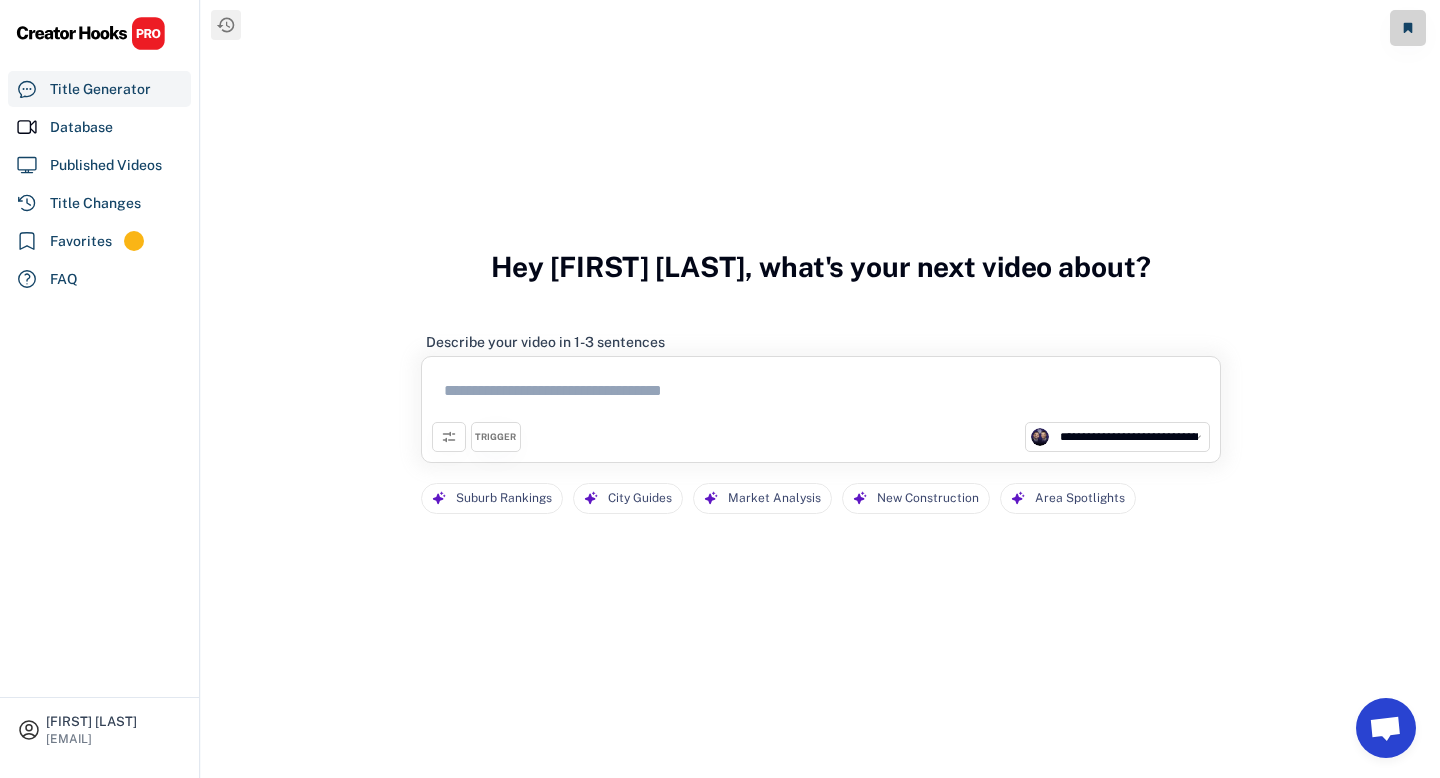 click on "**********" at bounding box center (821, 409) 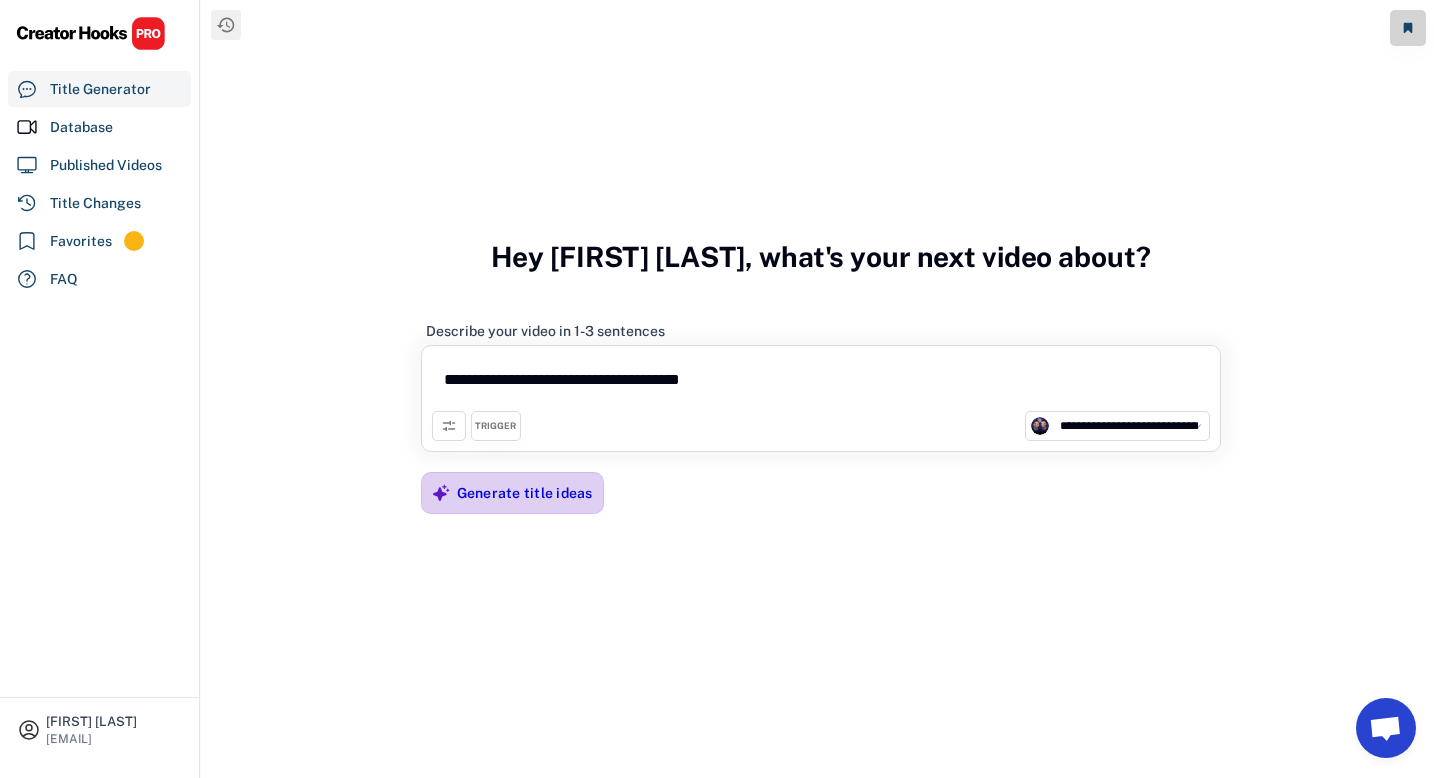 type on "**********" 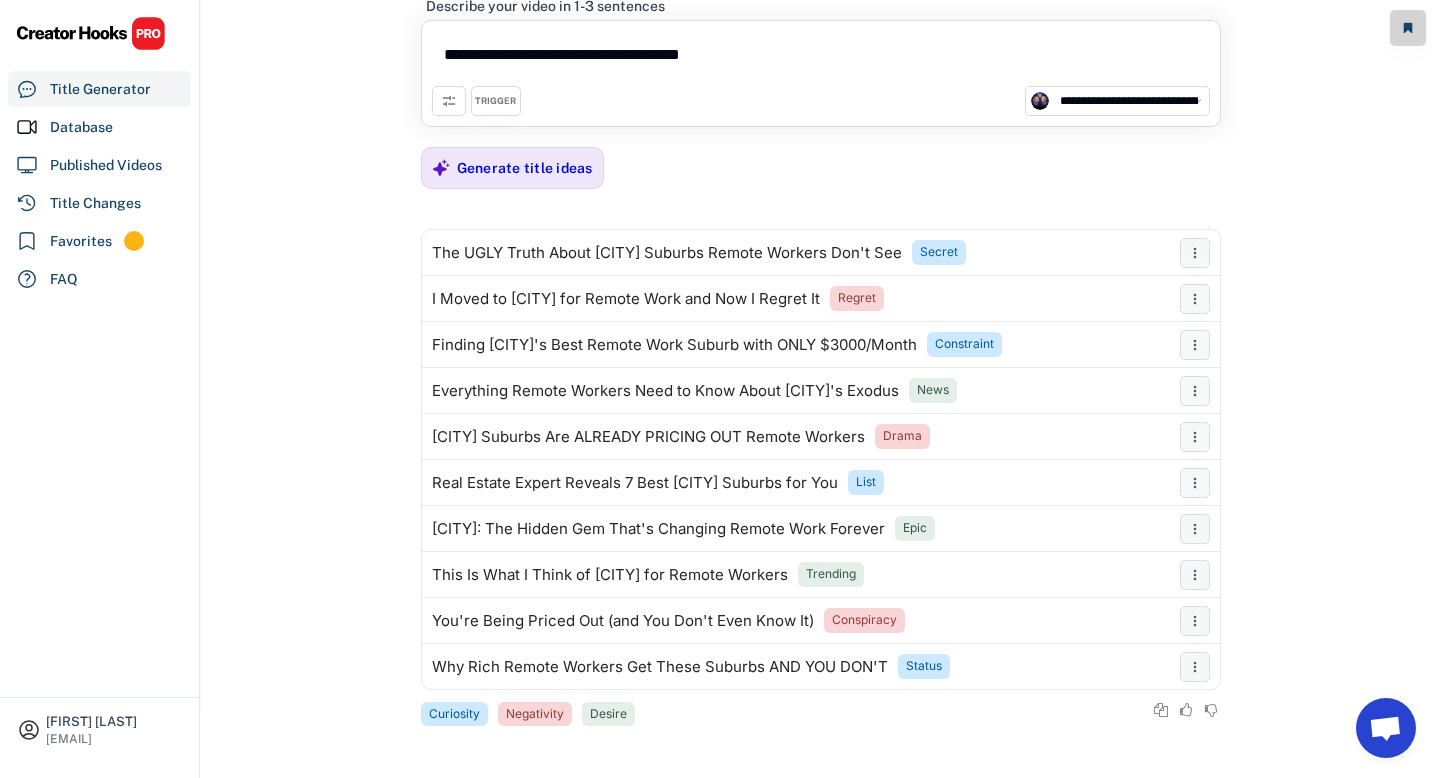 scroll, scrollTop: 0, scrollLeft: 0, axis: both 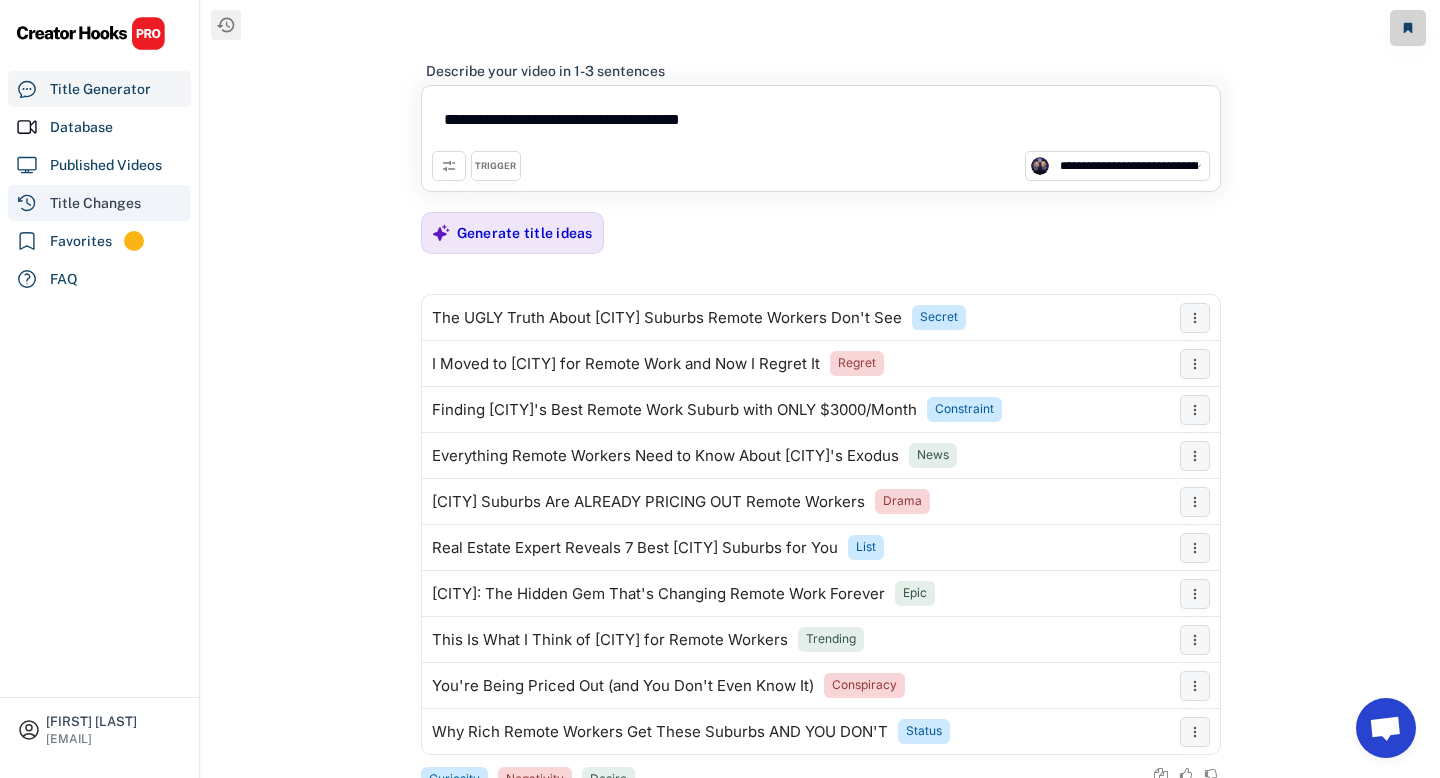 click on "Title Changes" at bounding box center [95, 203] 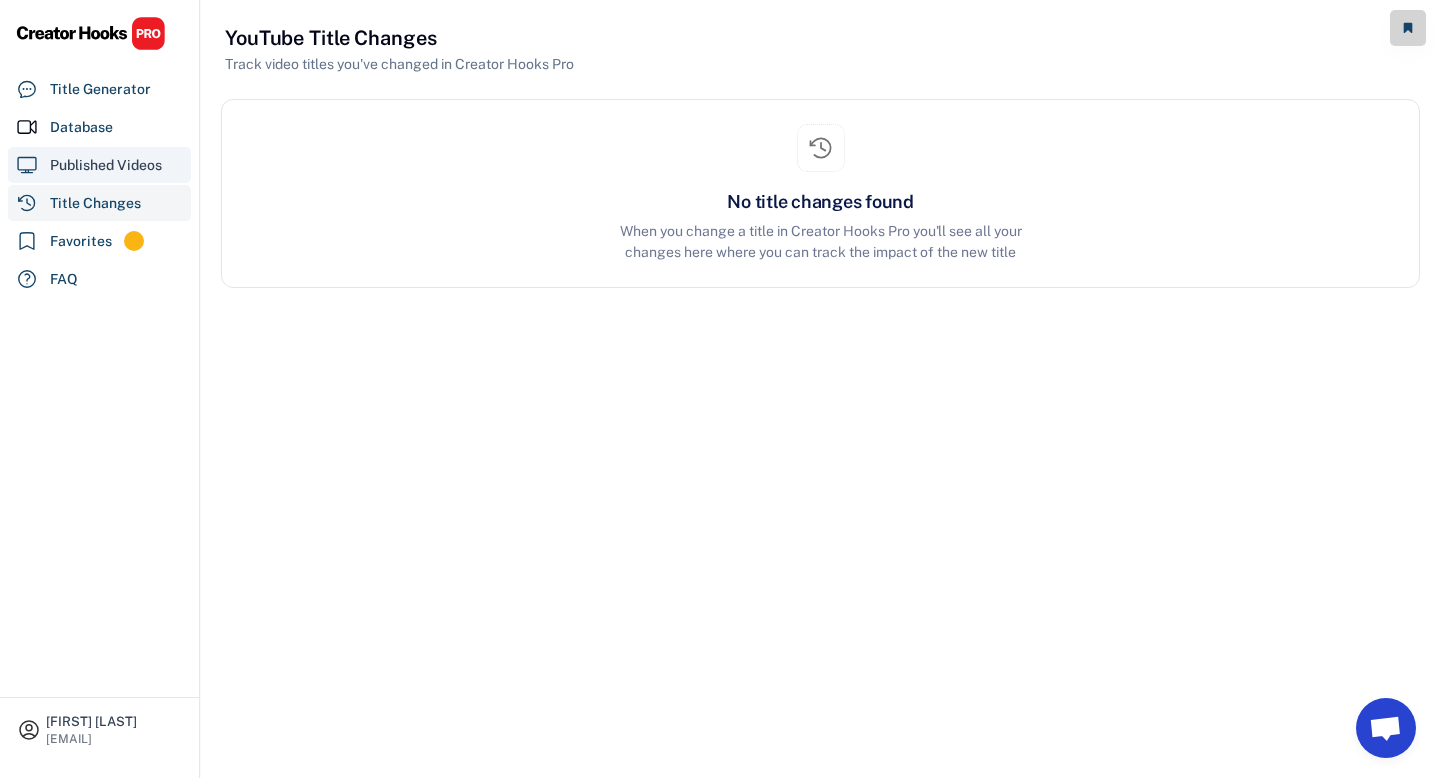 click on "Published Videos" at bounding box center (106, 165) 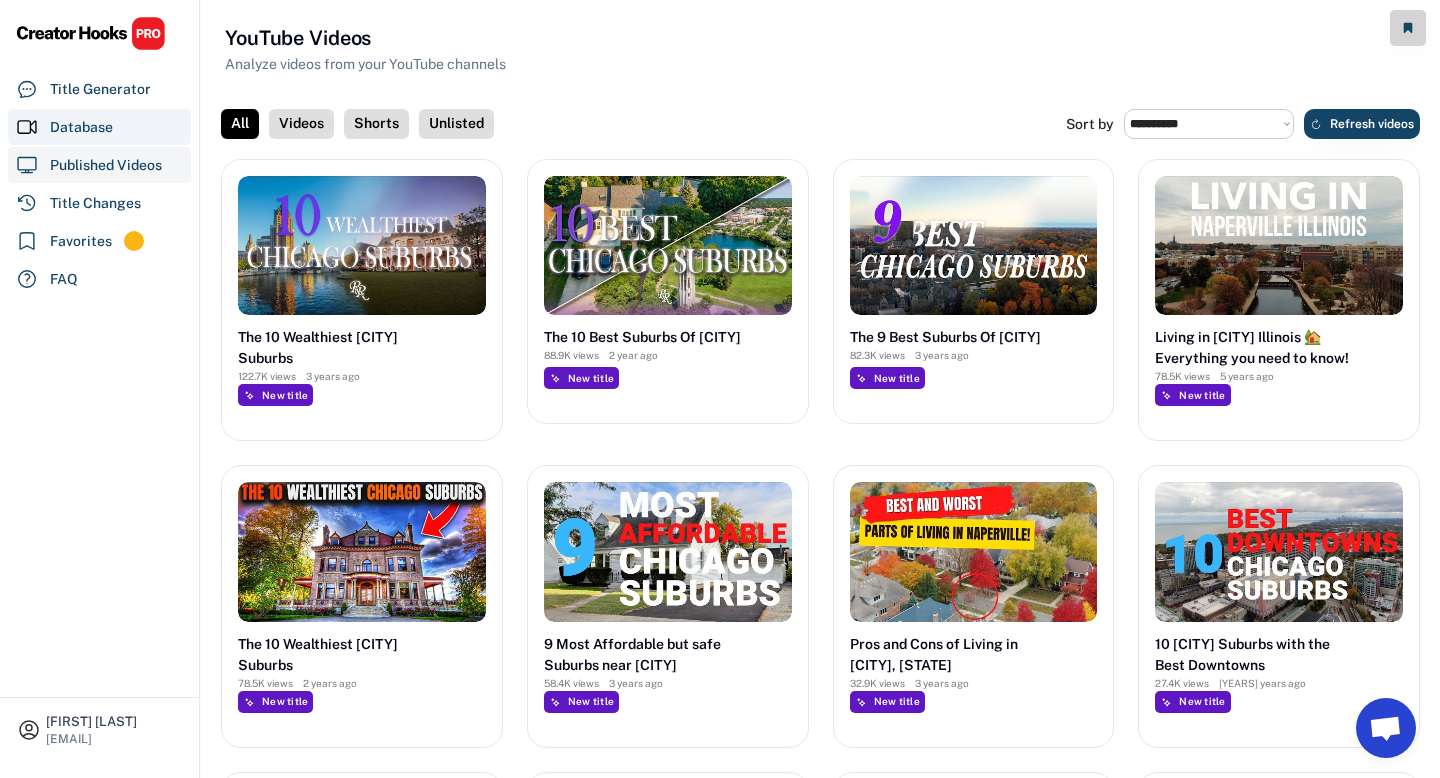 click on "Database" at bounding box center (81, 127) 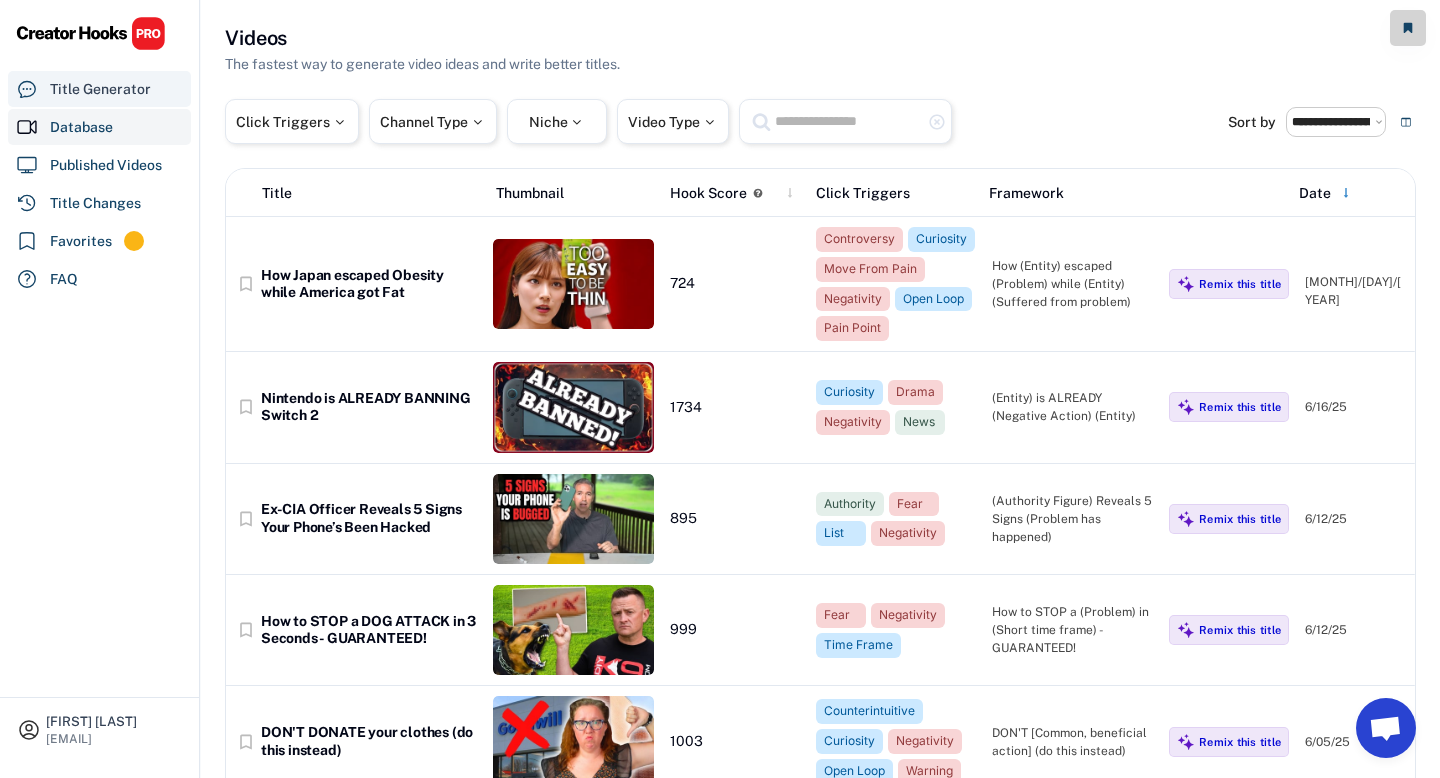 click on "Title Generator" at bounding box center (100, 89) 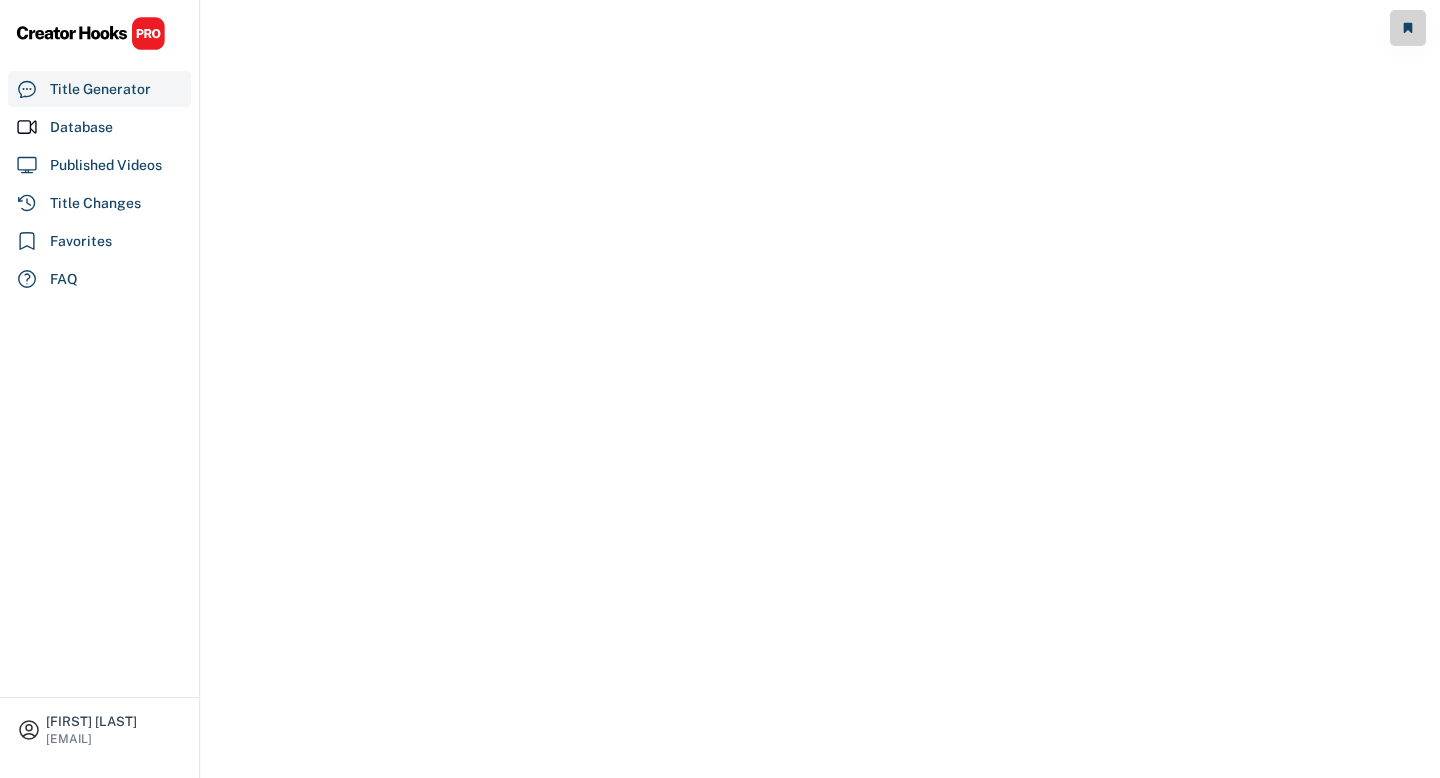 scroll, scrollTop: 0, scrollLeft: 0, axis: both 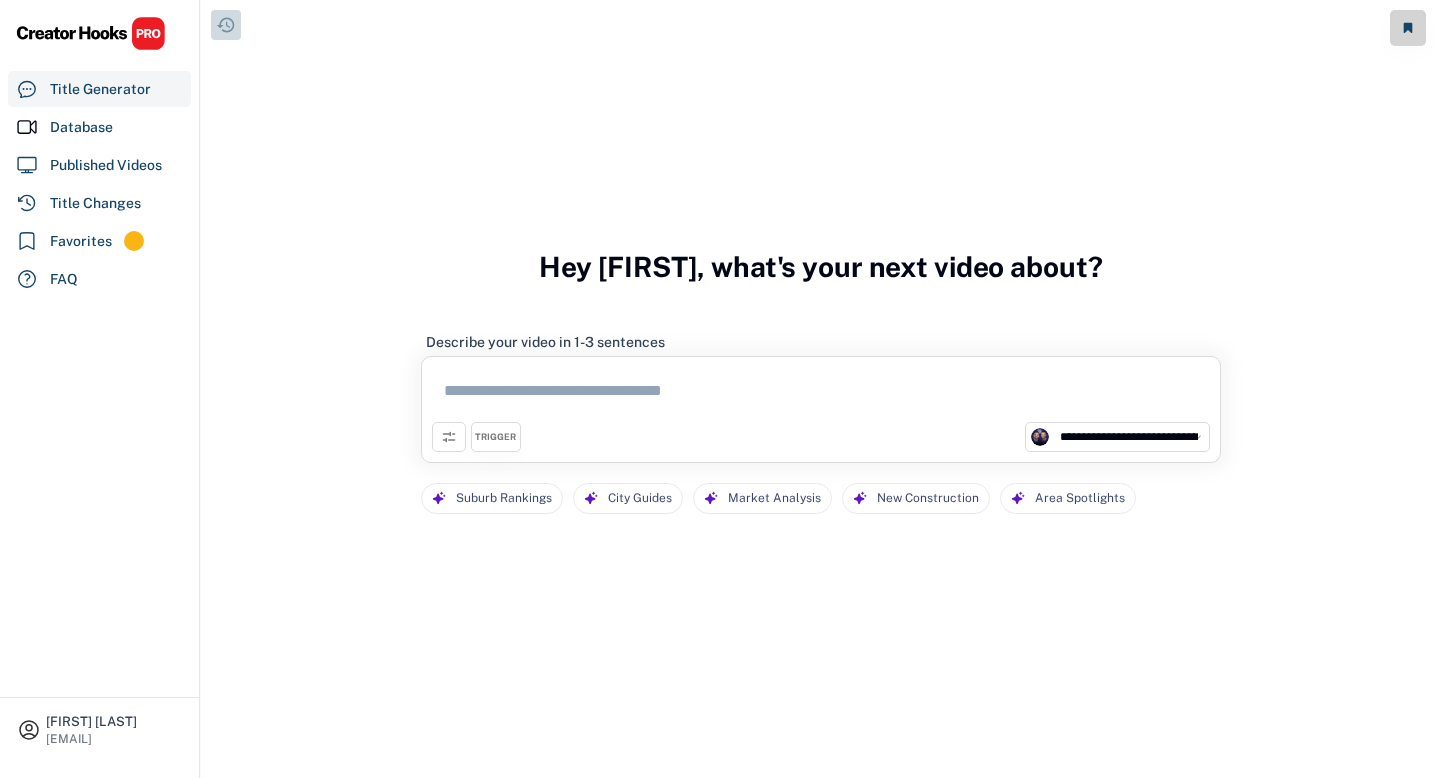 click 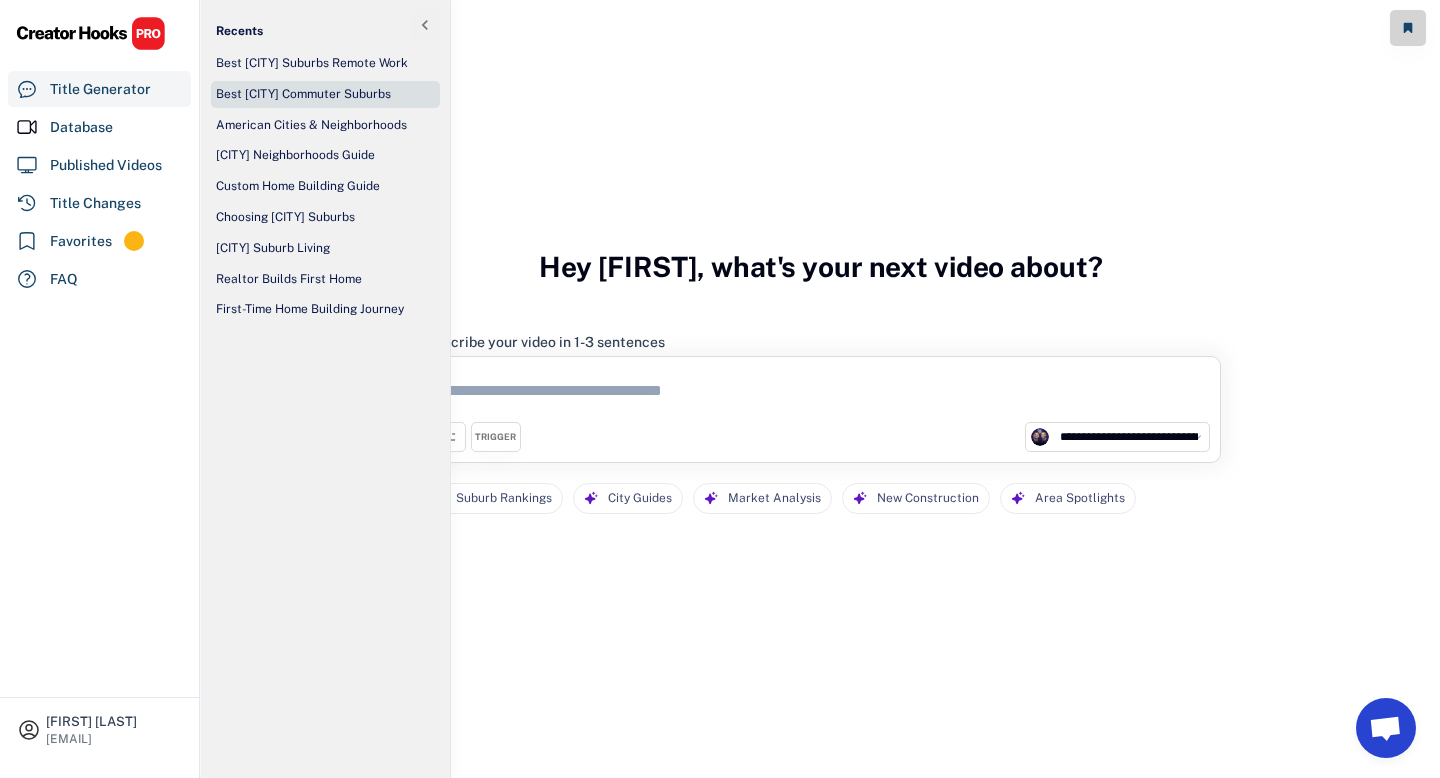 click on "Best [CITY] Commuter Suburbs" at bounding box center [303, 94] 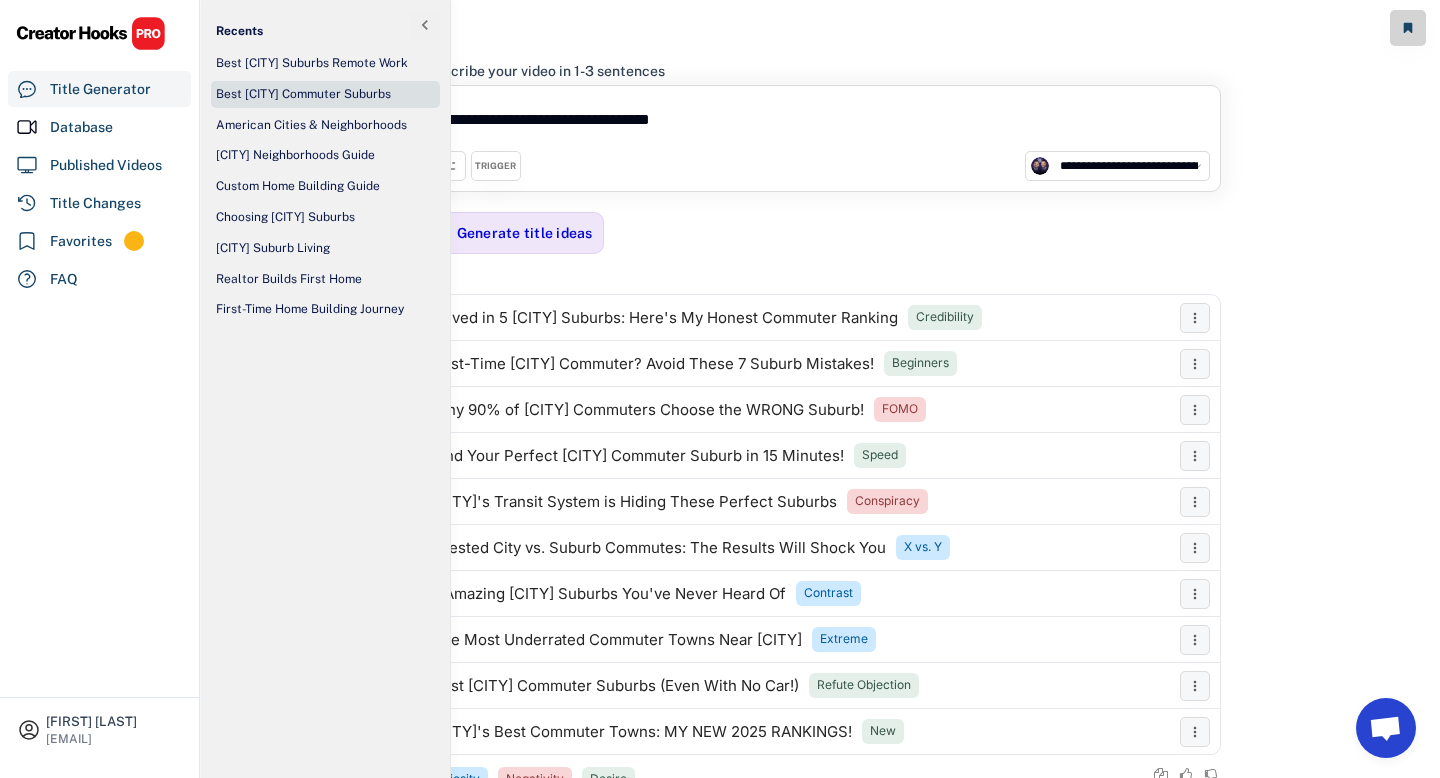 click on "**********" at bounding box center [820, 389] 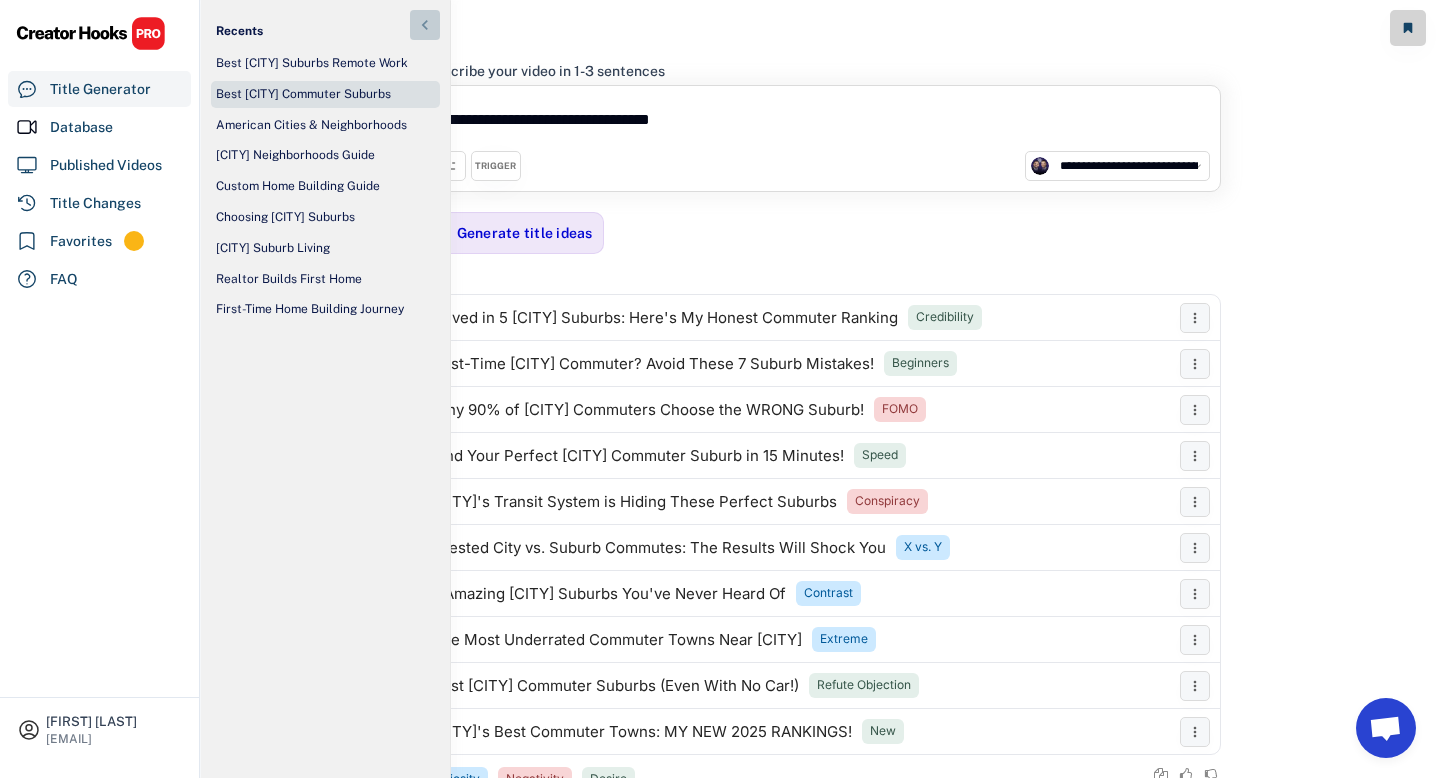 click 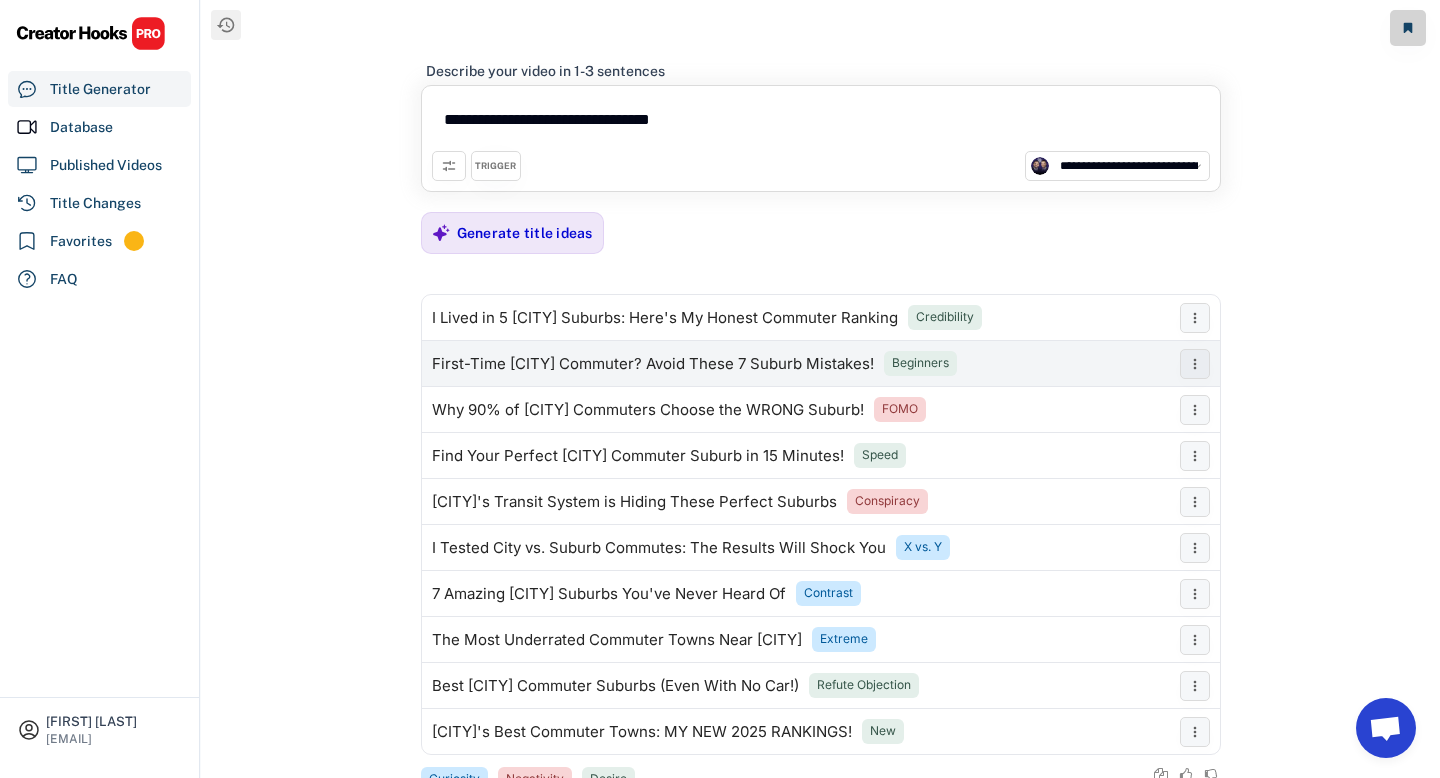 drag, startPoint x: 884, startPoint y: 360, endPoint x: 430, endPoint y: 366, distance: 454.03964 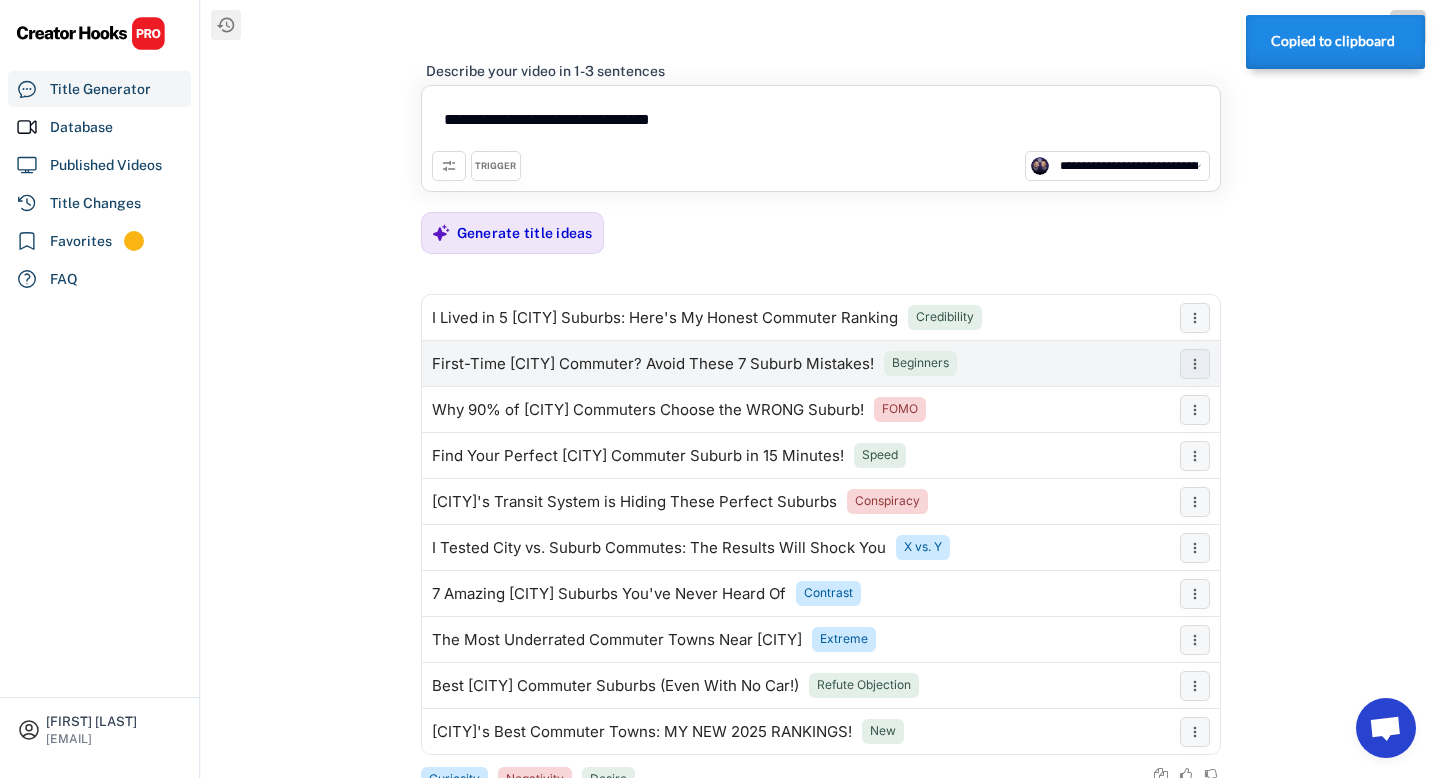 copy on "First-Time [CITY] Commuter? Avoid These 7 Suburb Mistakes!" 